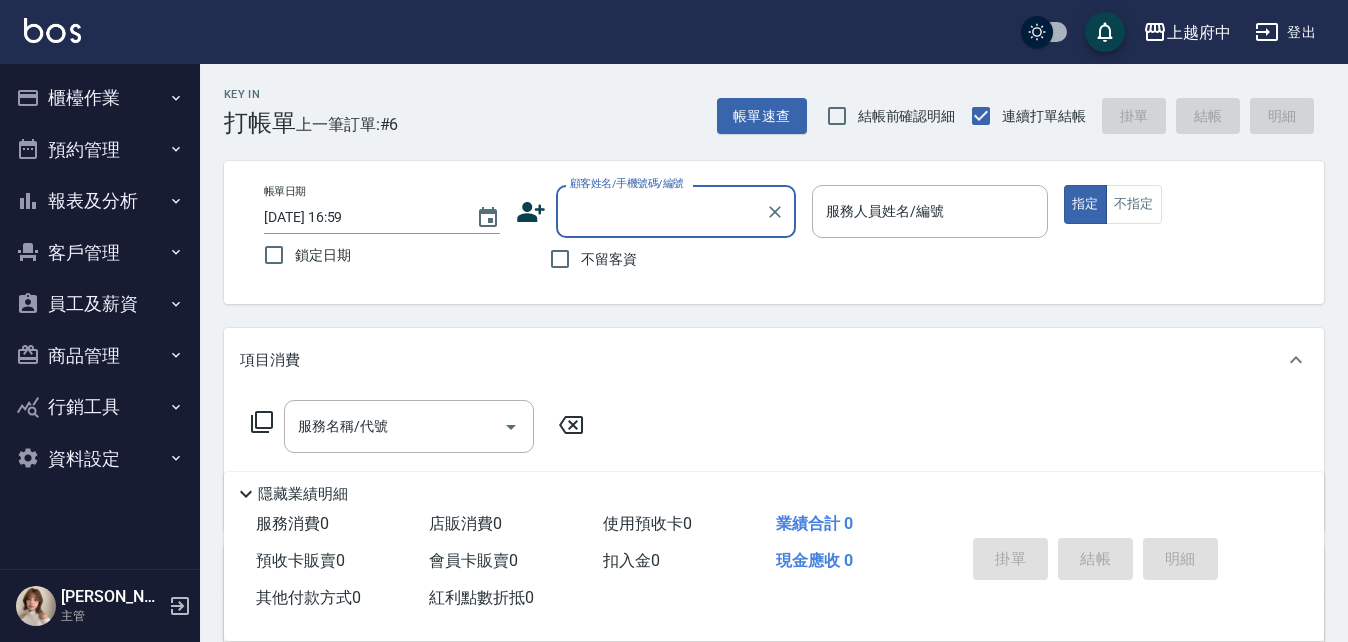 scroll, scrollTop: 0, scrollLeft: 0, axis: both 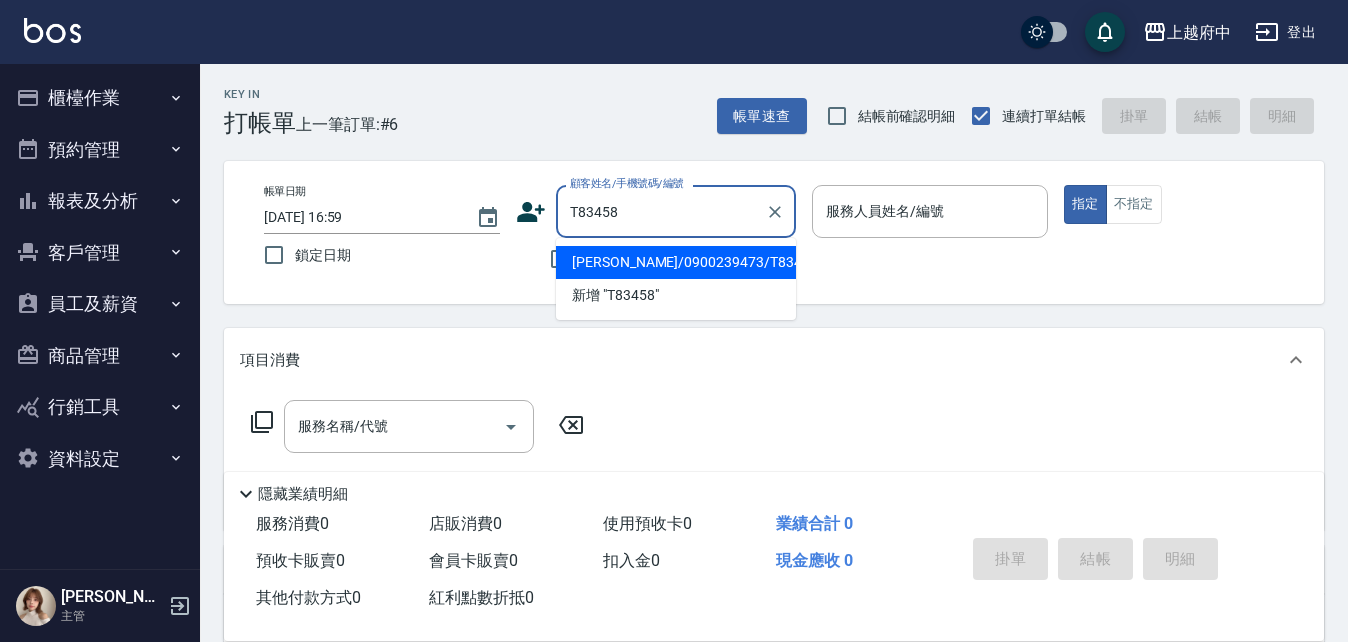 click on "[PERSON_NAME]/0900239473/T83458" at bounding box center (676, 262) 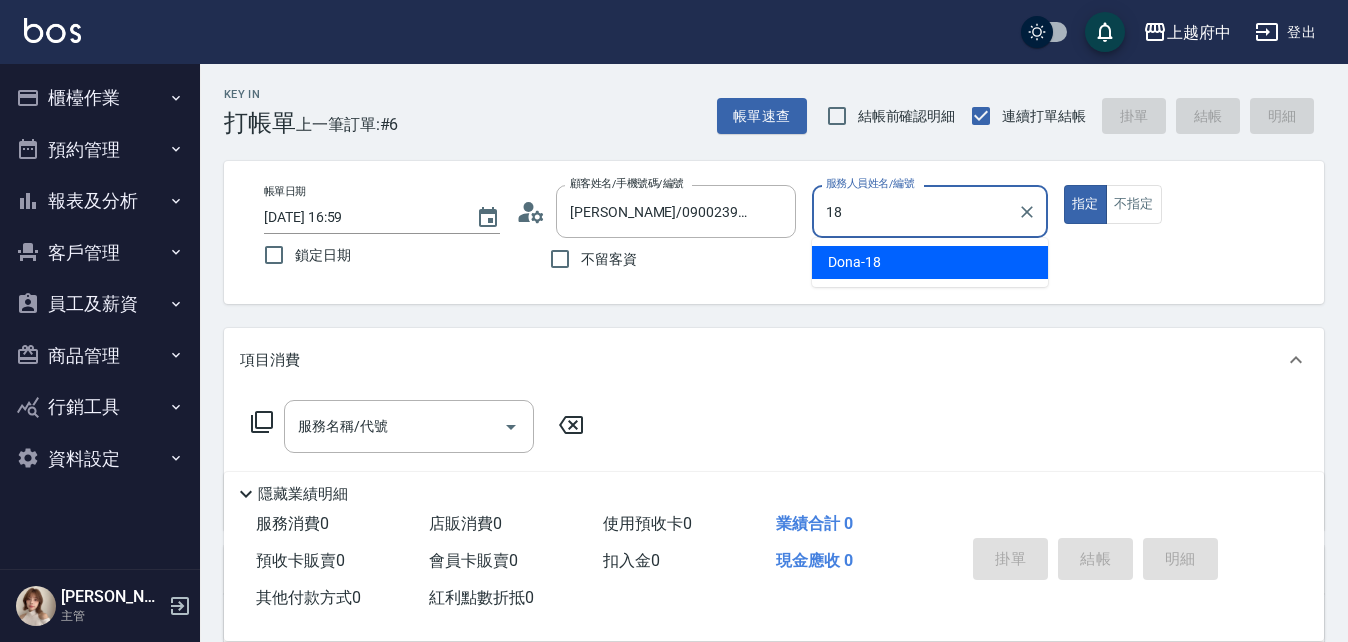 type on "Dona-18" 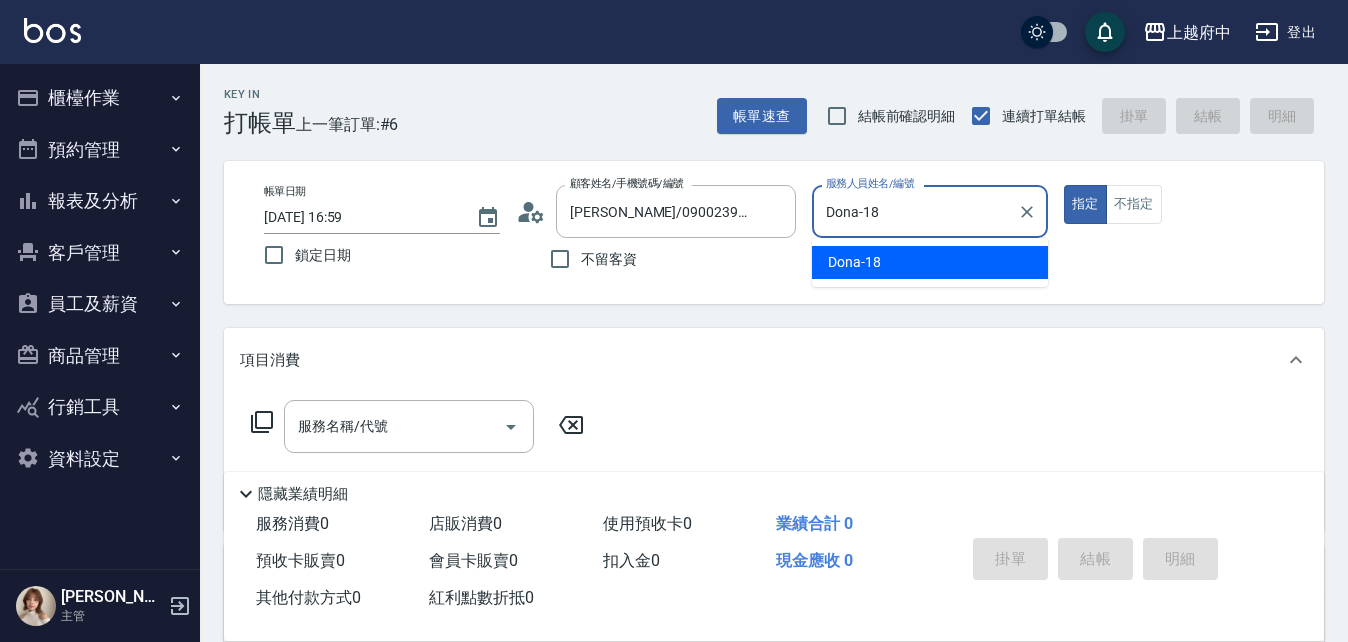 type on "true" 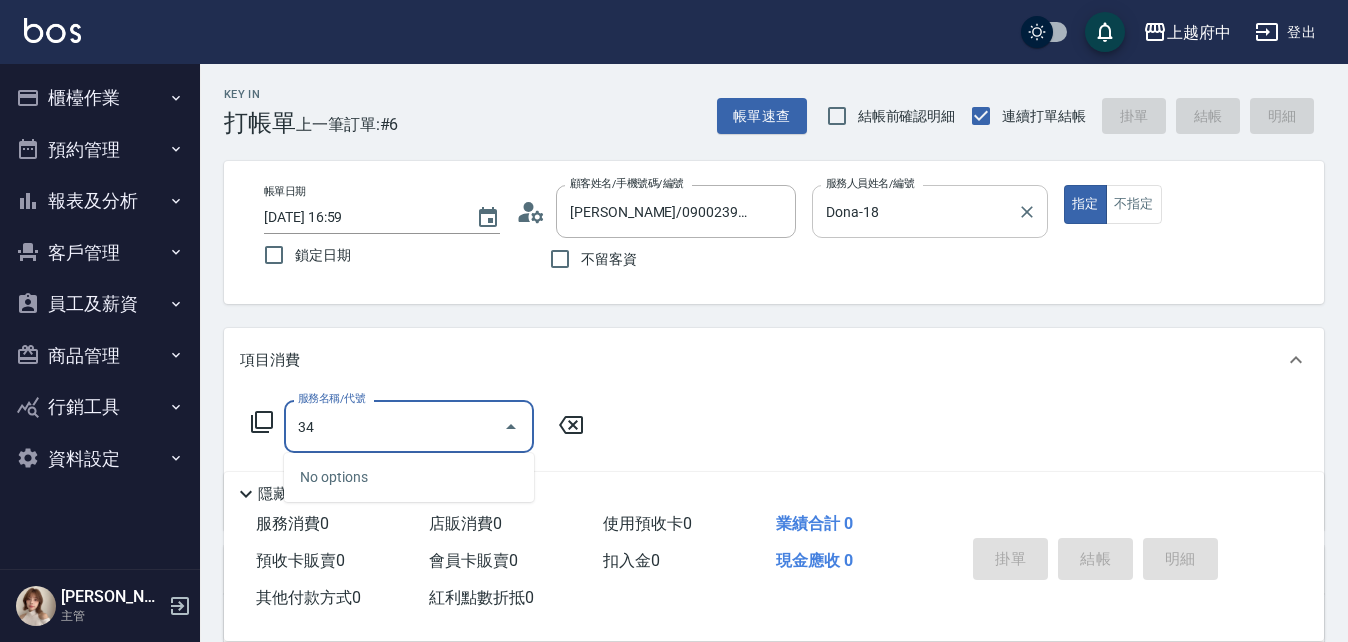 type on "3" 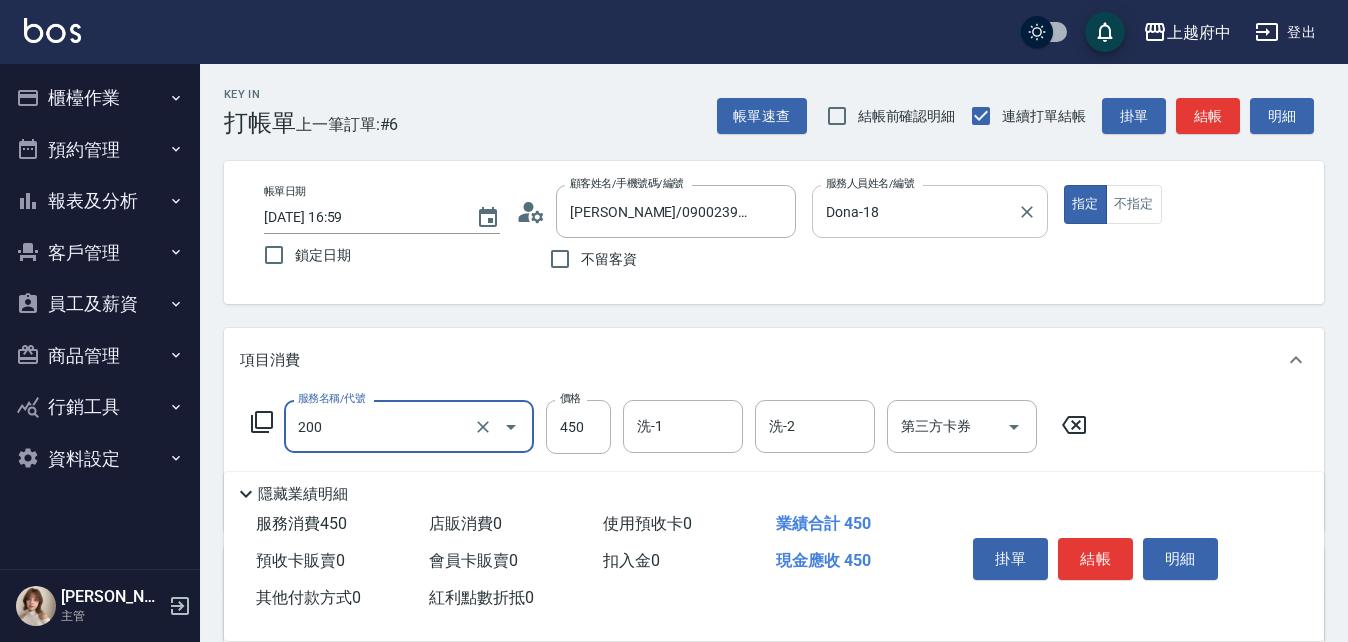 type on "有機洗髮(200)" 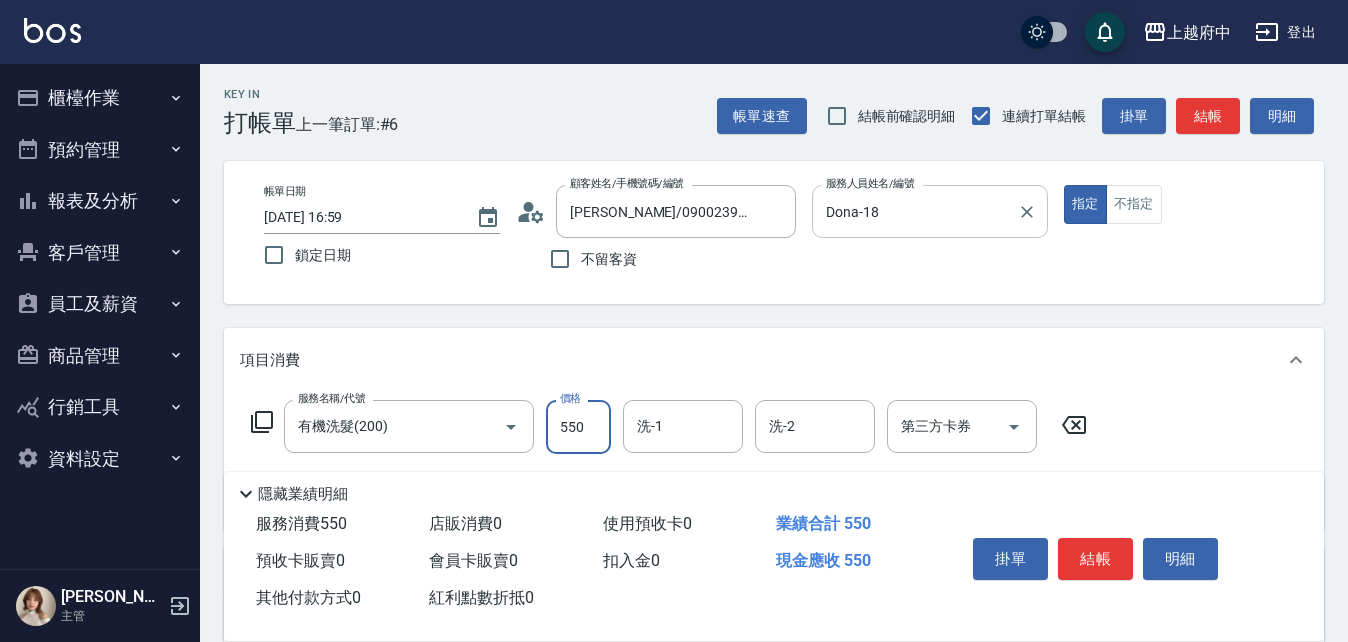 type on "550" 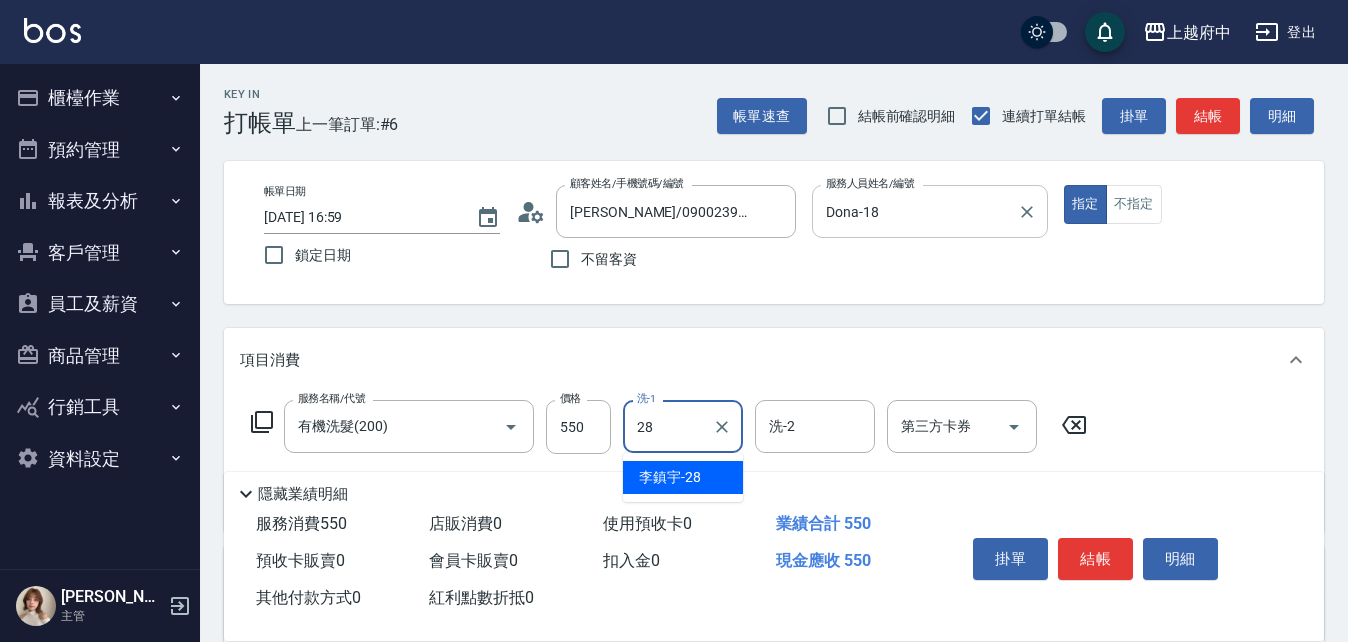 type on "[PERSON_NAME]-28" 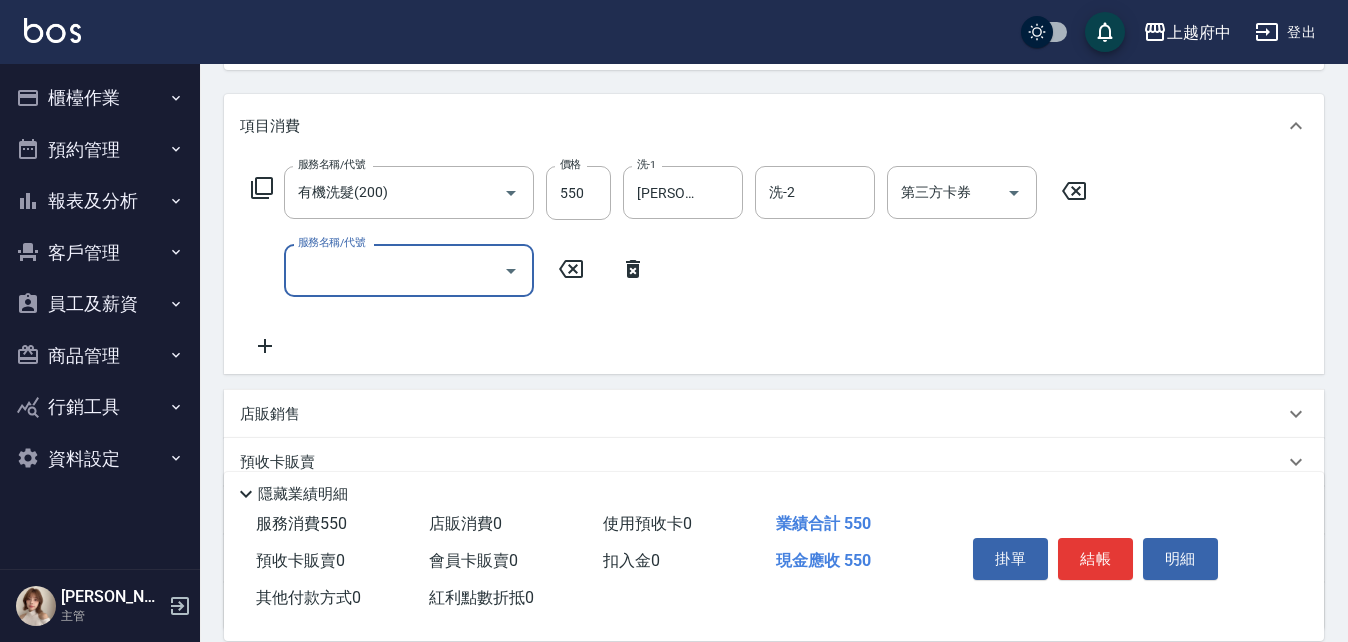 scroll, scrollTop: 300, scrollLeft: 0, axis: vertical 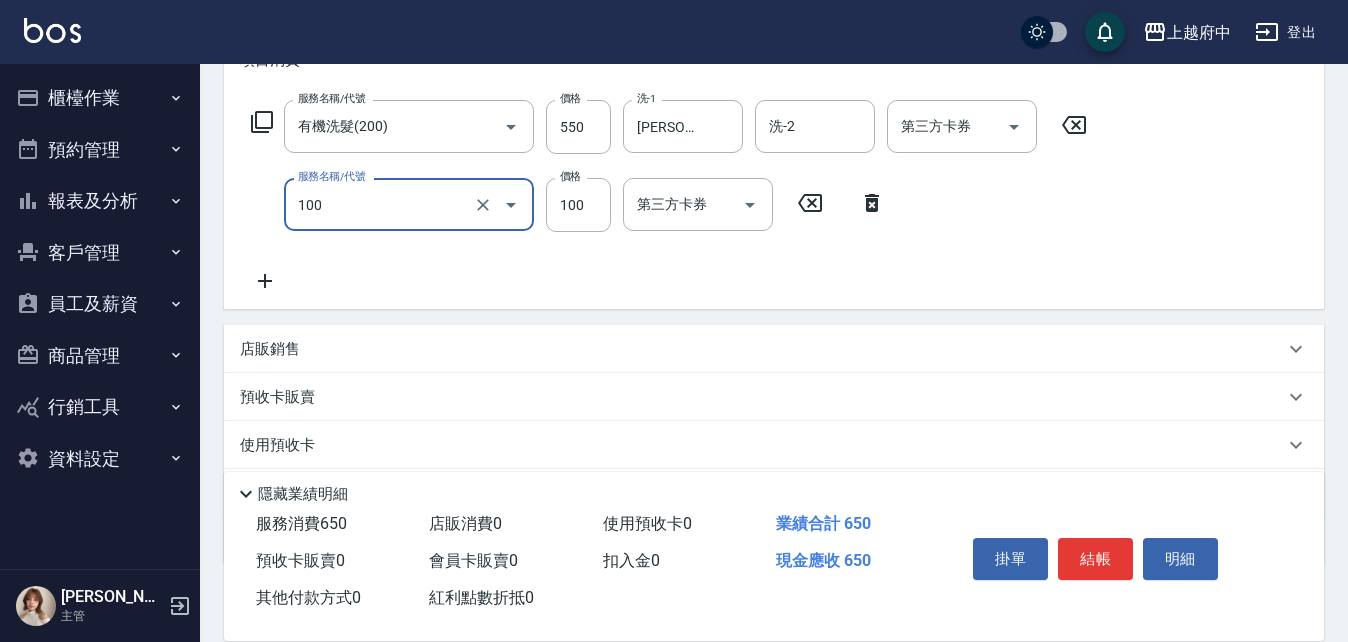 type on "造型/修劉海(100)" 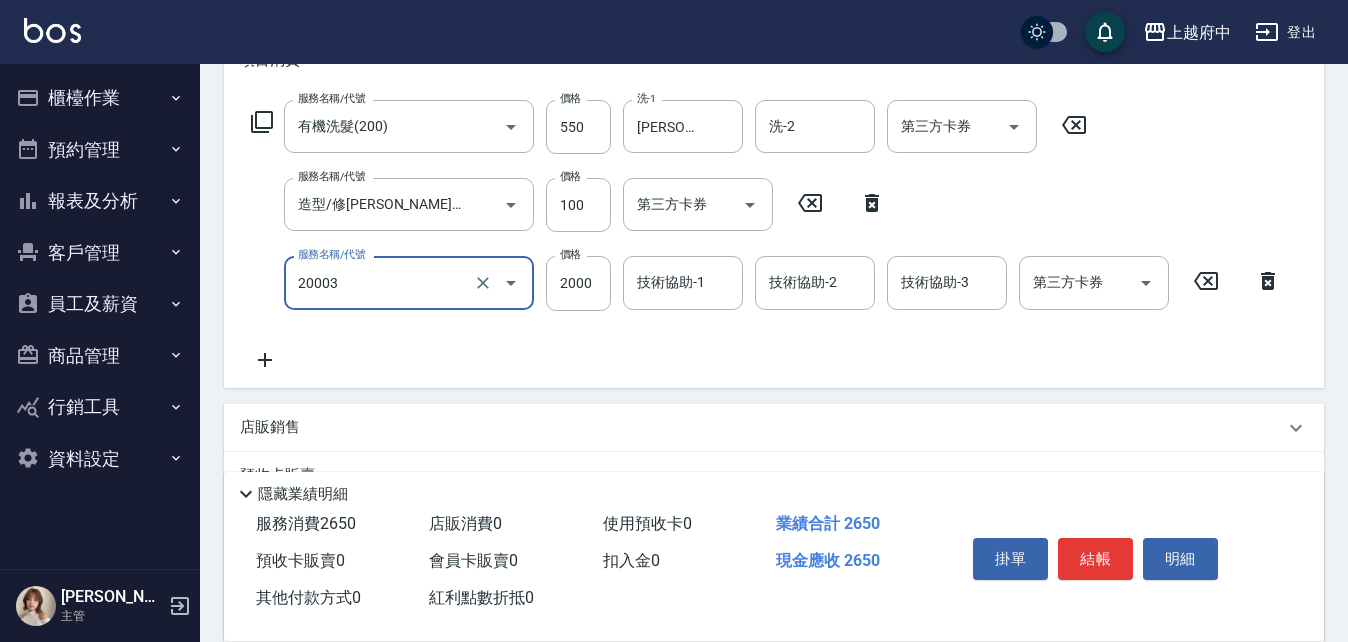 type on "M3D護髮(20003)" 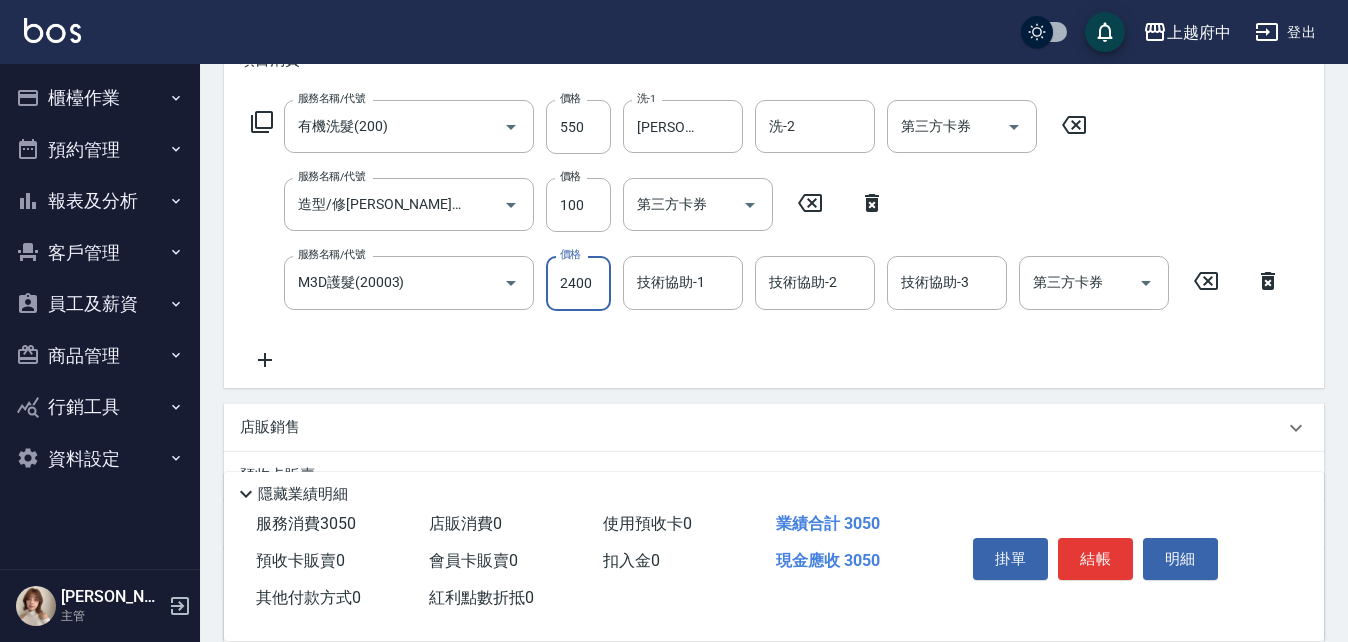 type on "2400" 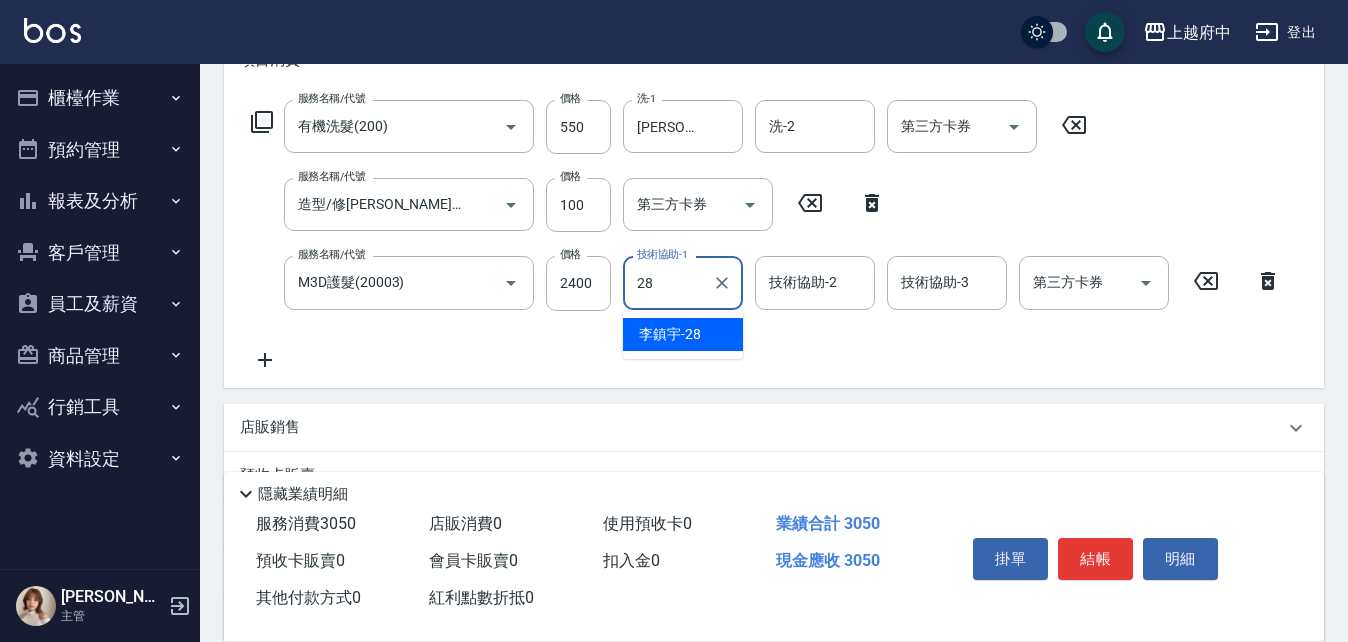 type on "[PERSON_NAME]-28" 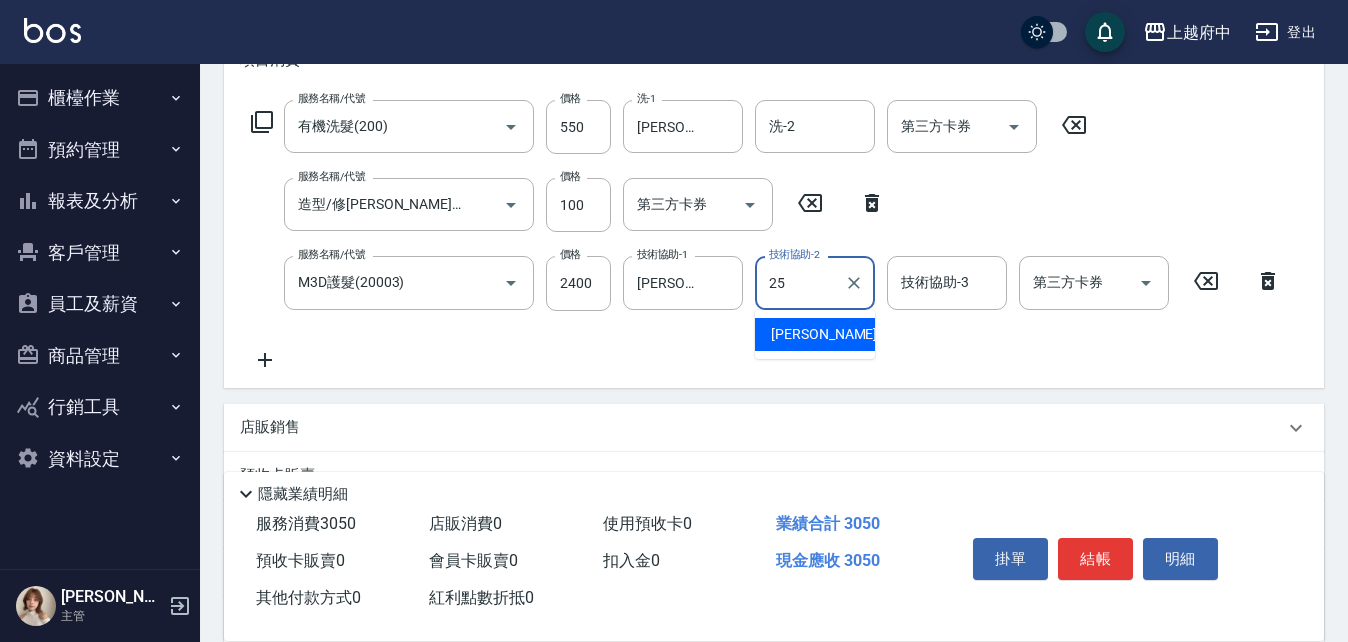 type on "Molly-25" 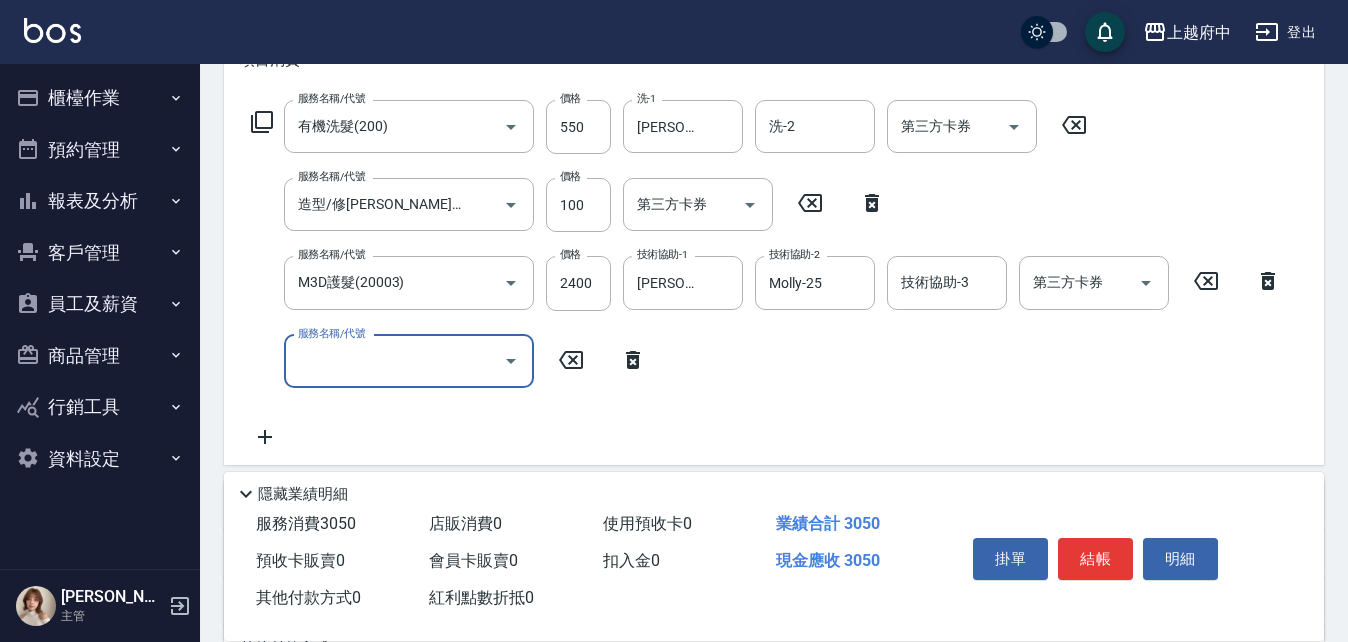 click 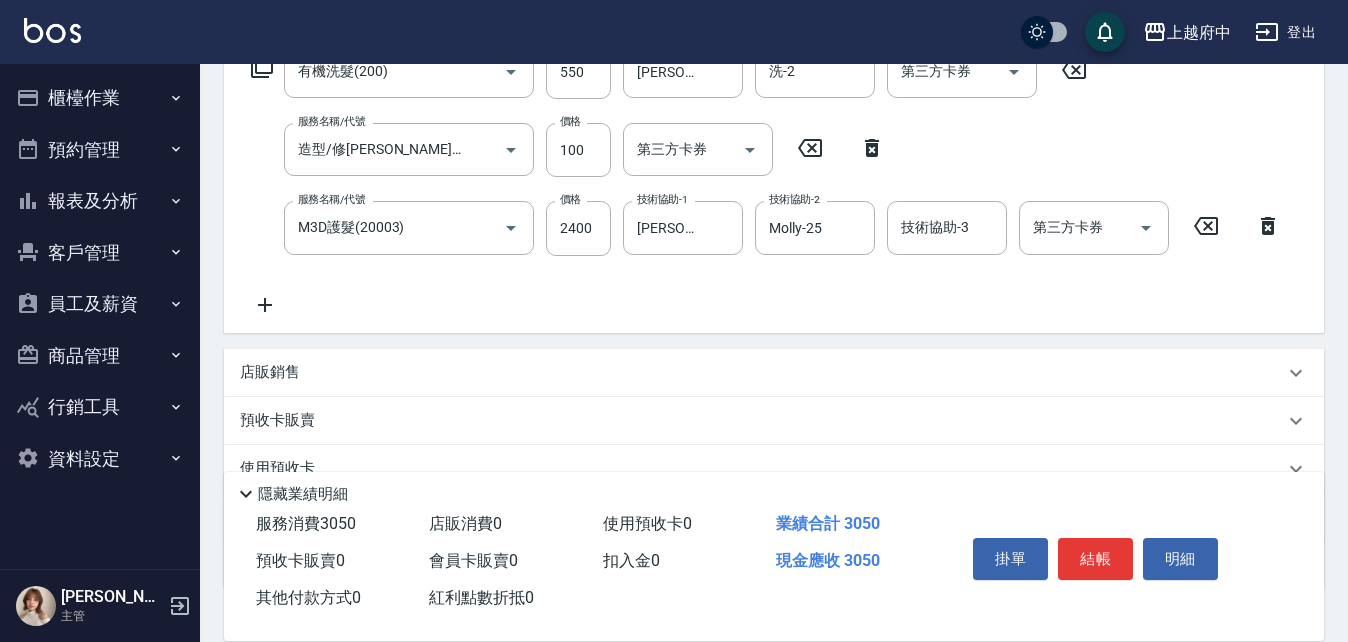 scroll, scrollTop: 400, scrollLeft: 0, axis: vertical 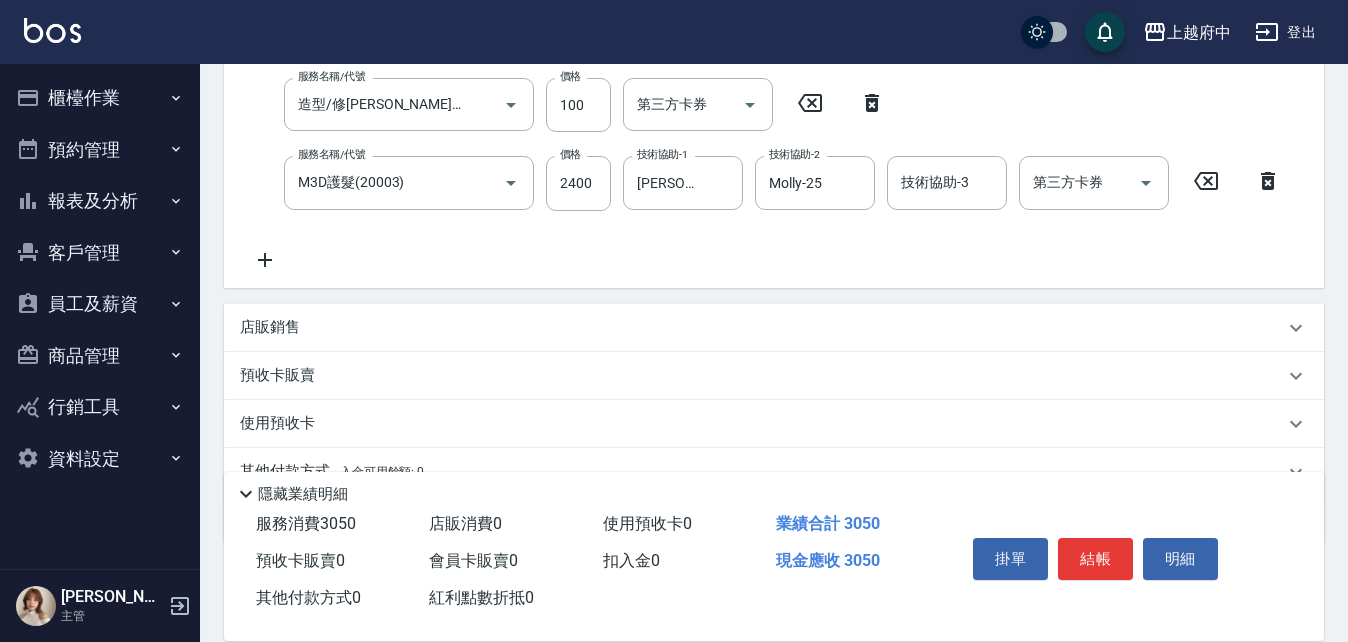 click on "店販銷售" at bounding box center [270, 327] 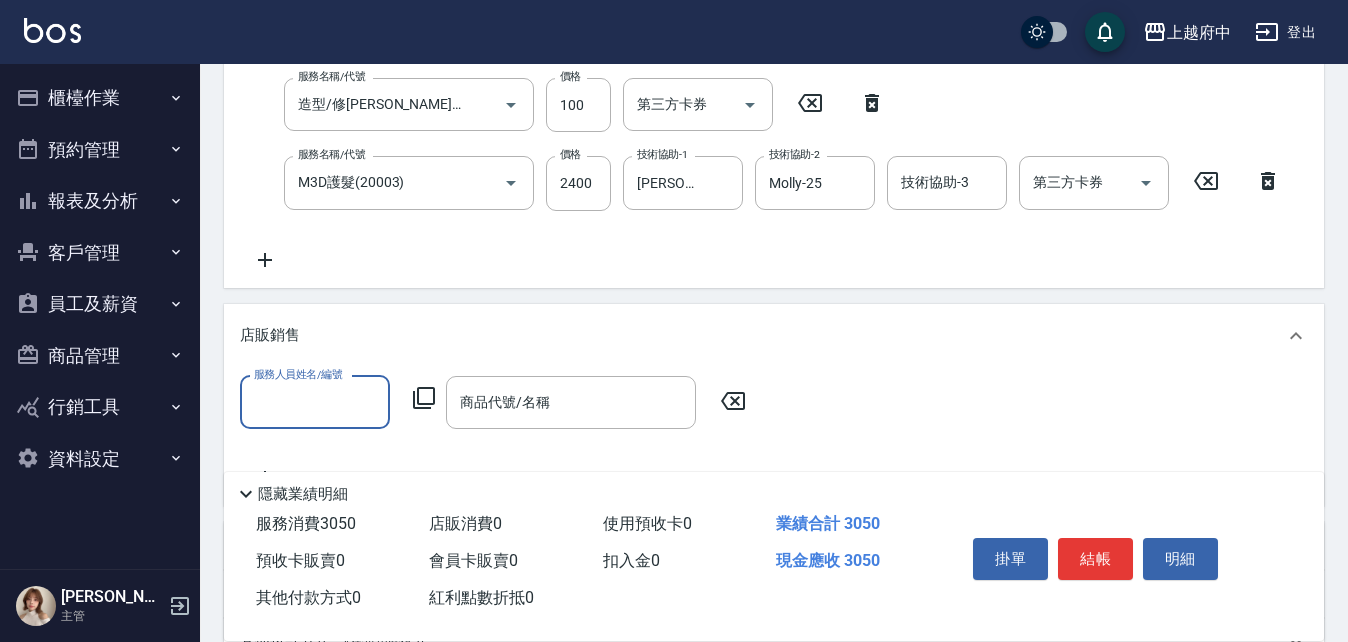scroll, scrollTop: 0, scrollLeft: 0, axis: both 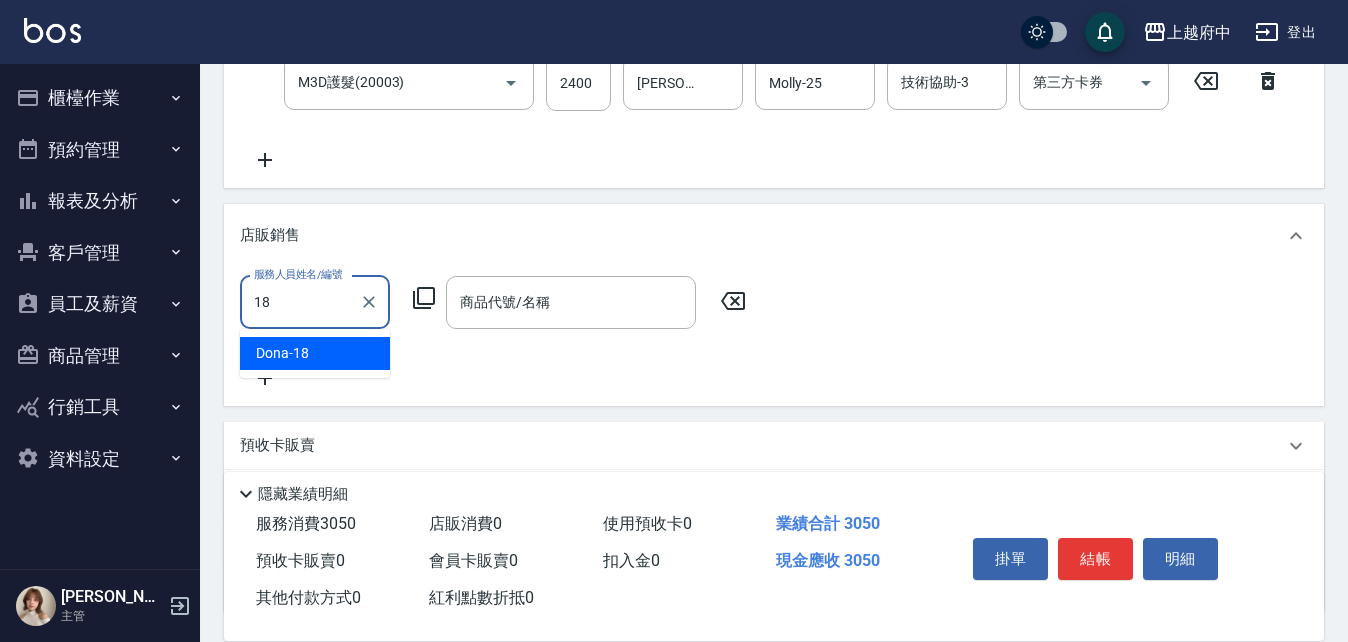 type on "Dona-18" 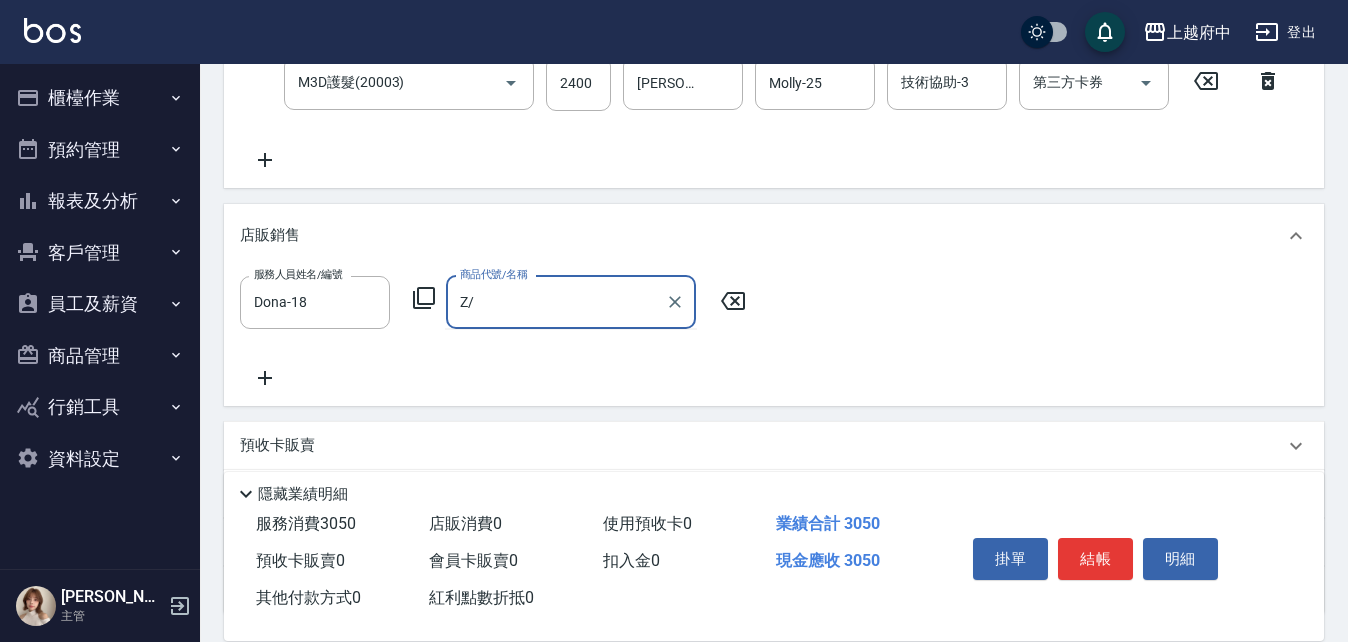 type on "Z" 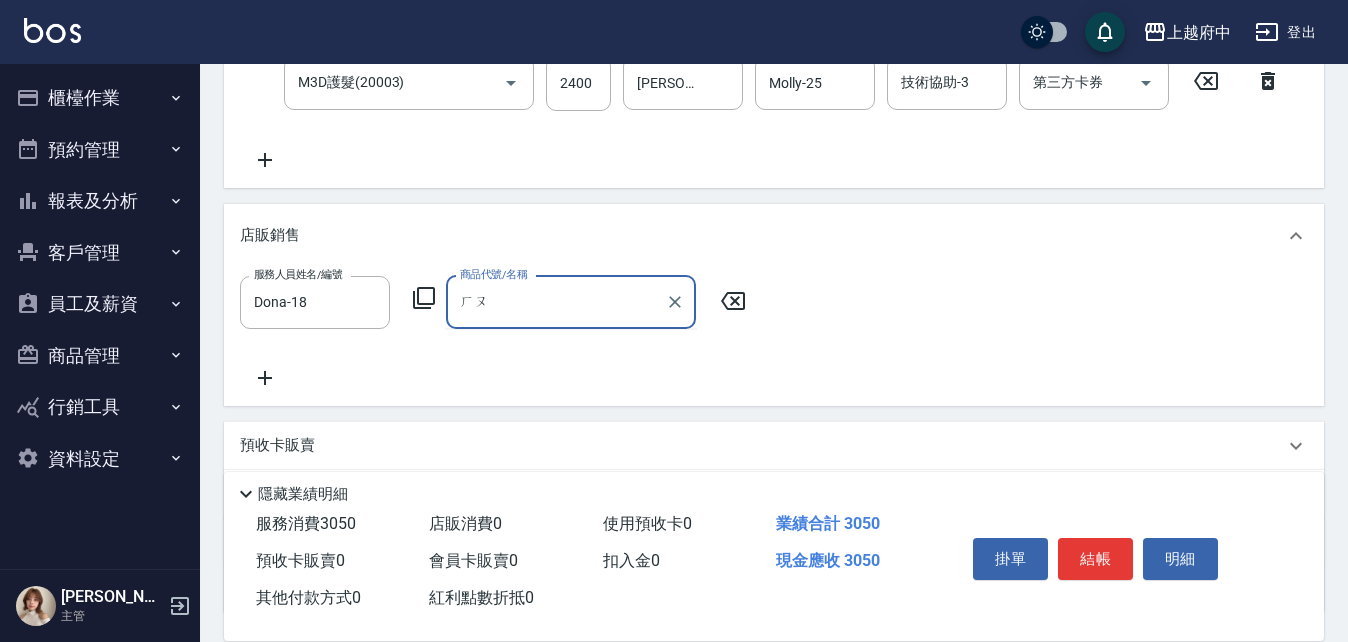 type on "後" 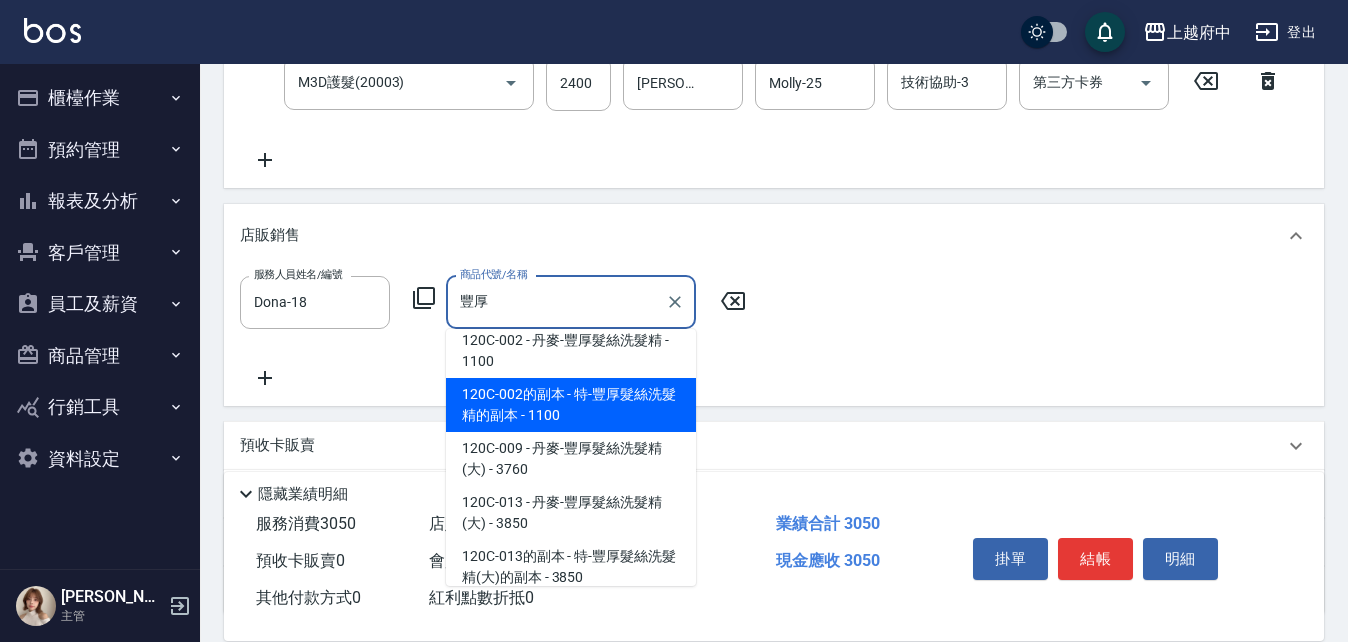 scroll, scrollTop: 116, scrollLeft: 0, axis: vertical 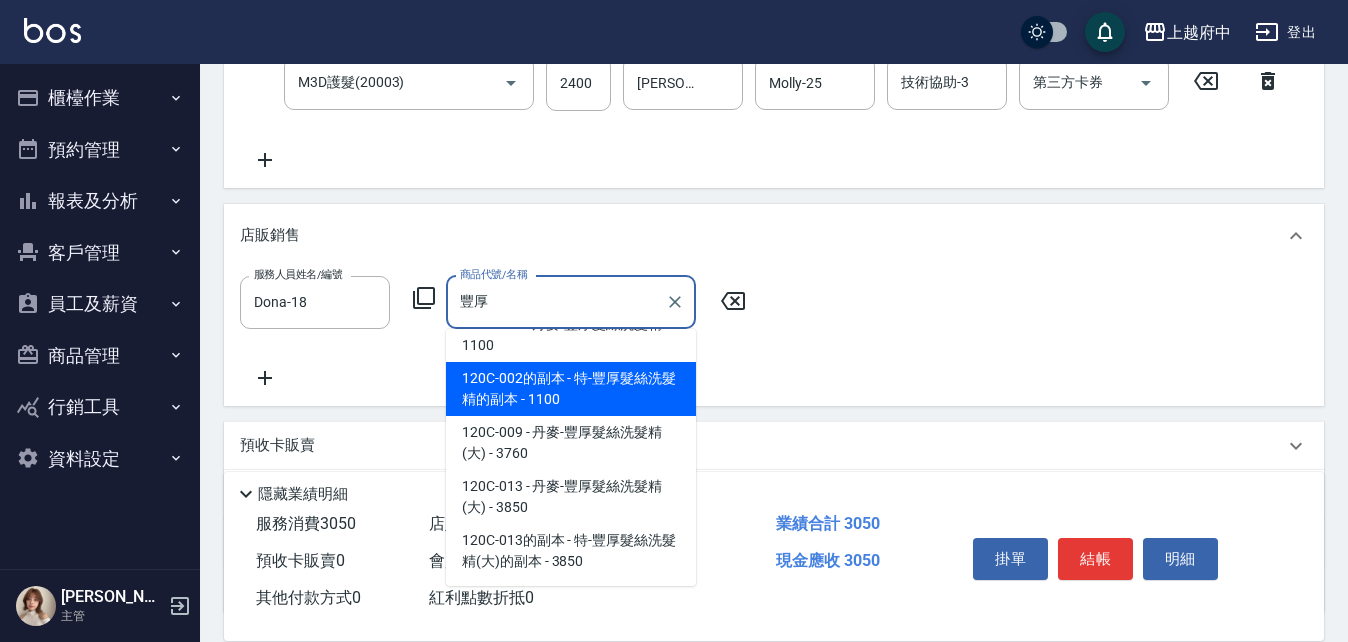 type on "豐厚" 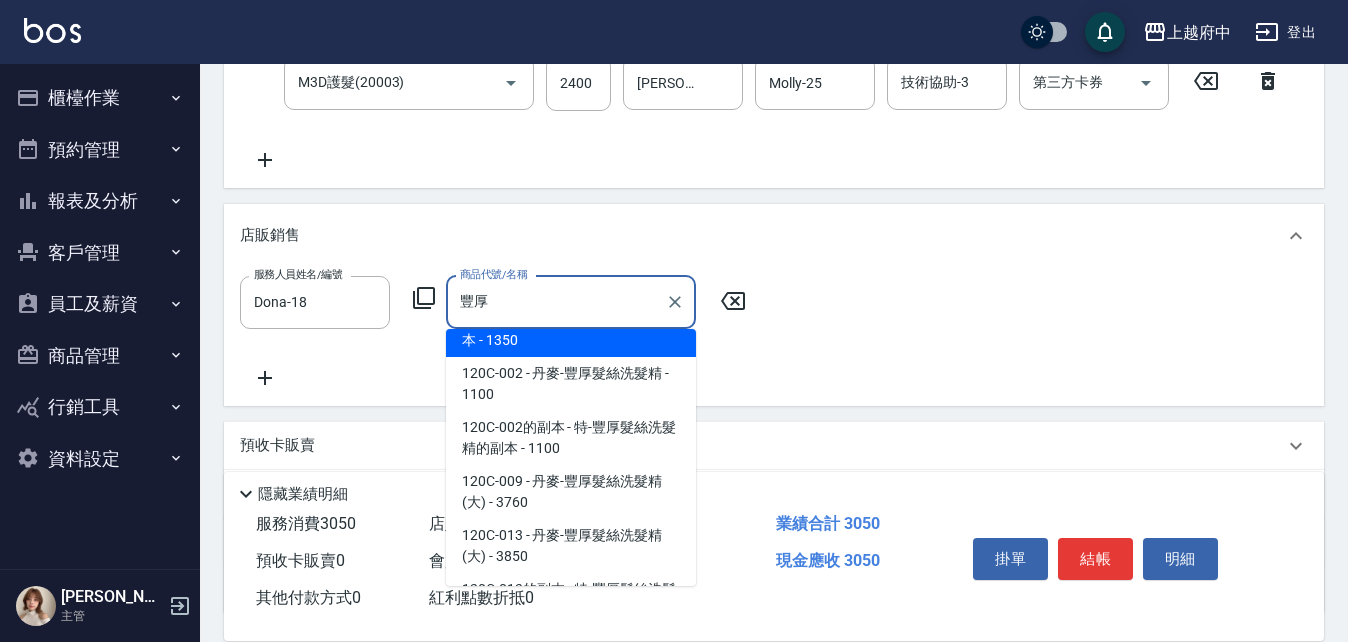 scroll, scrollTop: 116, scrollLeft: 0, axis: vertical 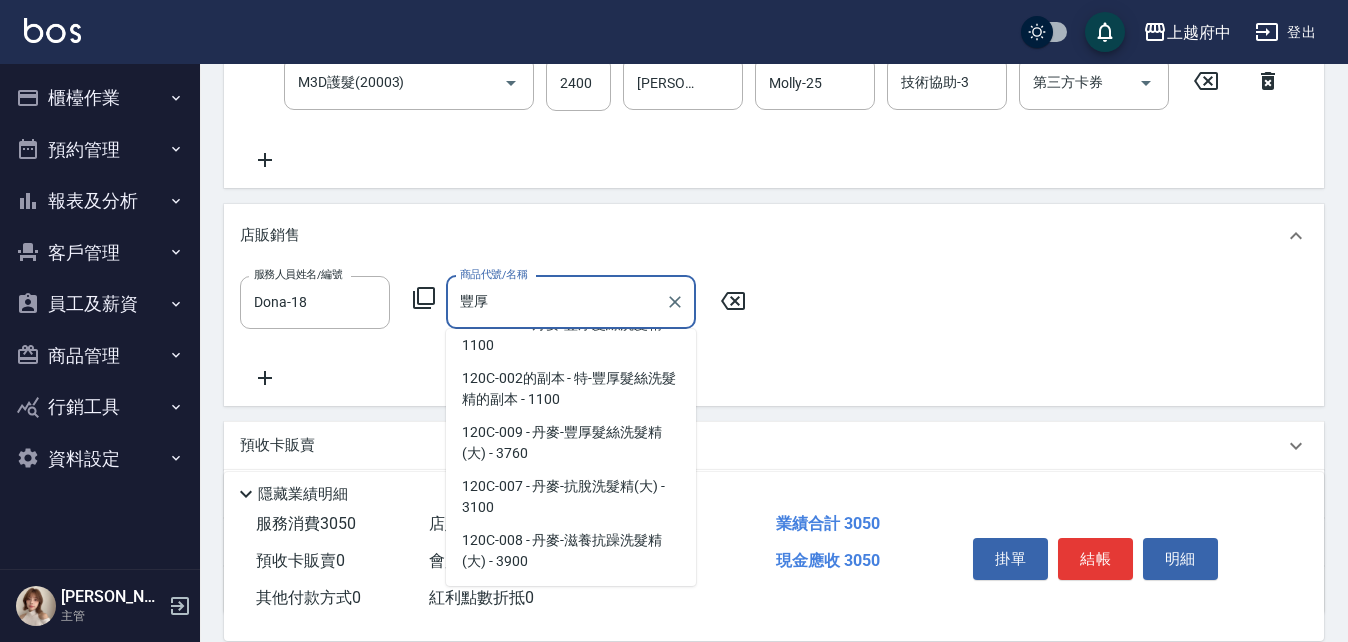click on "120C-009 - 丹麥-豐厚髮絲洗髮精(大) - 3760" at bounding box center (571, 443) 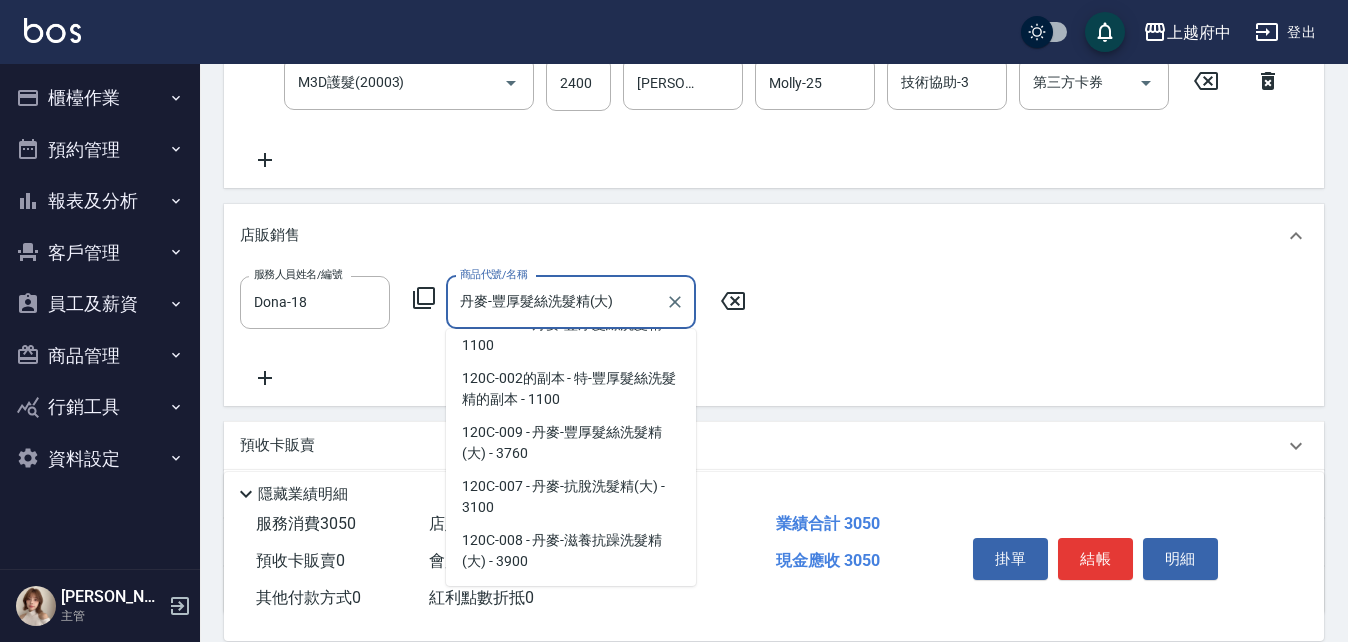 scroll, scrollTop: 0, scrollLeft: 0, axis: both 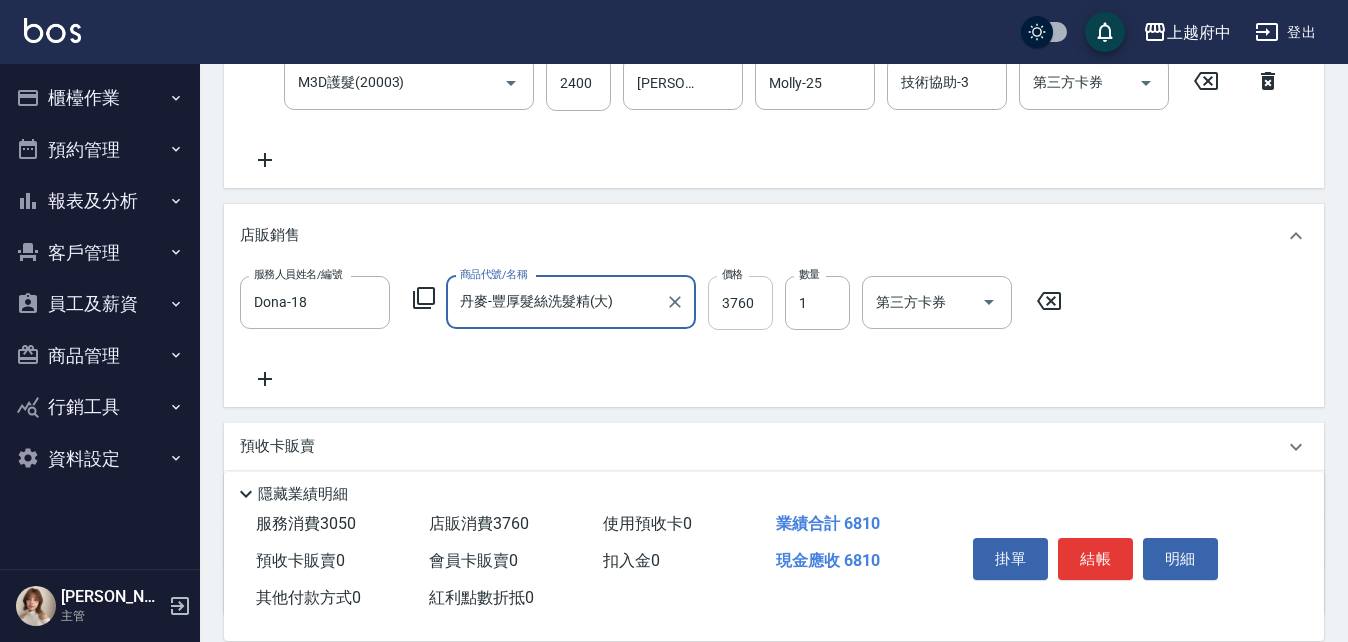 type on "丹麥-豐厚髮絲洗髮精(大)" 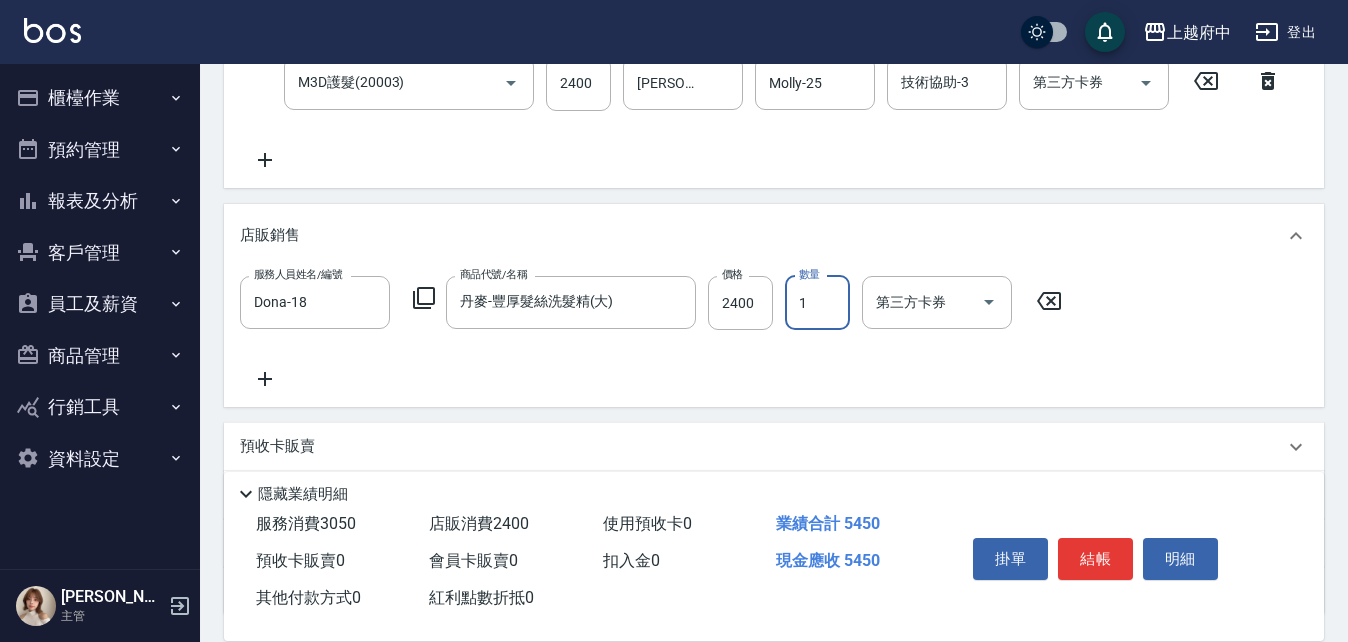 click on "服務人員姓名/編號 Dona-18 服務人員姓名/編號 商品代號/名稱 丹麥-豐厚髮絲洗髮精(大) 商品代號/名稱 價格 2400 價格 數量 1 數量 第三方卡券 第三方卡券" at bounding box center (774, 333) 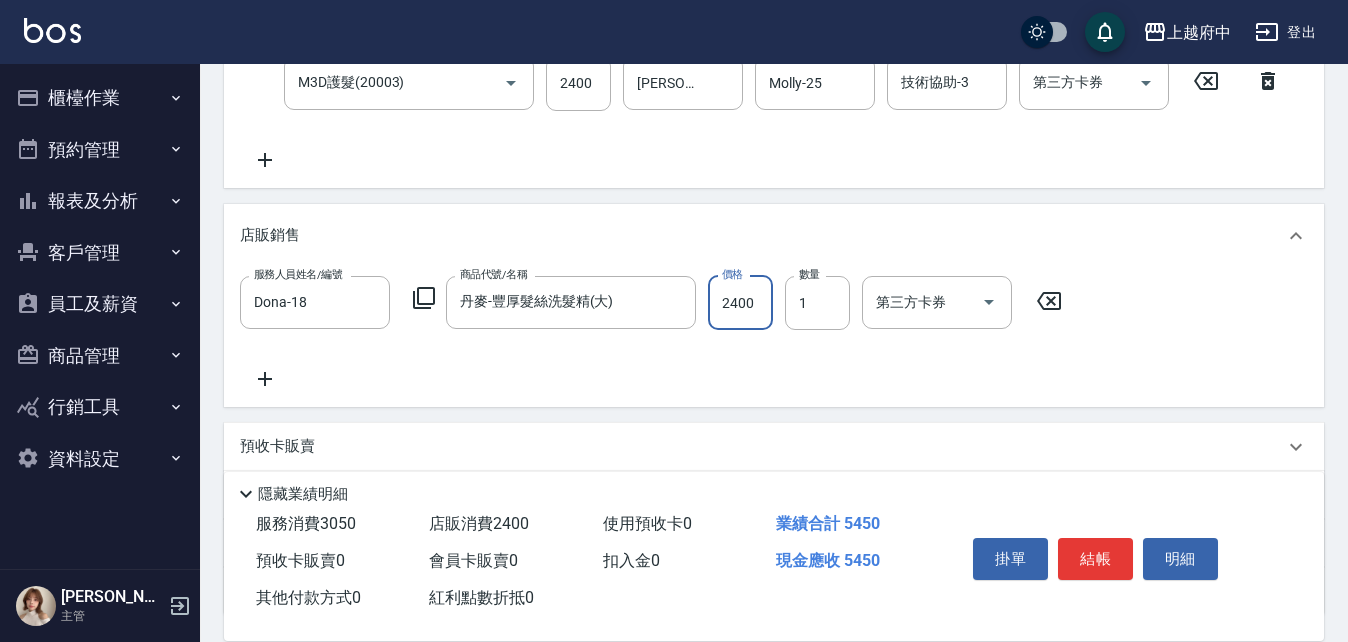 click on "2400" at bounding box center (740, 303) 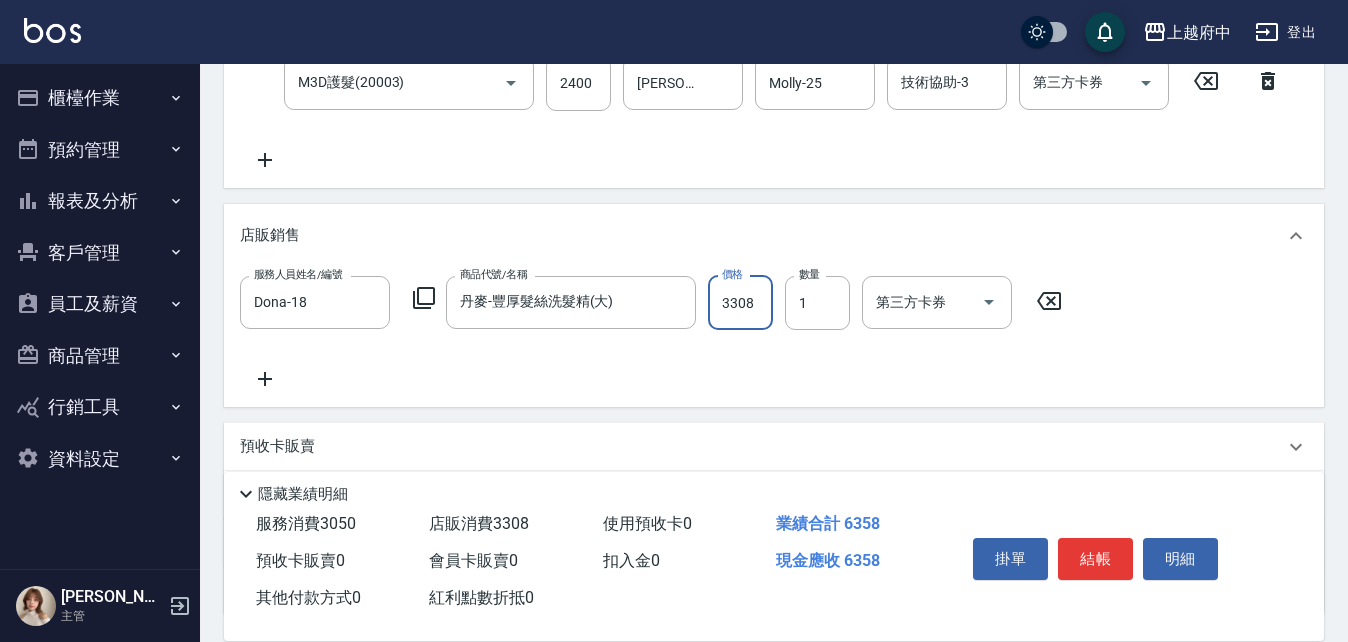 type on "3308" 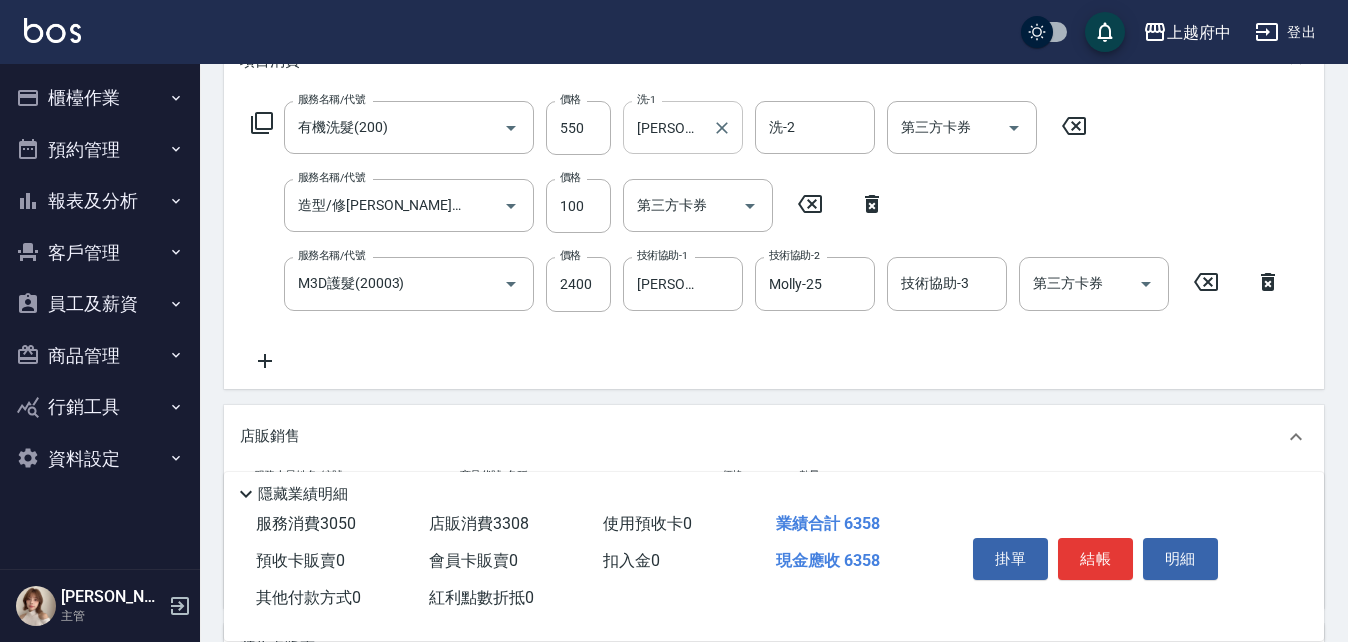 scroll, scrollTop: 300, scrollLeft: 0, axis: vertical 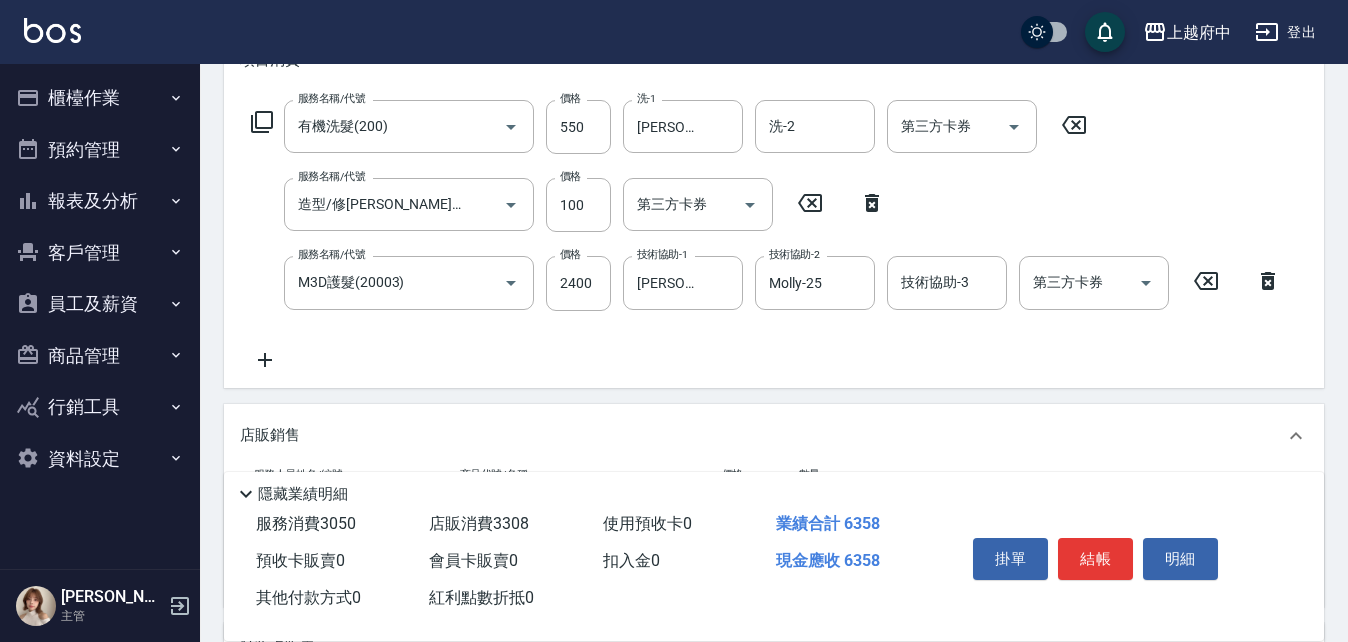 click on "服務名稱/代號 有機洗髮(200) 服務名稱/代號 價格 550 價格 洗-1 李鎮宇-28 洗-1 洗-2 洗-2 第三方卡券 第三方卡券 服務名稱/代號 造型/修劉海(100) 服務名稱/代號 價格 100 價格 第三方卡券 第三方卡券 服務名稱/代號 M3D護髮(20003) 服務名稱/代號 價格 2400 價格 技術協助-1 李鎮宇-28 技術協助-1 技術協助-2 Molly-25 技術協助-2 技術協助-3 技術協助-3 第三方卡券 第三方卡券" at bounding box center [766, 235] 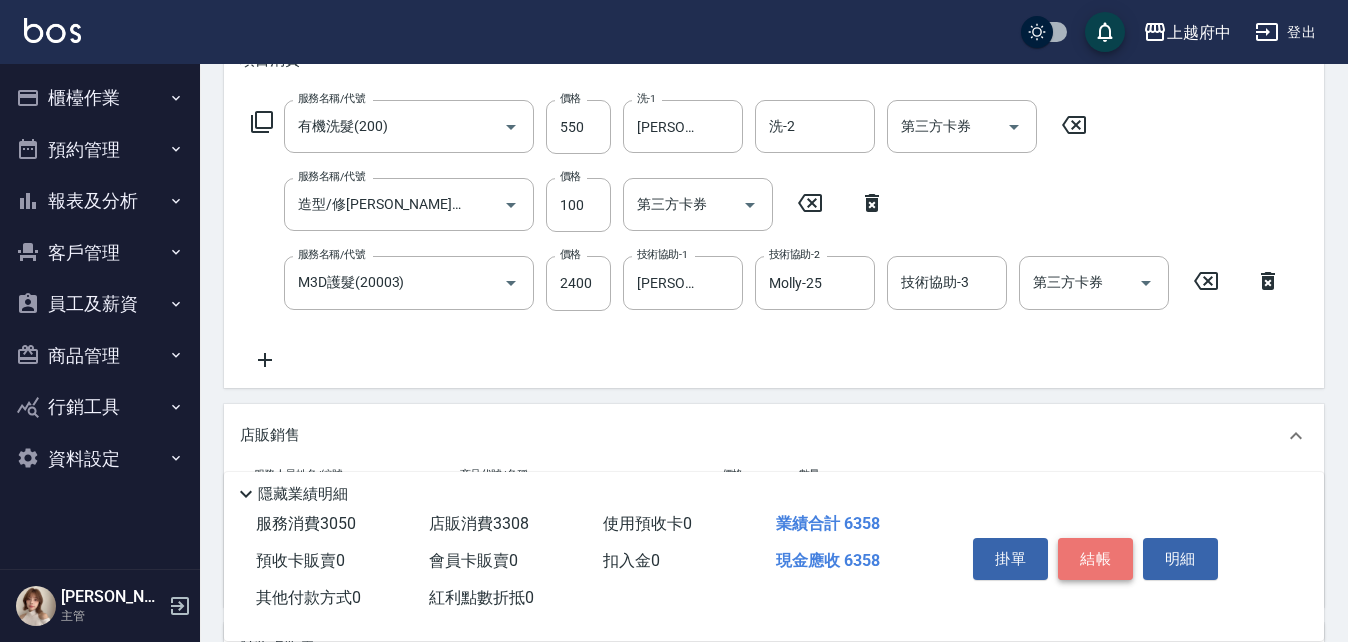 click on "結帳" at bounding box center [1095, 559] 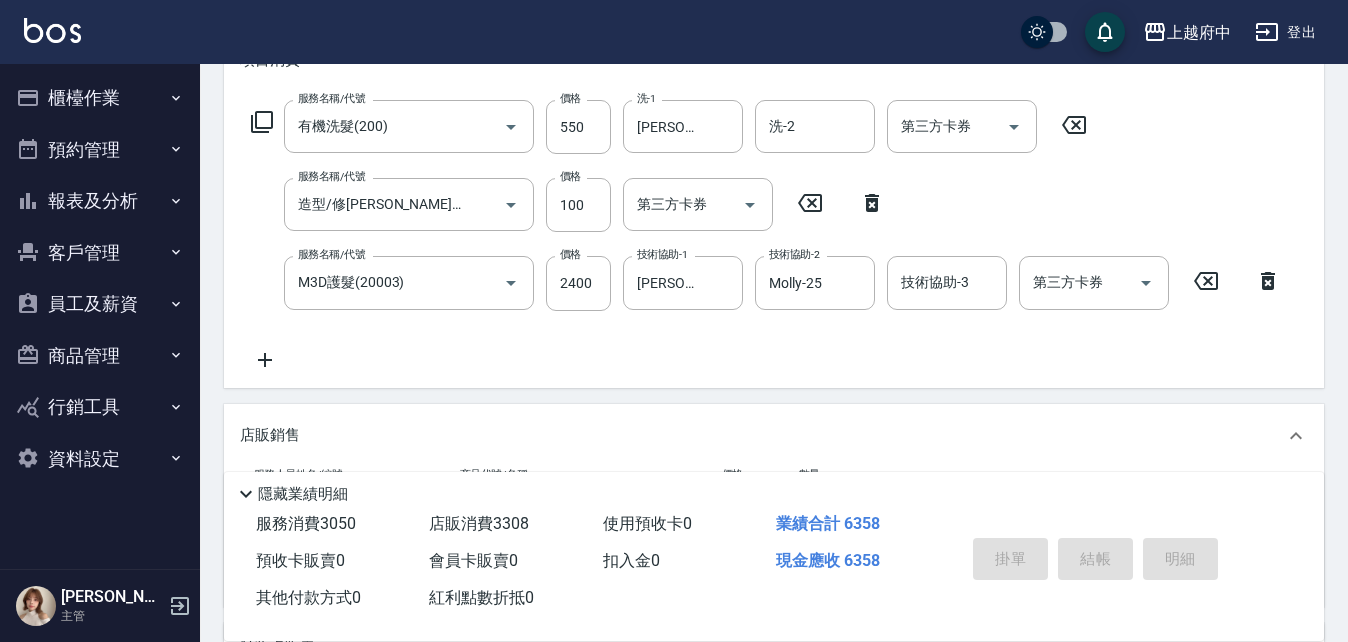 type on "2025/07/15 17:59" 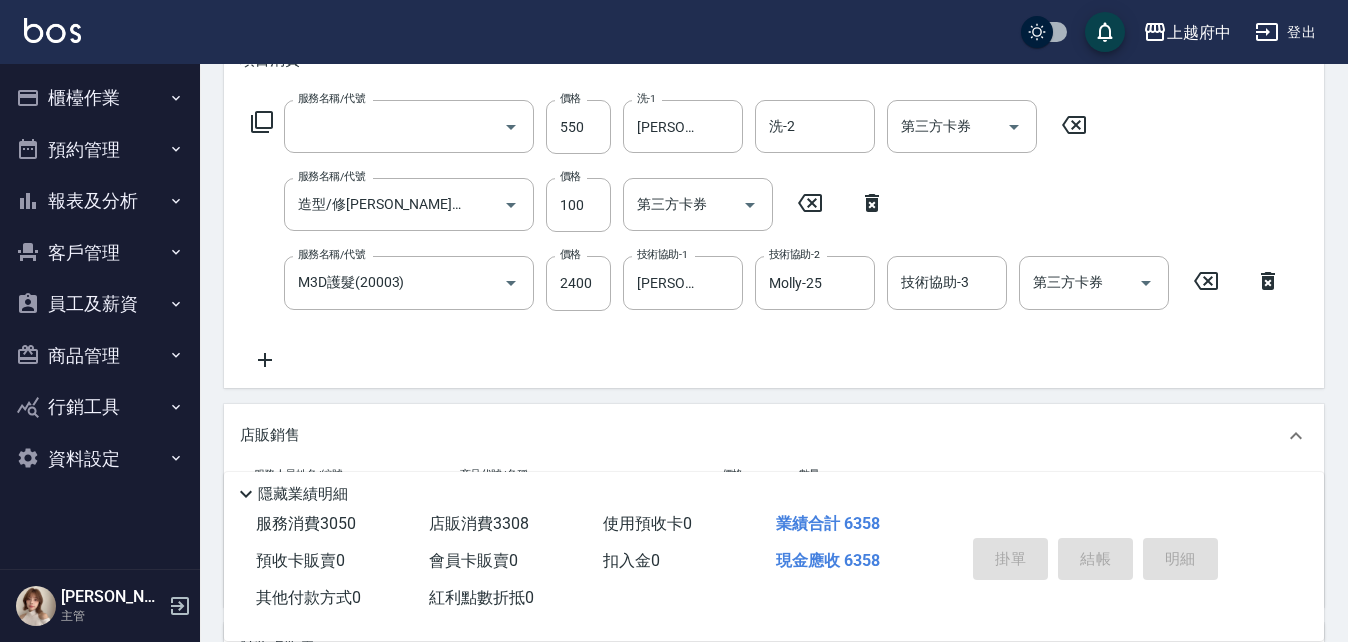 scroll, scrollTop: 0, scrollLeft: 0, axis: both 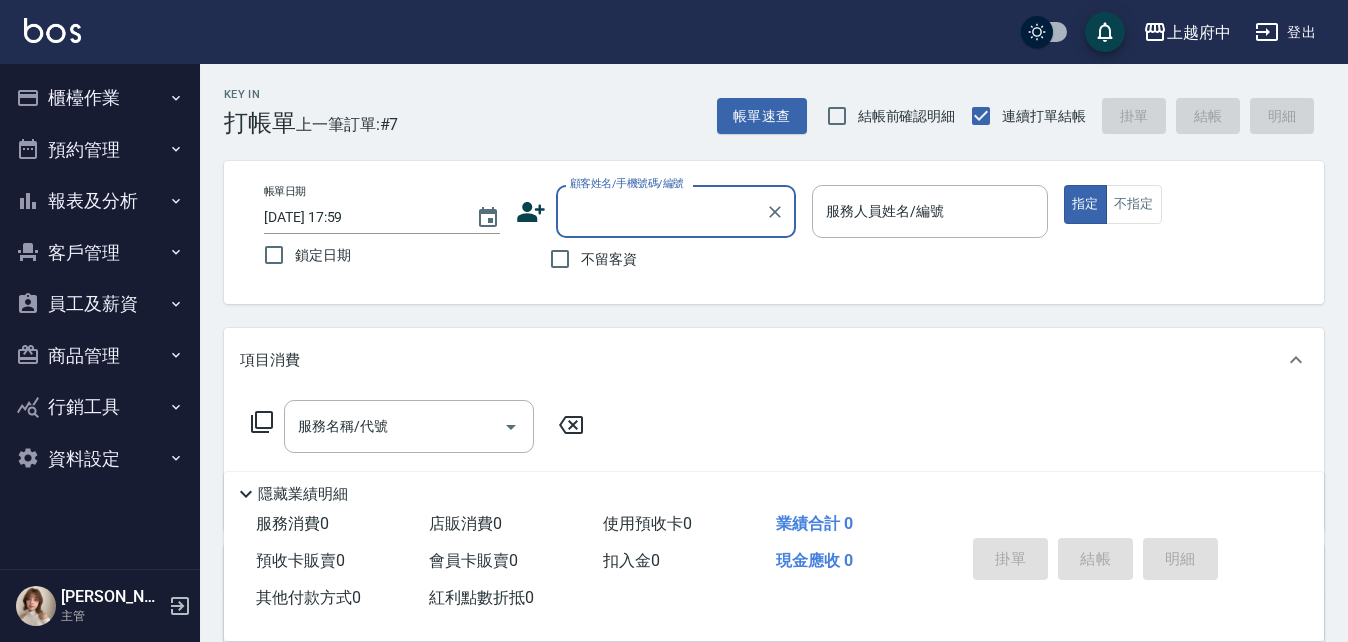 click on "帳單日期 2025/07/15 17:59 鎖定日期 顧客姓名/手機號碼/編號 顧客姓名/手機號碼/編號 不留客資 服務人員姓名/編號 服務人員姓名/編號 指定 不指定" at bounding box center (774, 232) 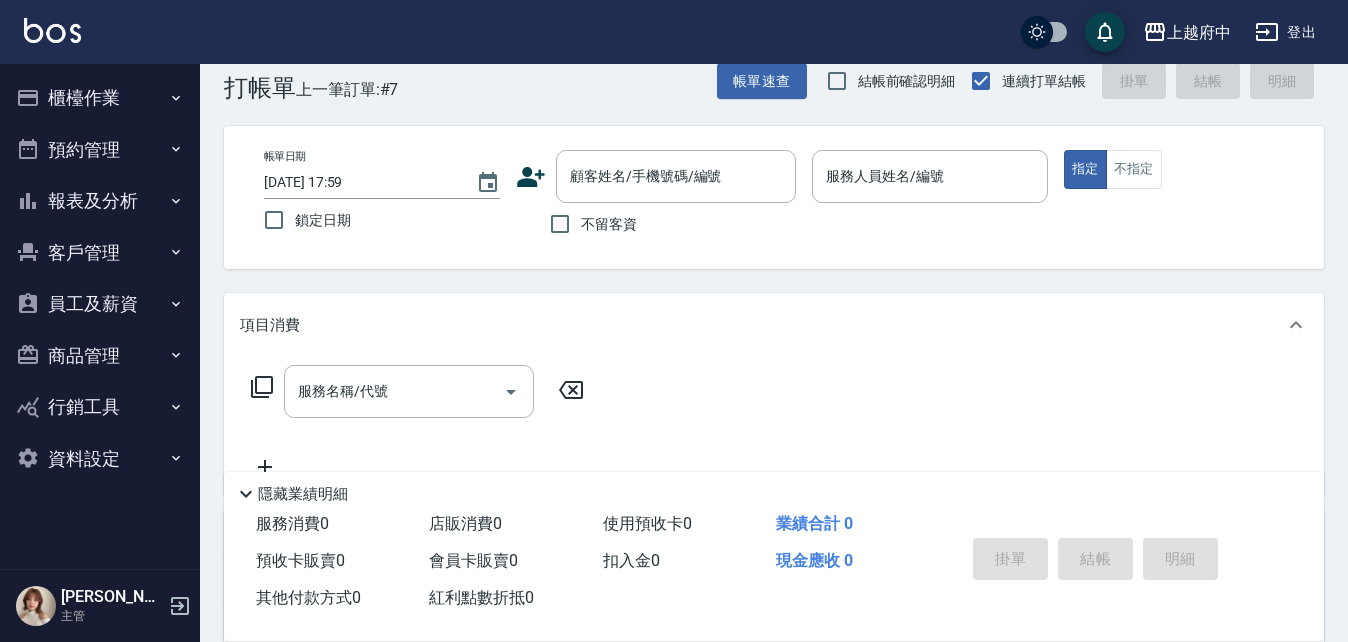 scroll, scrollTop: 0, scrollLeft: 0, axis: both 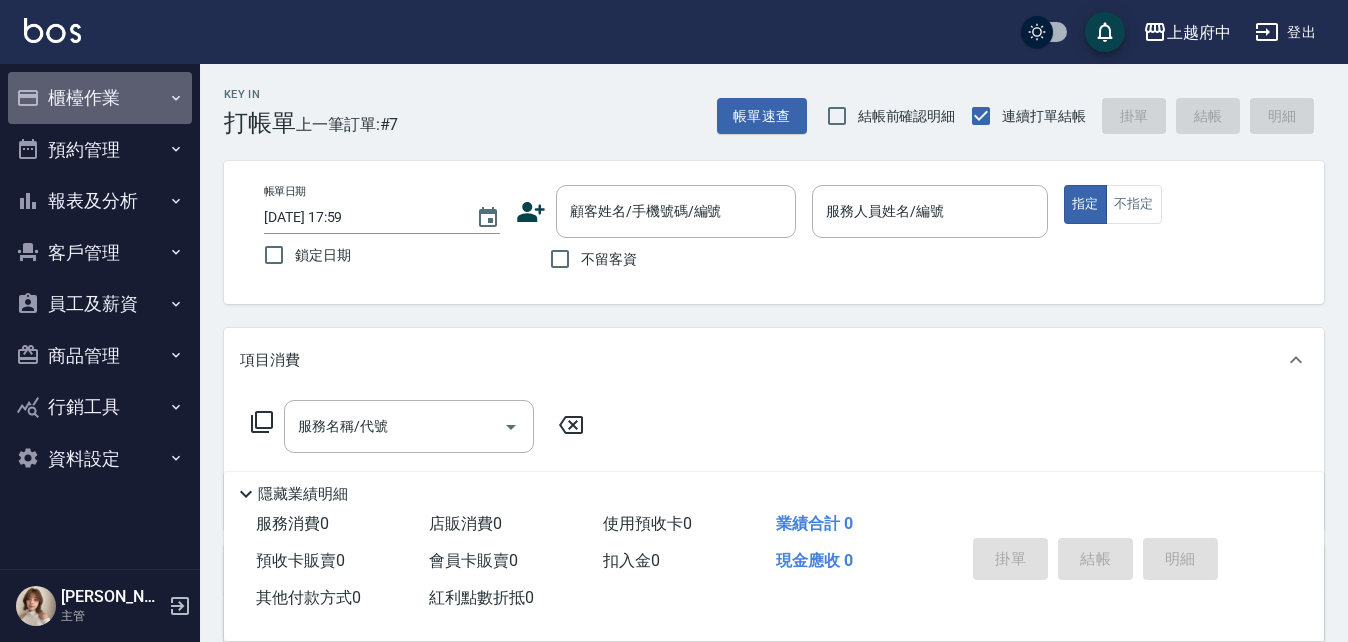 click on "櫃檯作業" at bounding box center [100, 98] 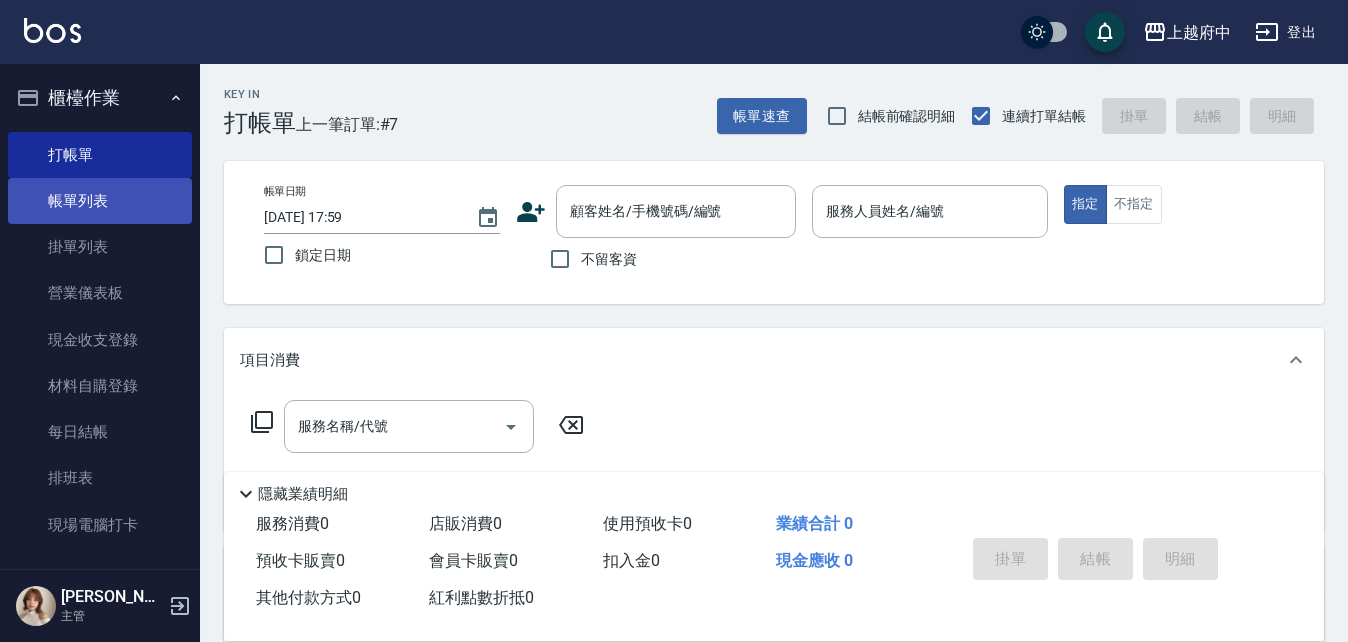 click on "帳單列表" at bounding box center [100, 201] 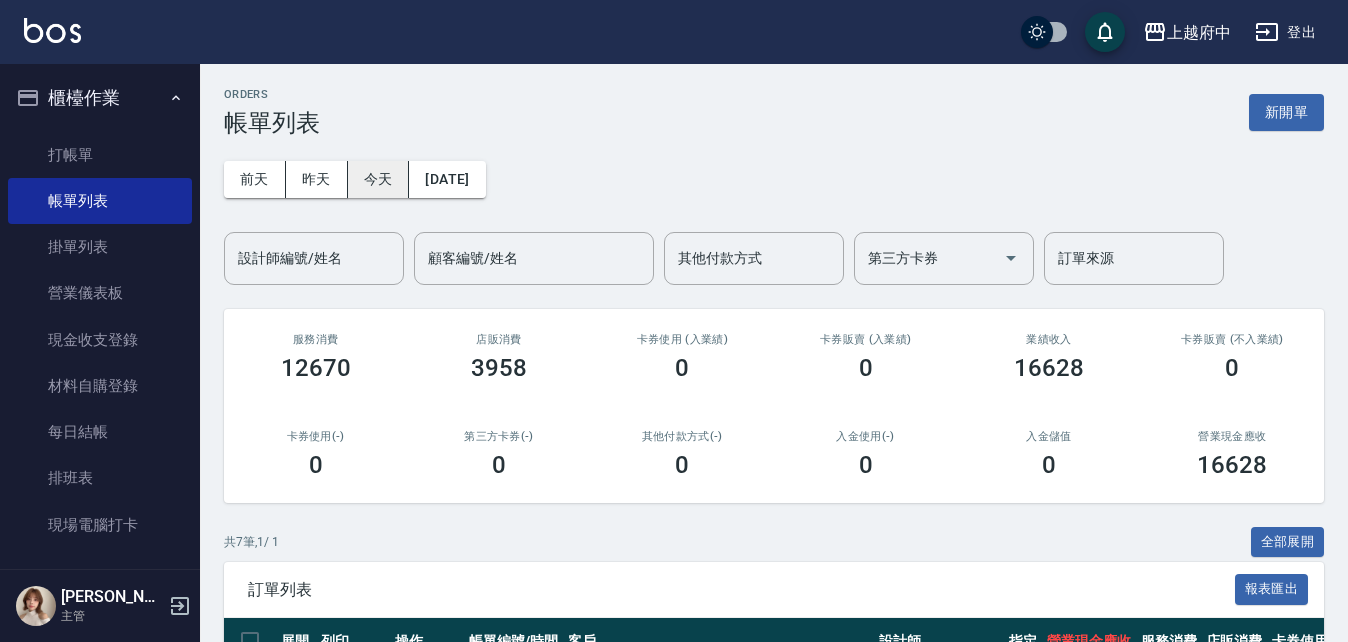 click on "今天" at bounding box center [379, 179] 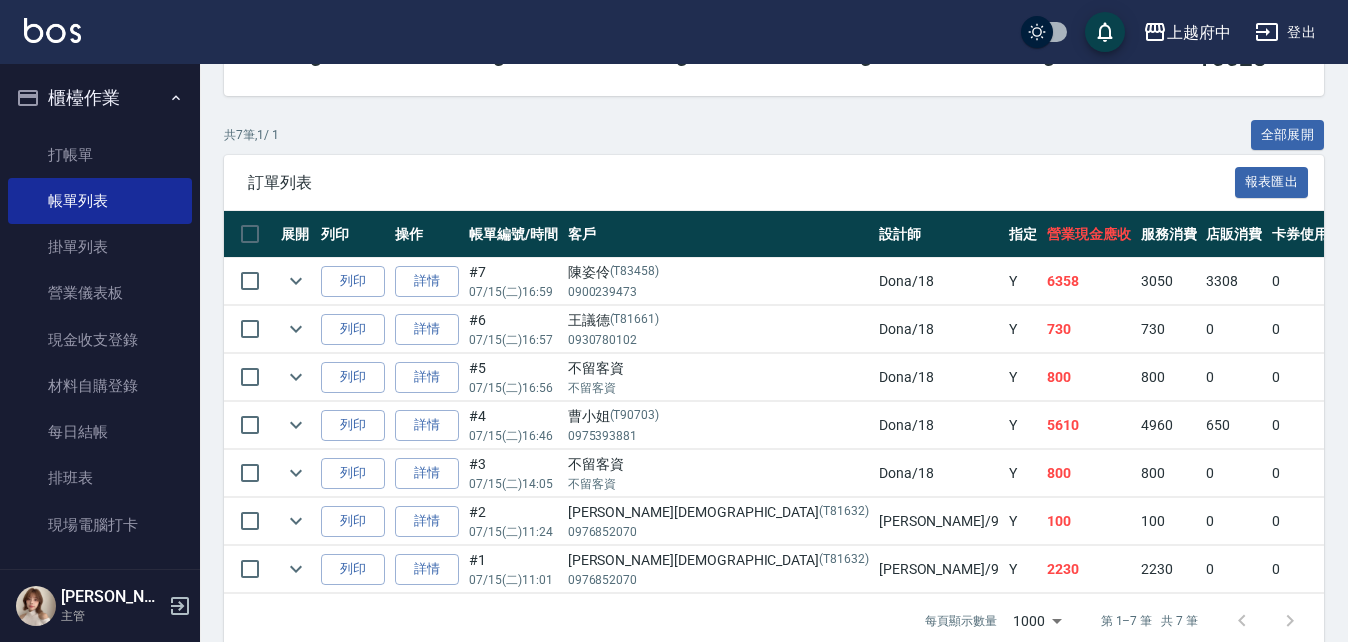 scroll, scrollTop: 452, scrollLeft: 0, axis: vertical 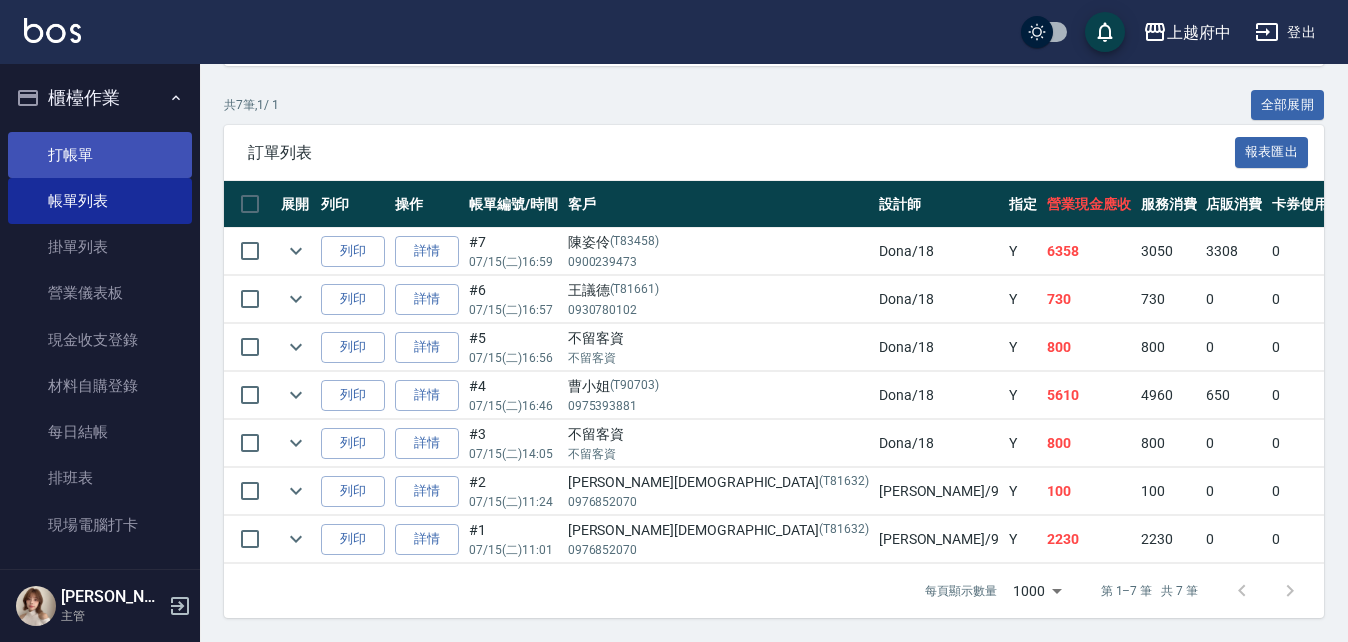 click on "打帳單" at bounding box center [100, 155] 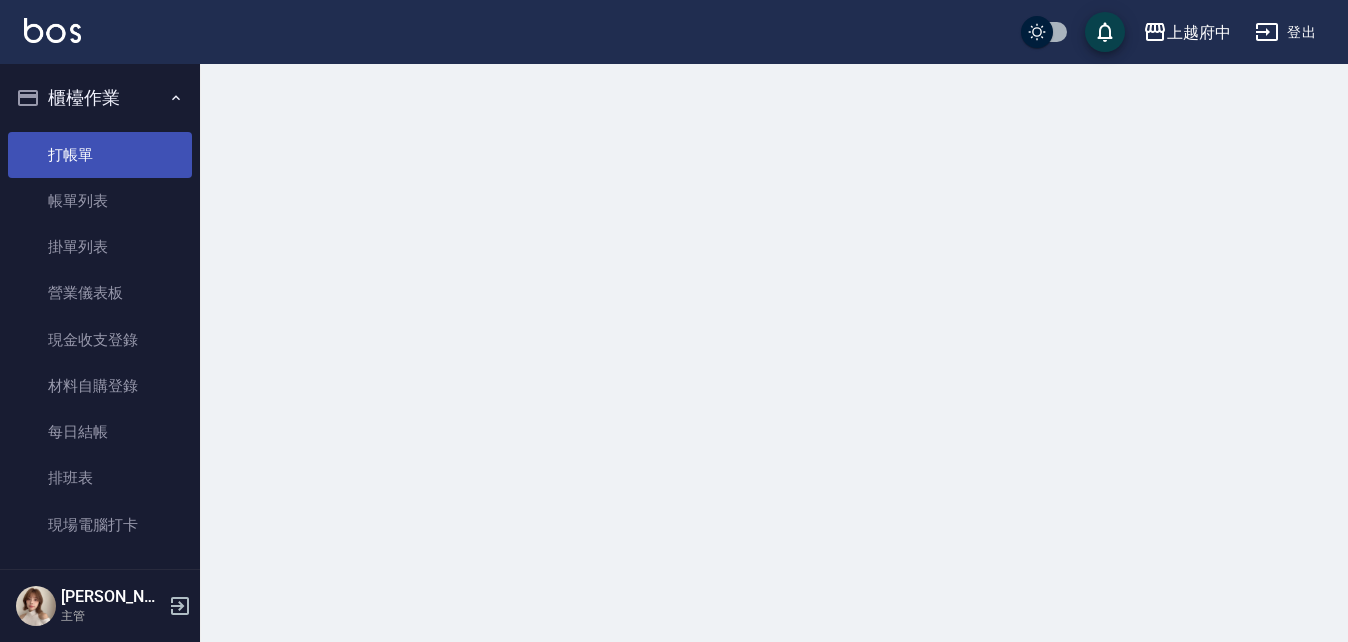 scroll, scrollTop: 0, scrollLeft: 0, axis: both 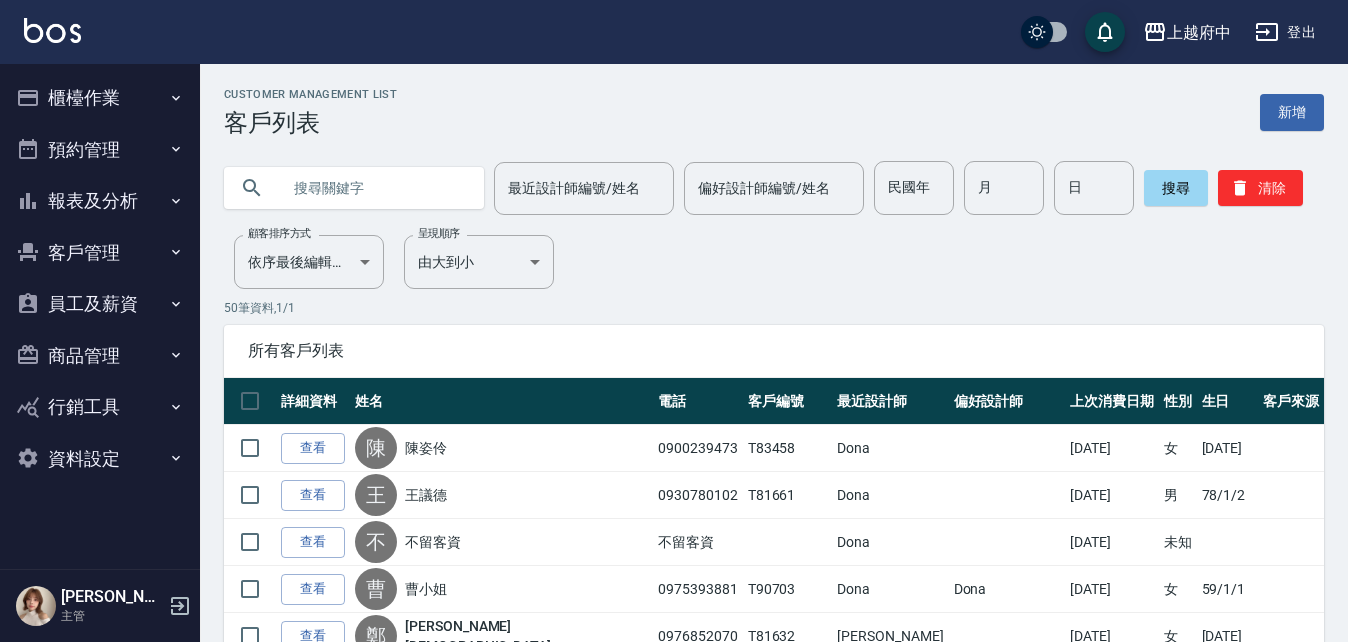 click at bounding box center (374, 188) 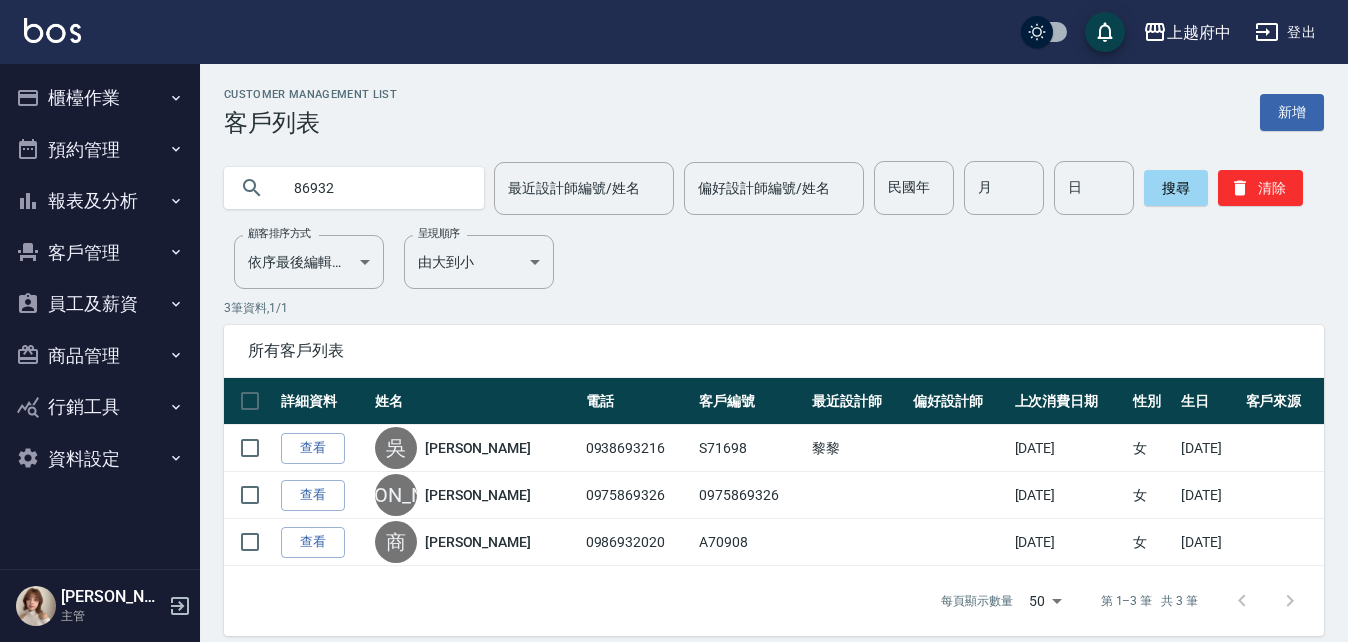 click on "86932" at bounding box center [374, 188] 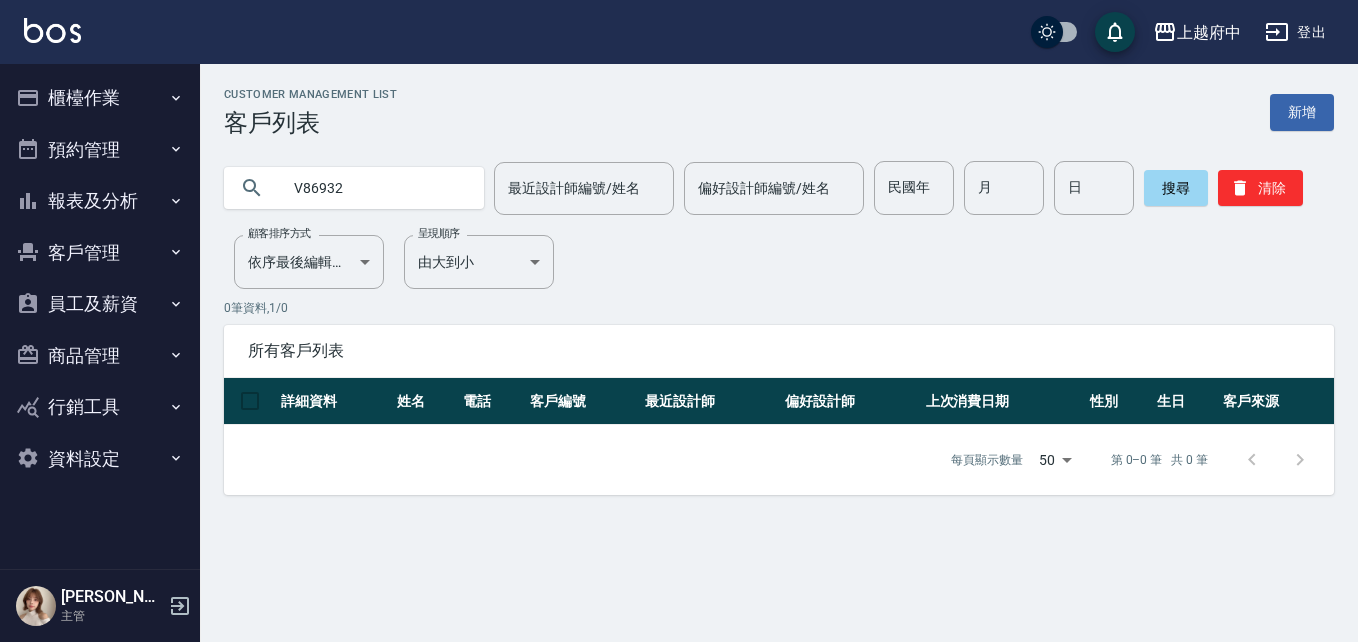 drag, startPoint x: 386, startPoint y: 192, endPoint x: 312, endPoint y: 189, distance: 74.06078 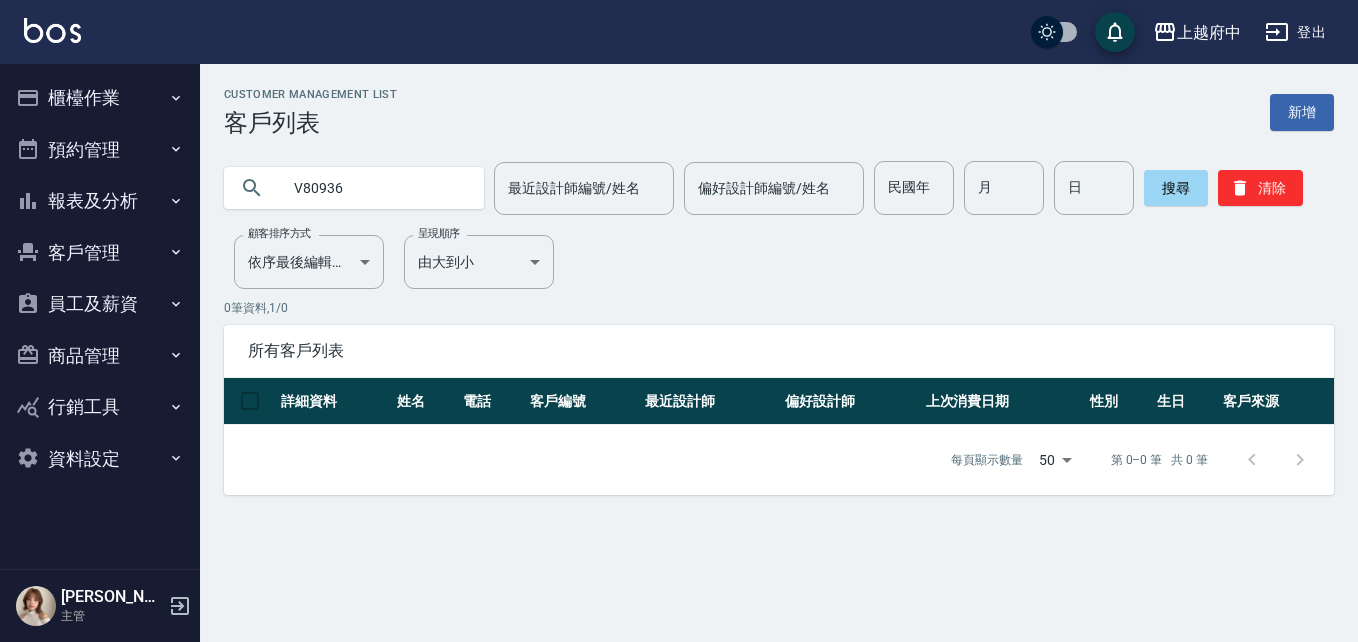 type on "V80936" 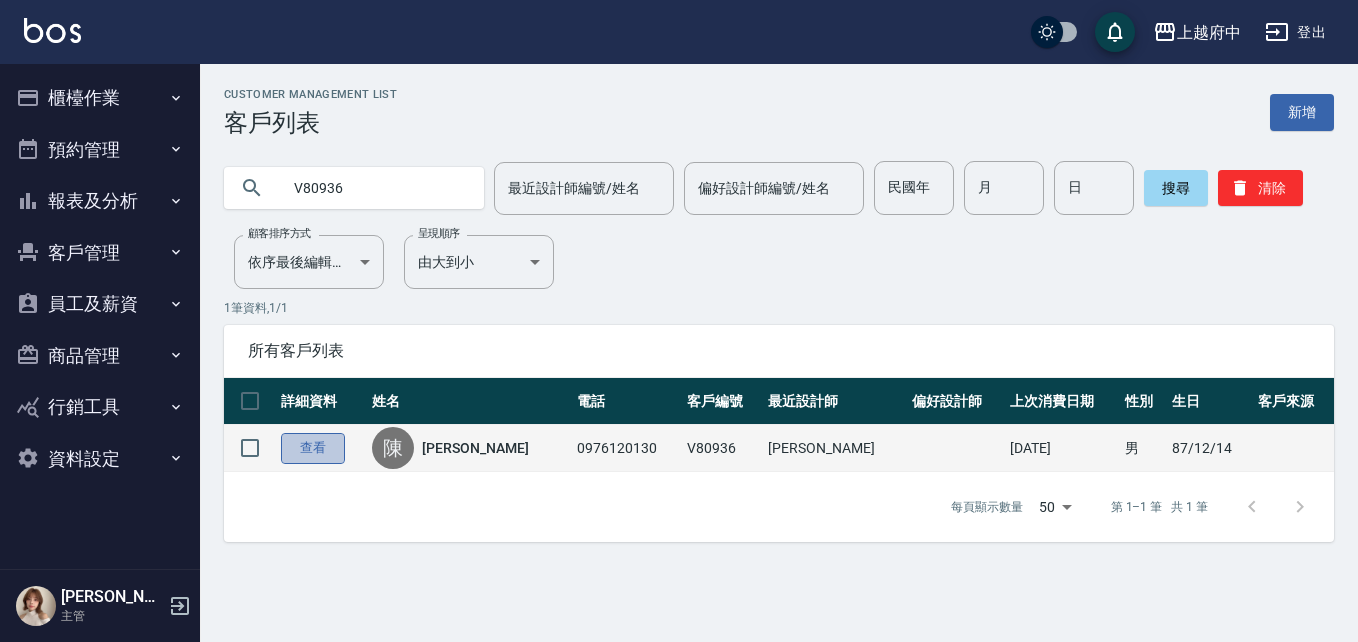click on "查看" at bounding box center (313, 448) 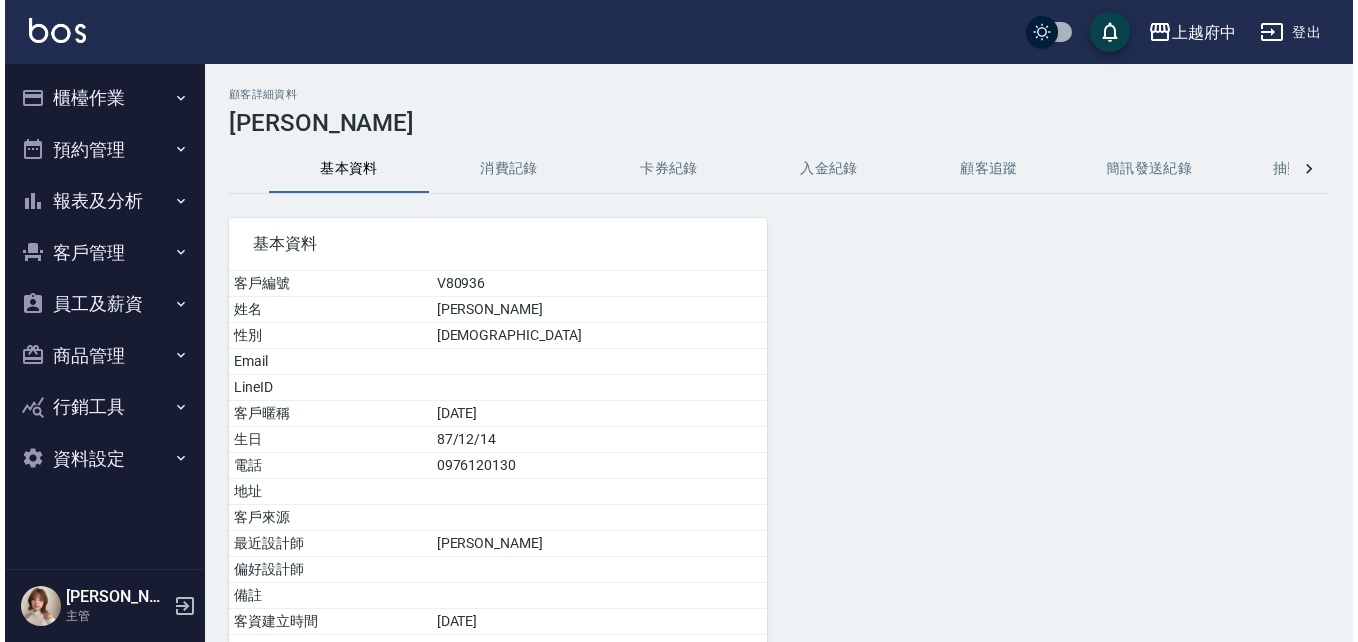 scroll, scrollTop: 146, scrollLeft: 0, axis: vertical 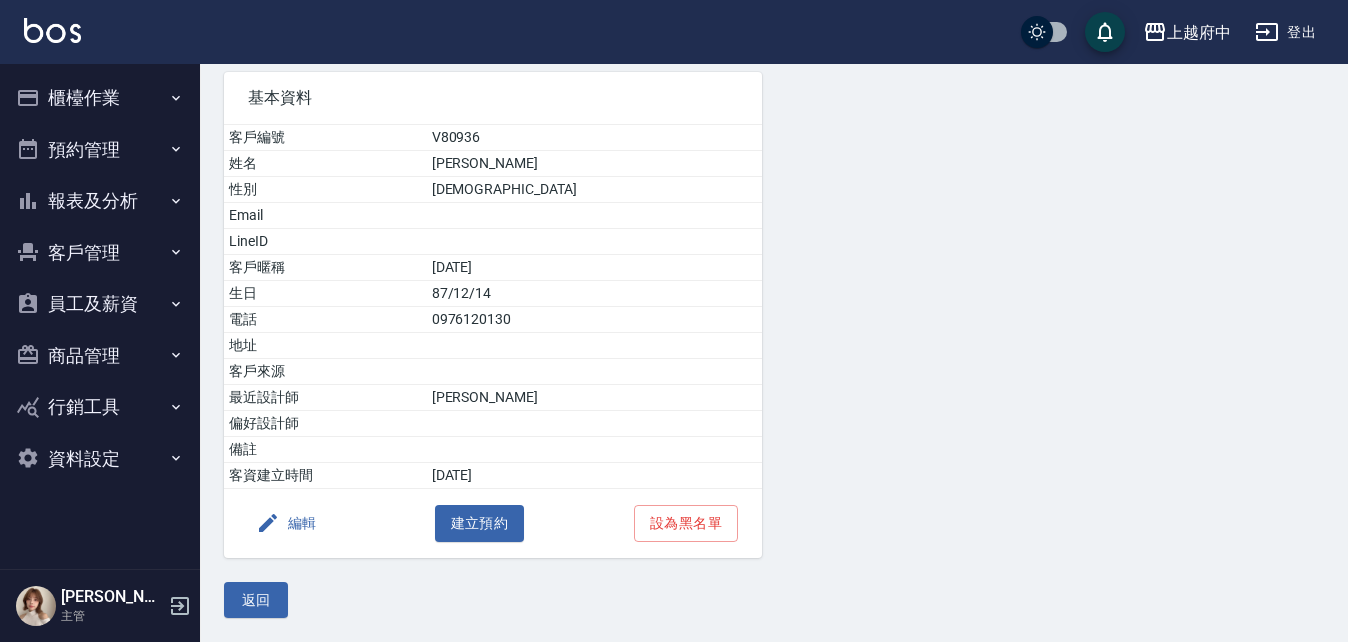 click on "編輯" at bounding box center [286, 523] 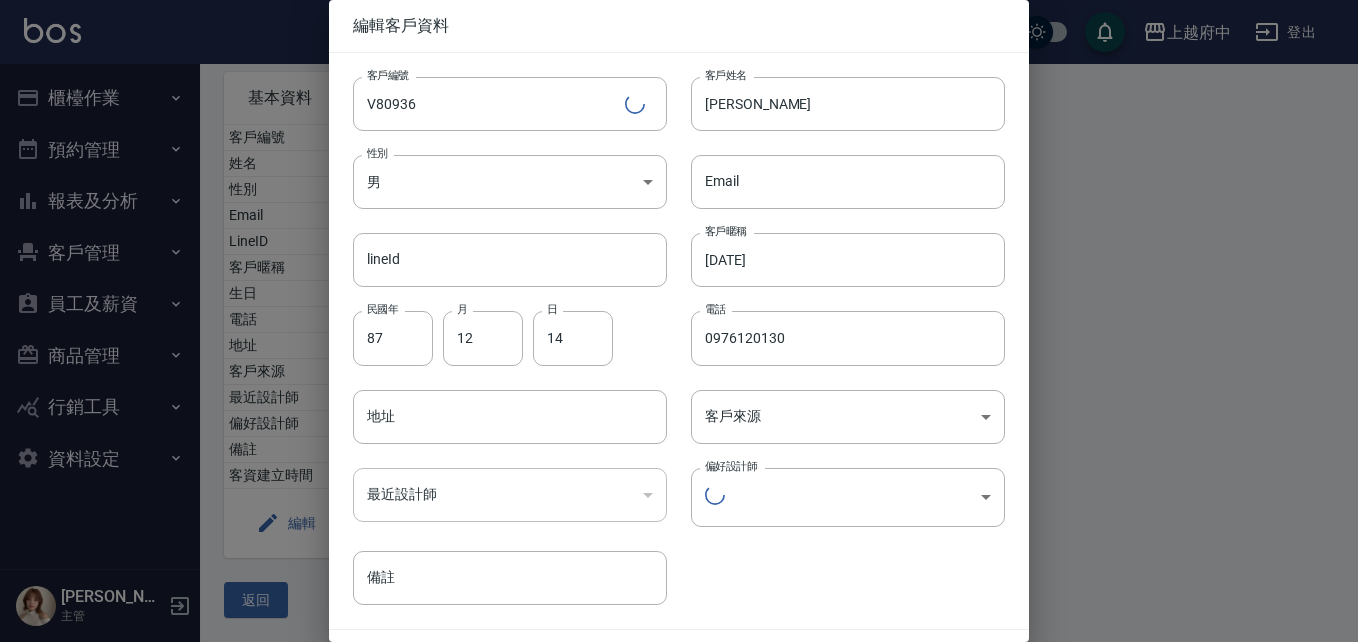 type 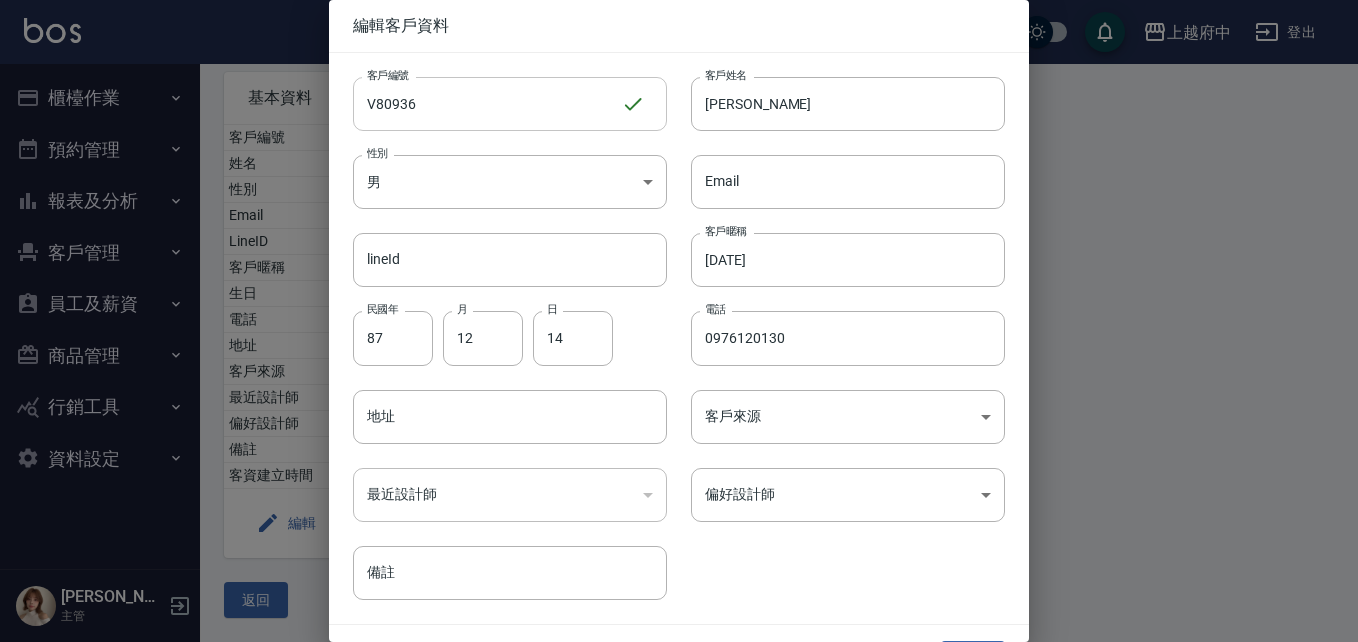 drag, startPoint x: 441, startPoint y: 104, endPoint x: 403, endPoint y: 101, distance: 38.118237 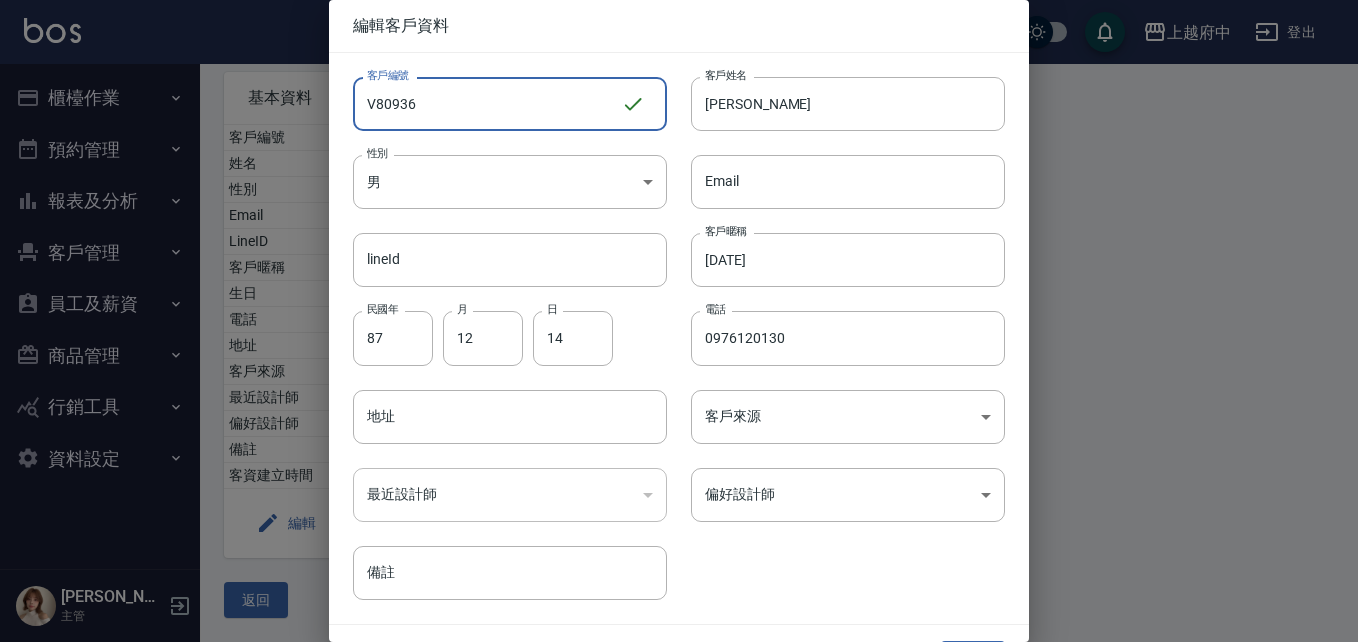 drag, startPoint x: 388, startPoint y: 98, endPoint x: 378, endPoint y: 95, distance: 10.440307 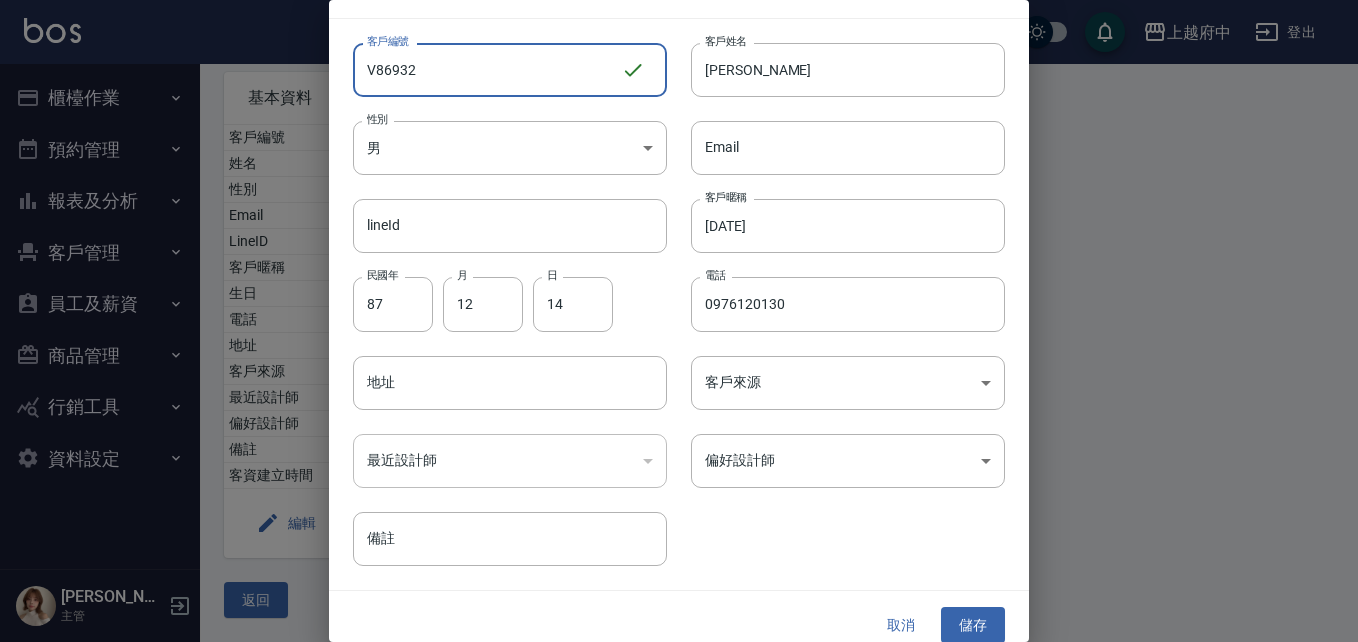 scroll, scrollTop: 51, scrollLeft: 0, axis: vertical 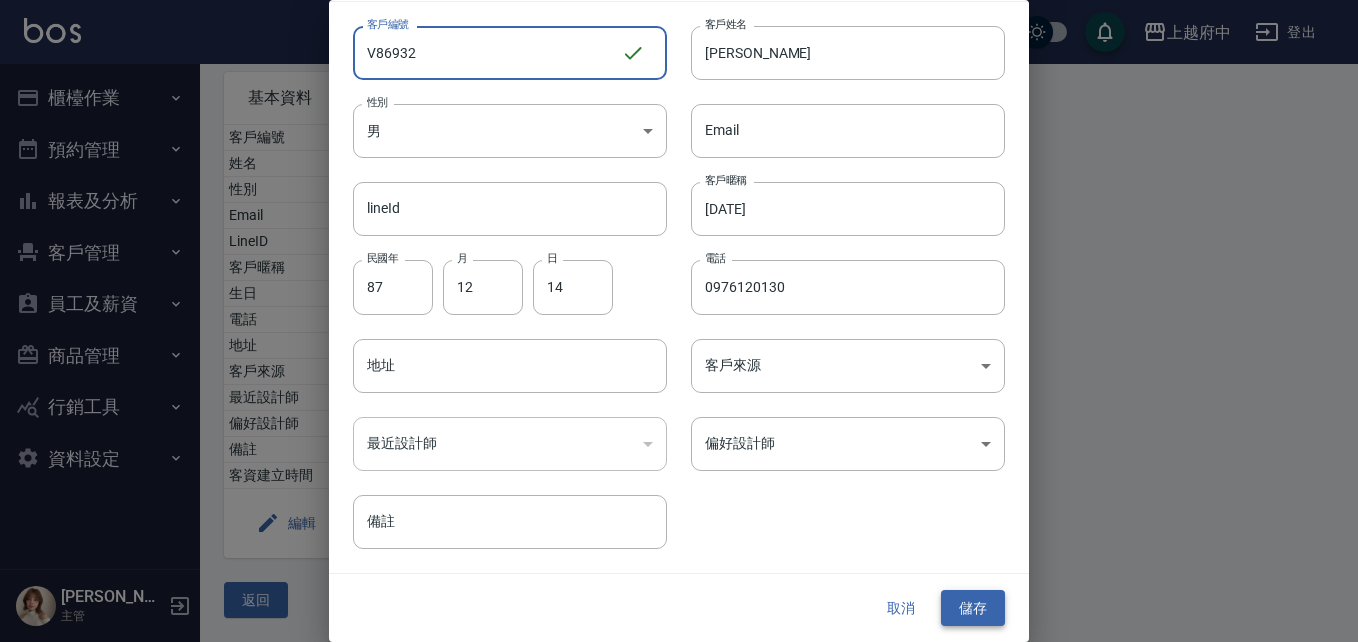type on "V86932" 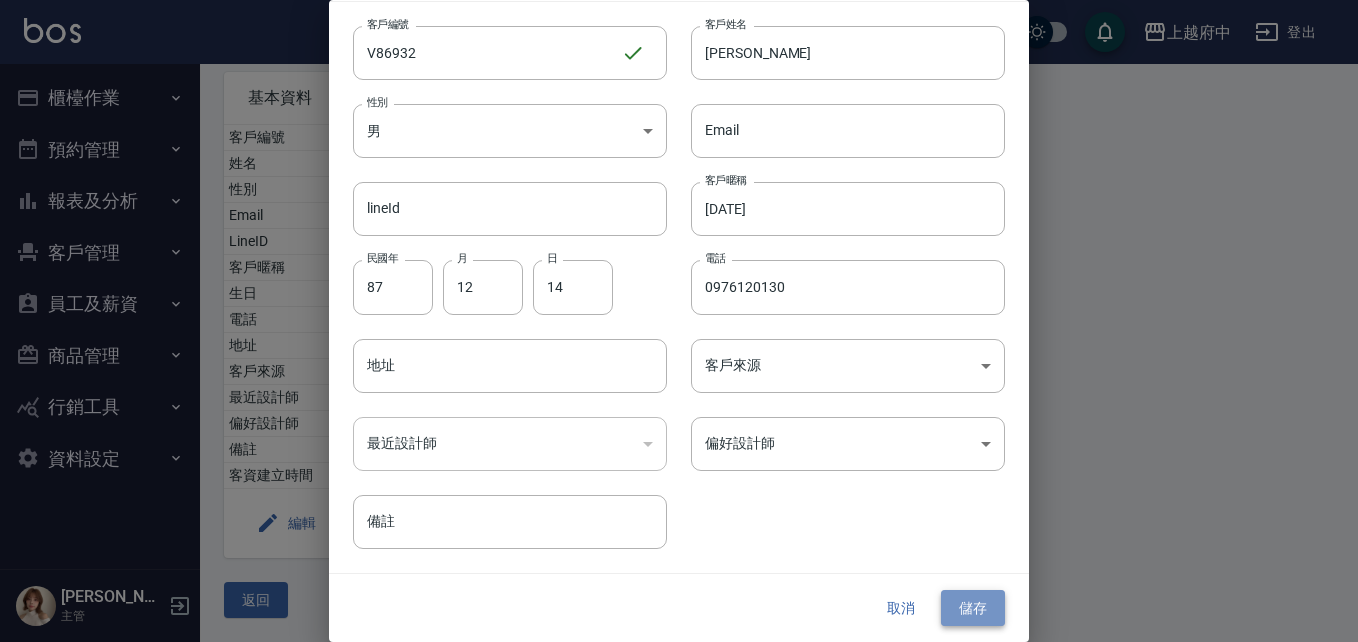click on "儲存" at bounding box center (973, 608) 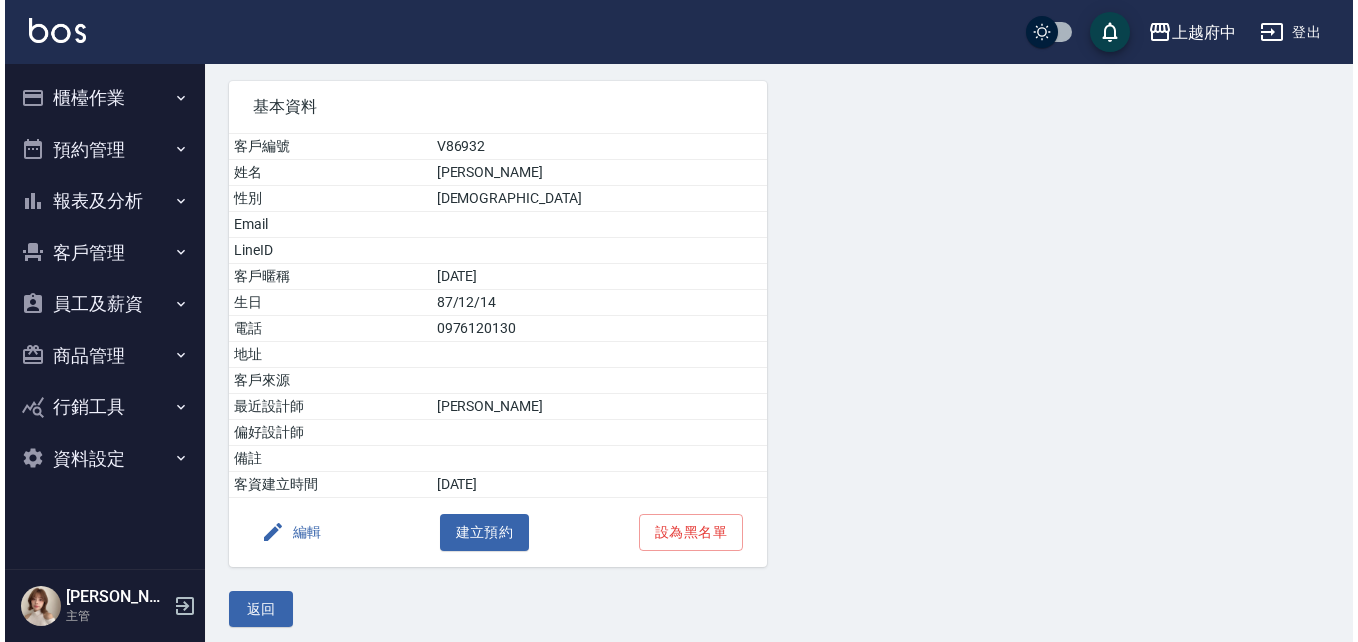 scroll, scrollTop: 146, scrollLeft: 0, axis: vertical 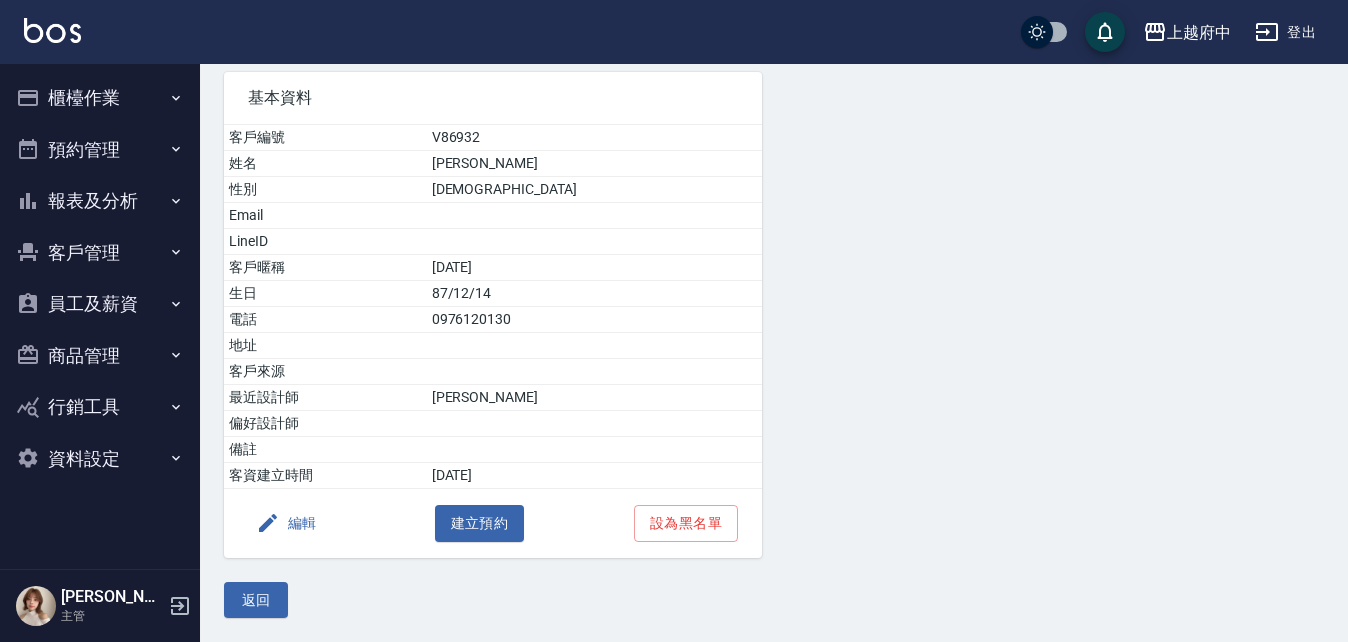 click on "編輯" at bounding box center [286, 523] 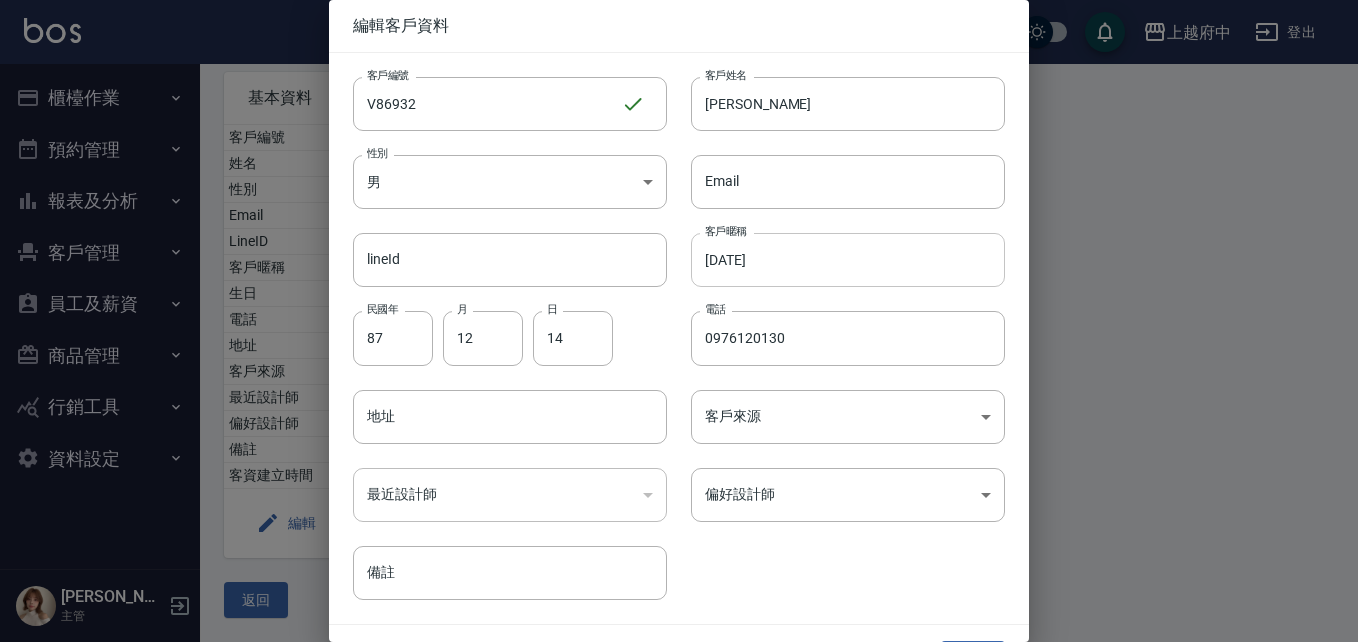 click on "2025/6/23" at bounding box center [848, 260] 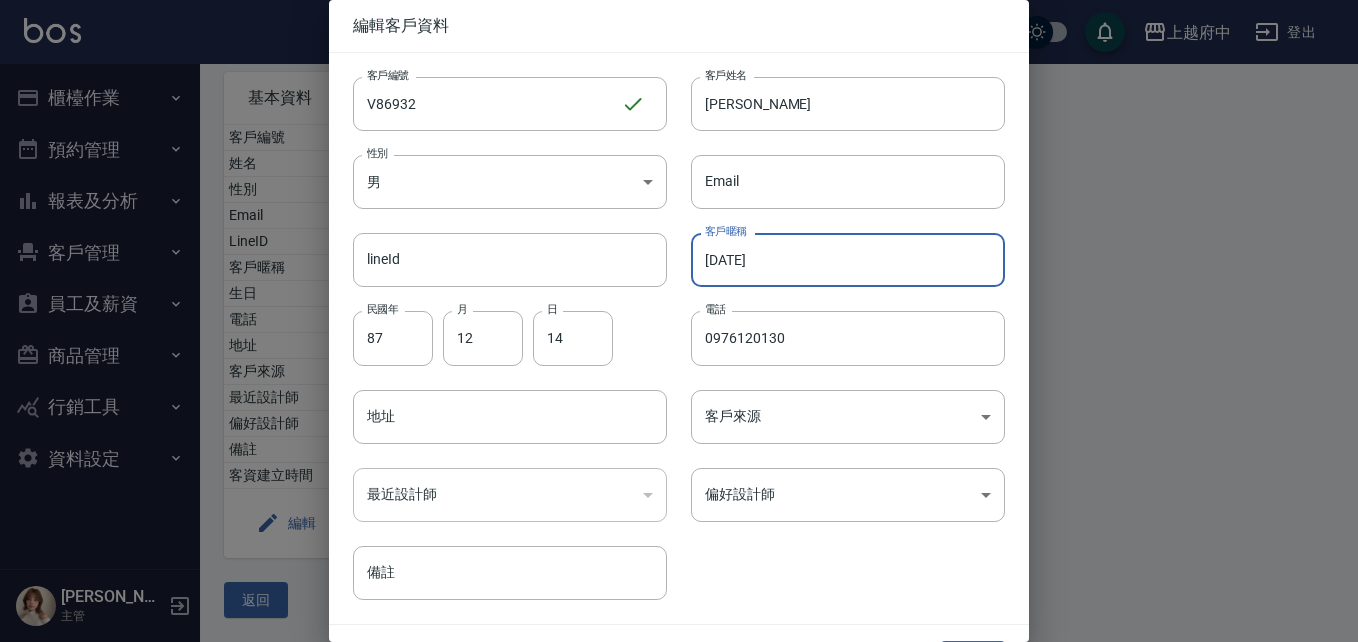 drag, startPoint x: 775, startPoint y: 262, endPoint x: 667, endPoint y: 245, distance: 109.32977 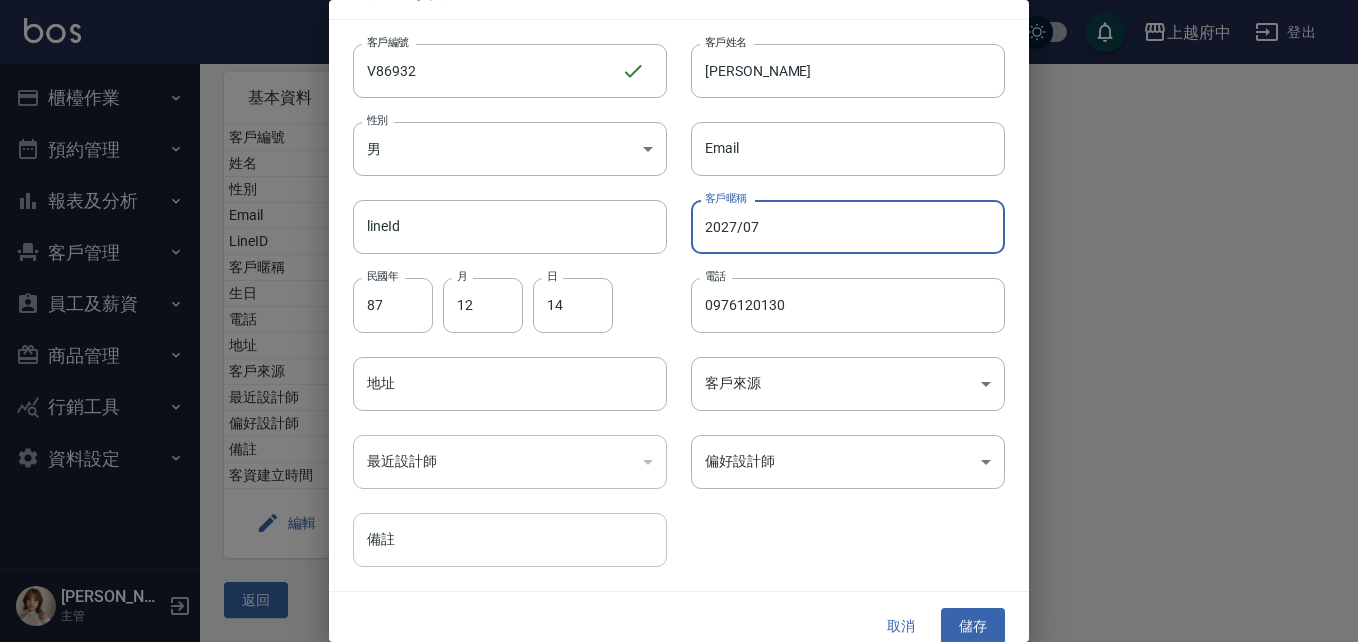 scroll, scrollTop: 51, scrollLeft: 0, axis: vertical 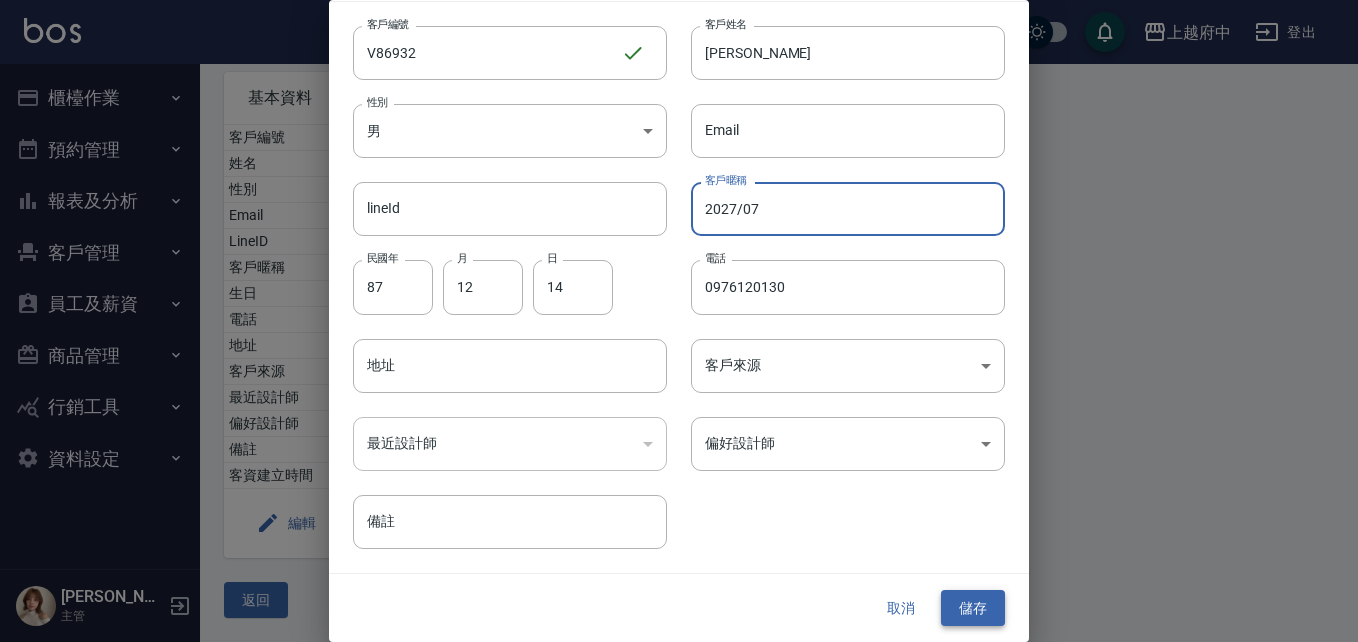 type on "2027/07" 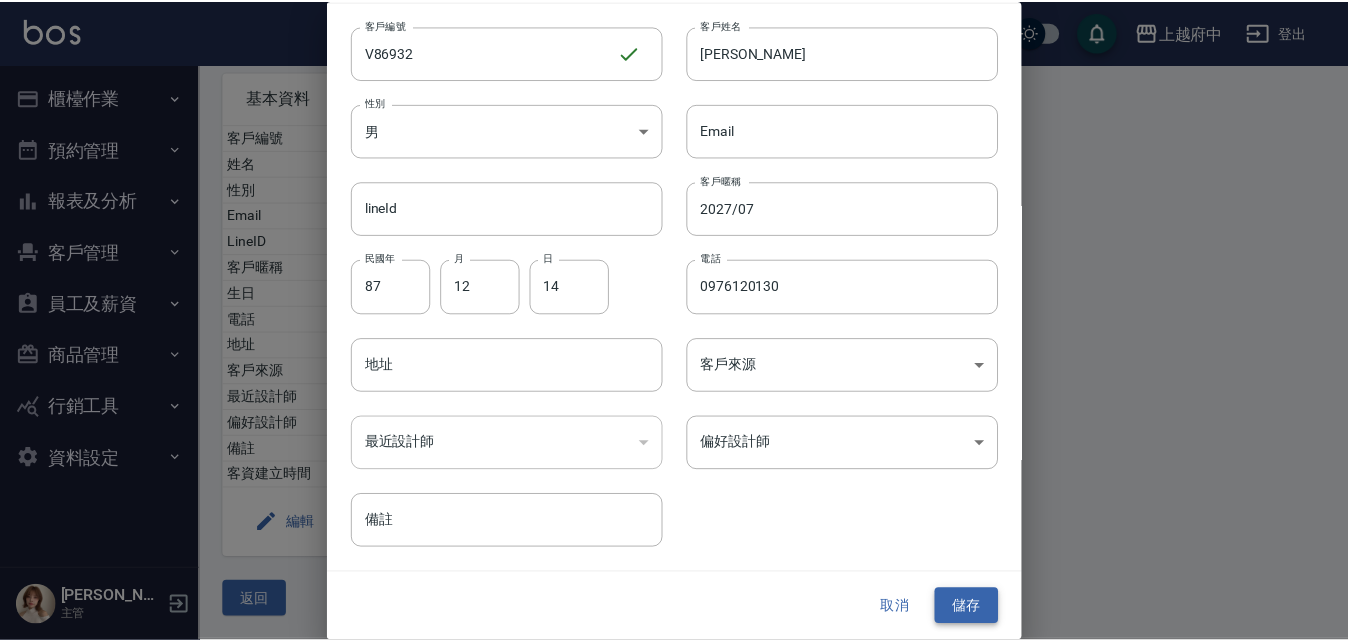 scroll, scrollTop: 0, scrollLeft: 0, axis: both 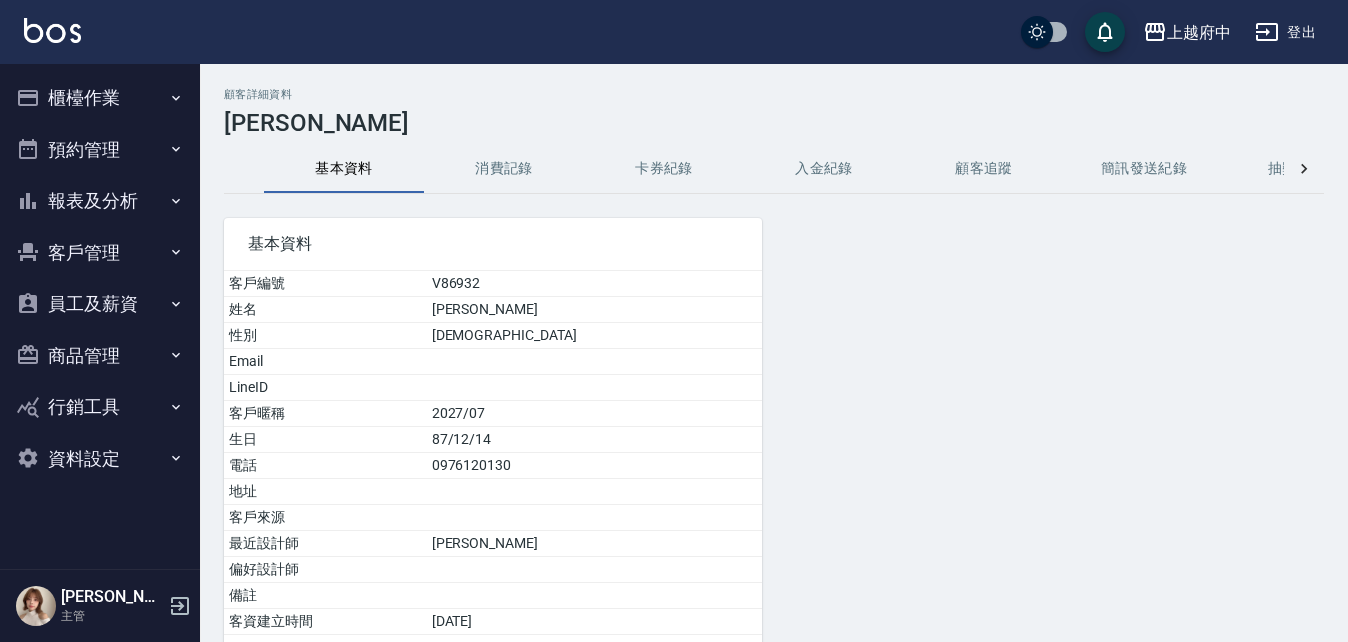 click on "客戶管理" at bounding box center [100, 253] 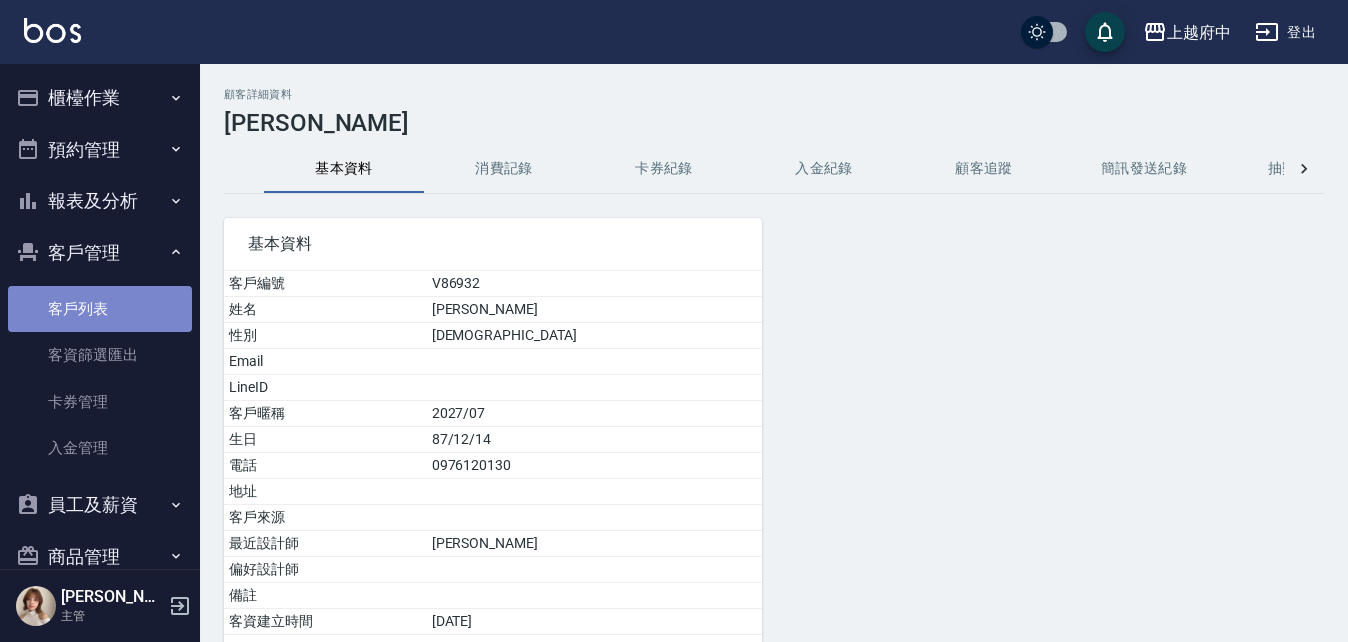 click on "客戶列表" at bounding box center [100, 309] 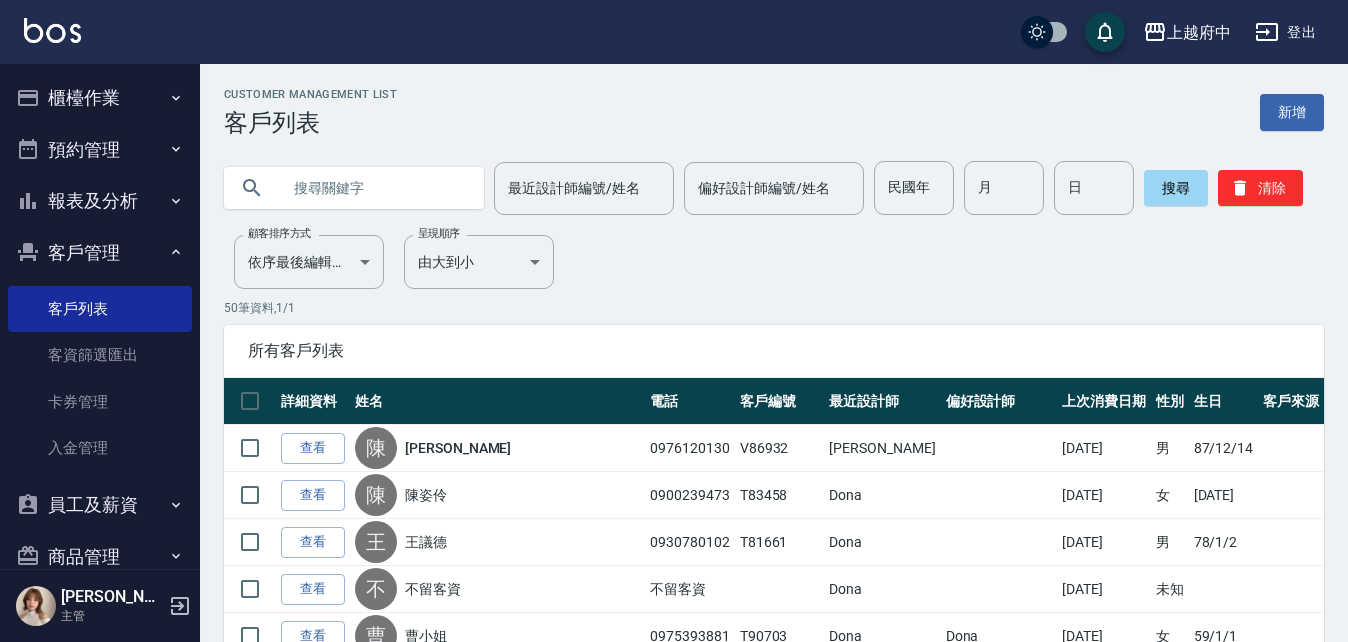 click at bounding box center [374, 188] 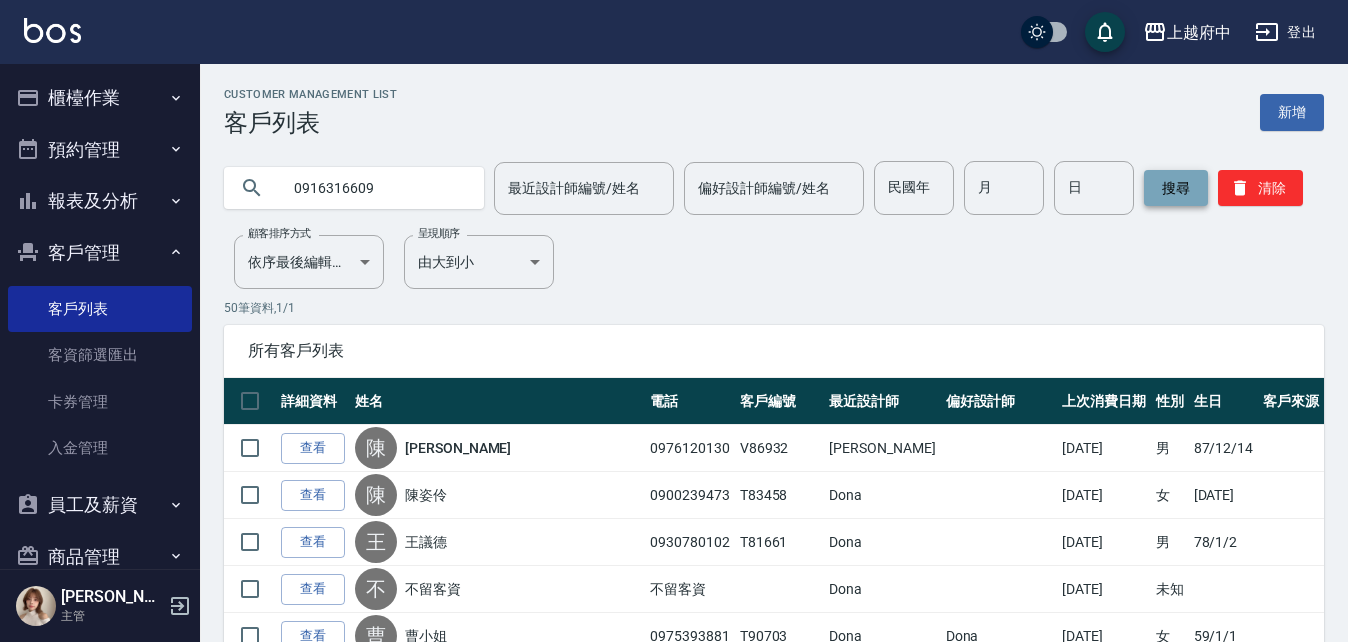 type on "0916316609" 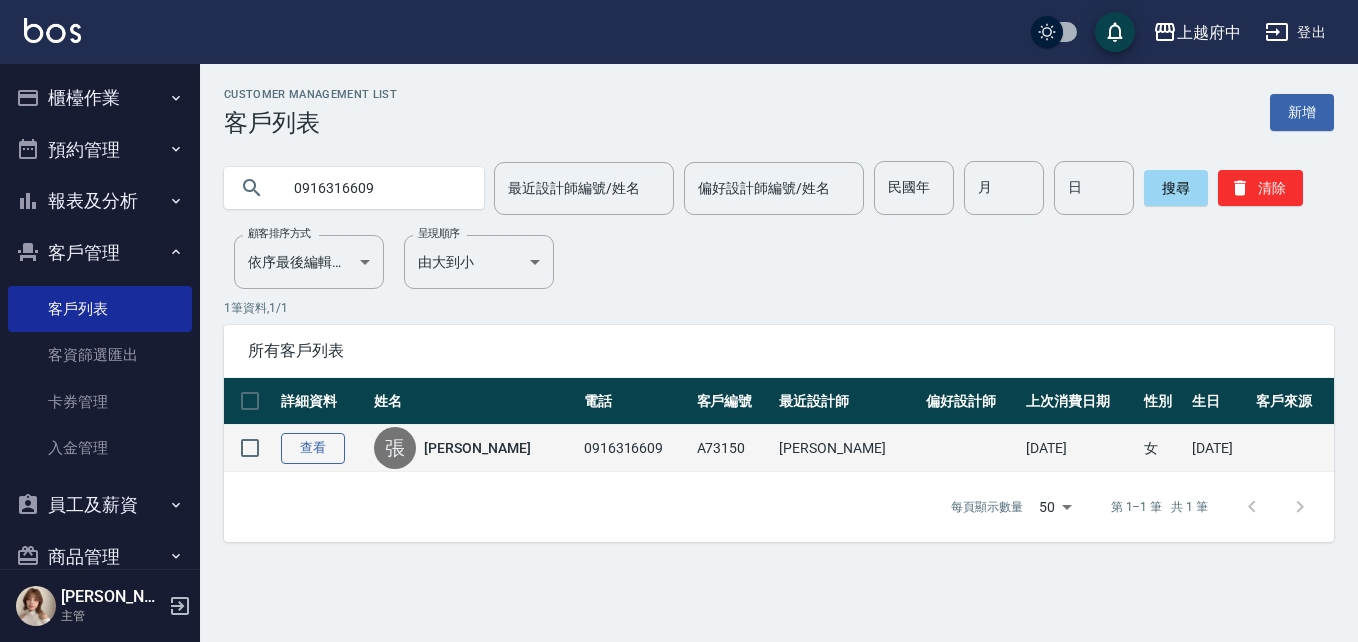 click on "查看" at bounding box center [313, 448] 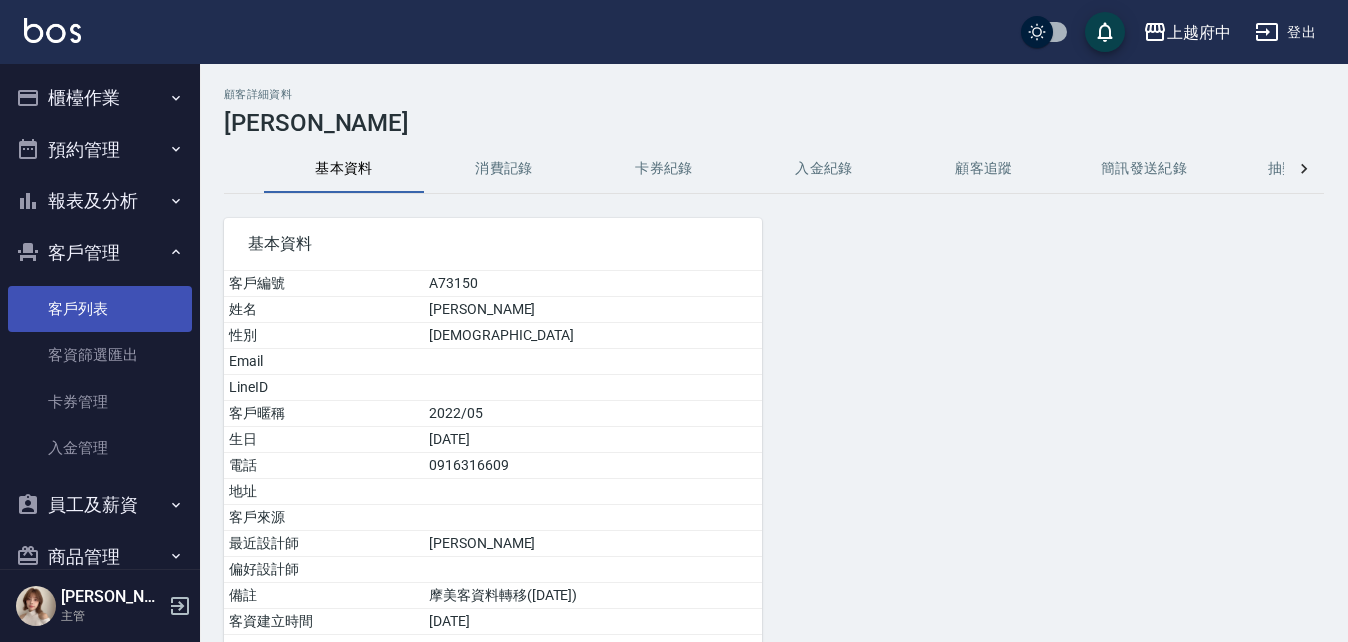 click on "客戶列表" at bounding box center (100, 309) 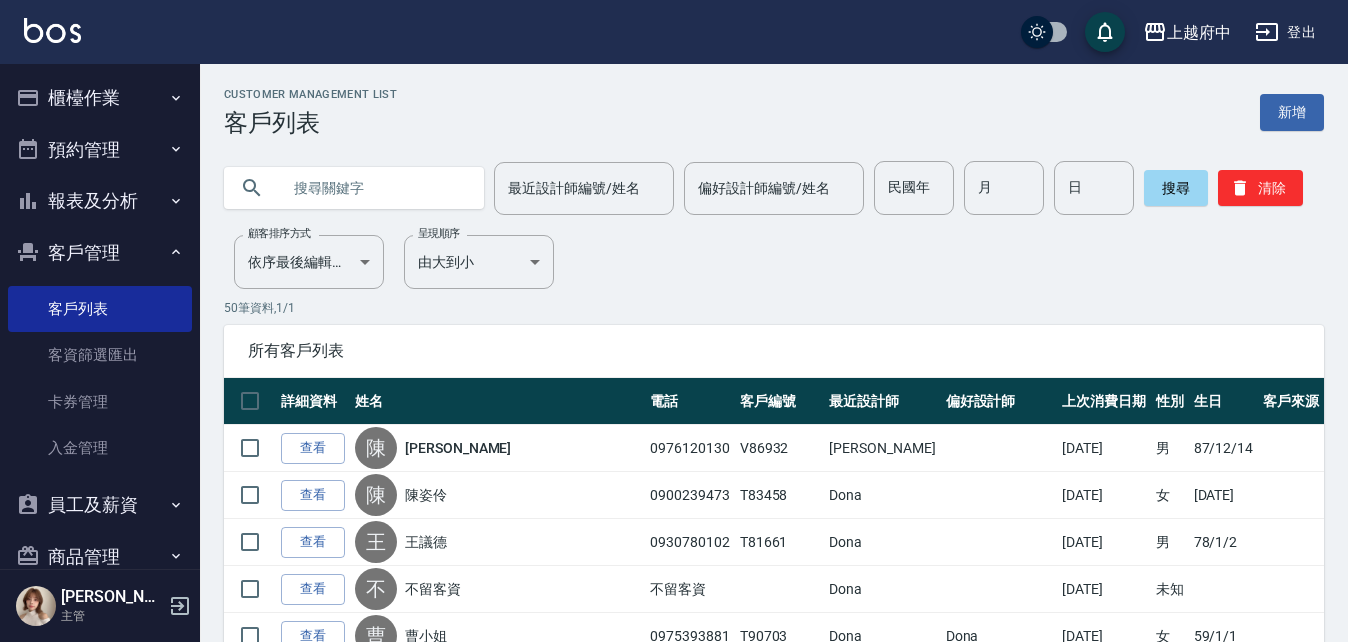 click at bounding box center (374, 188) 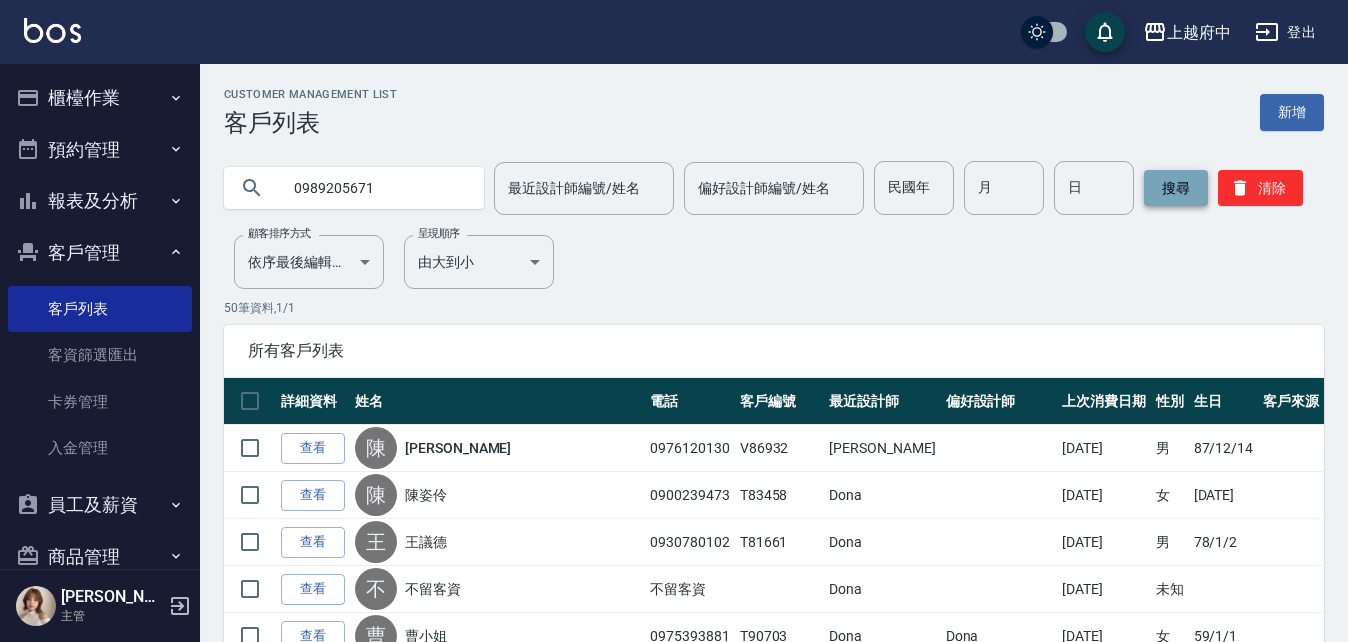 type on "0989205671" 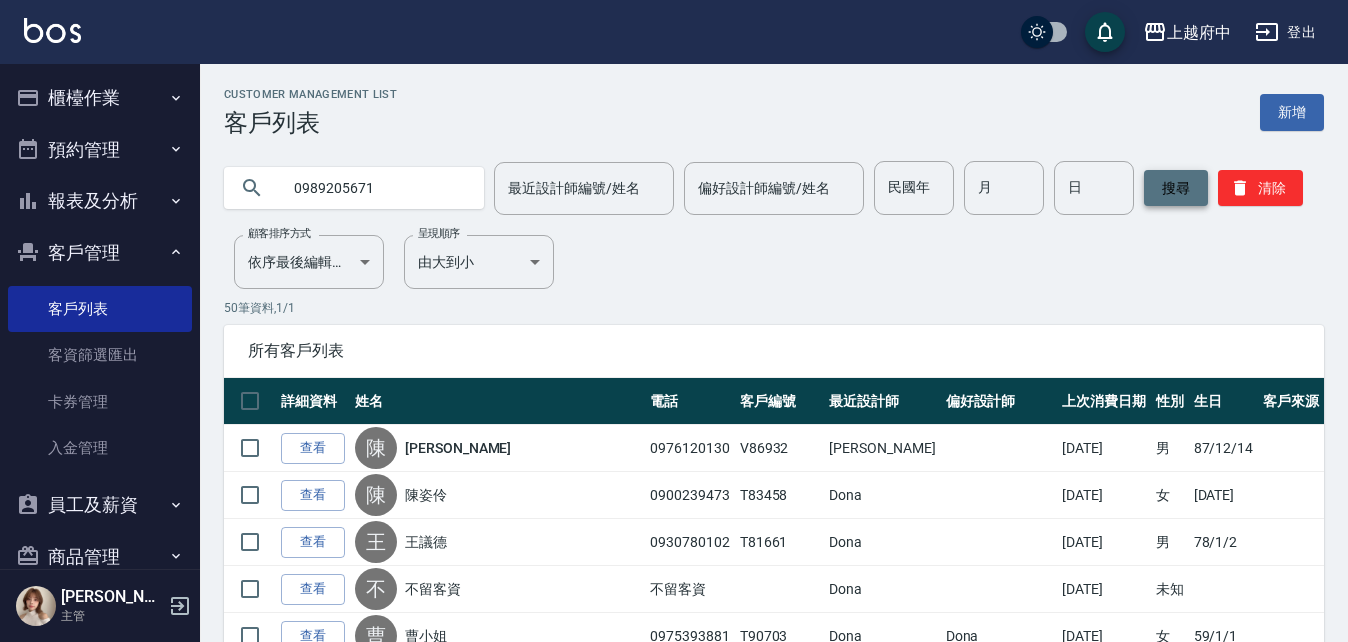 click on "搜尋" at bounding box center [1176, 188] 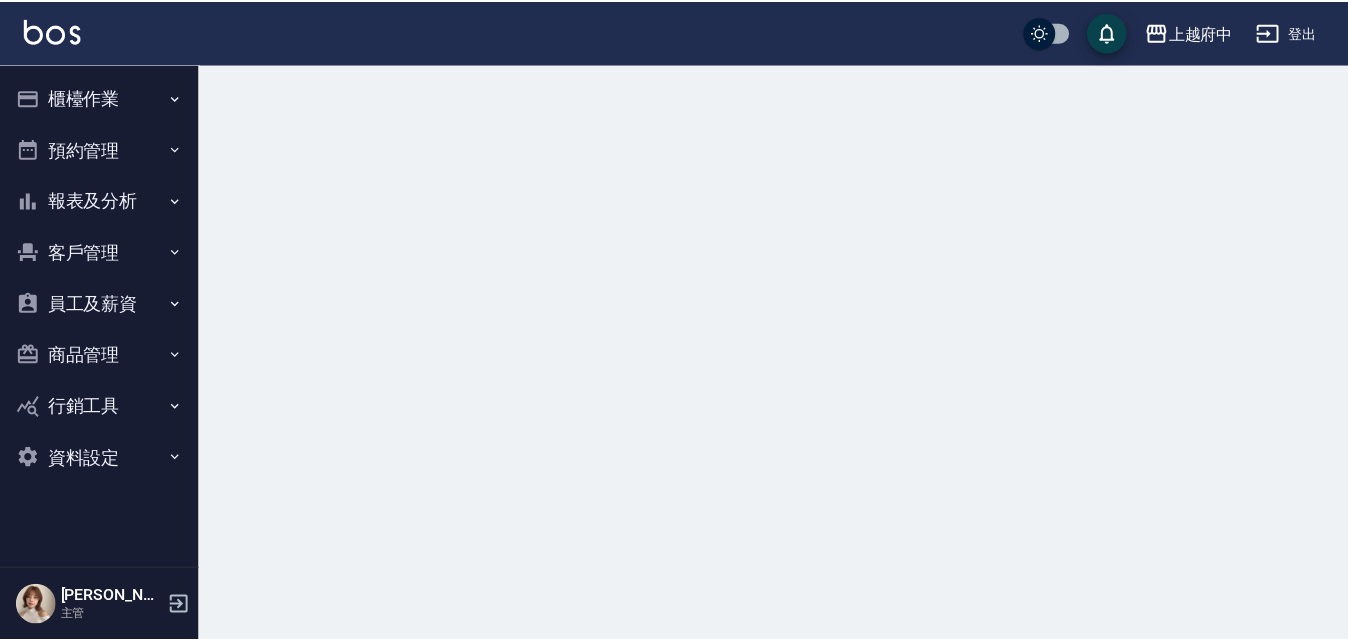 scroll, scrollTop: 0, scrollLeft: 0, axis: both 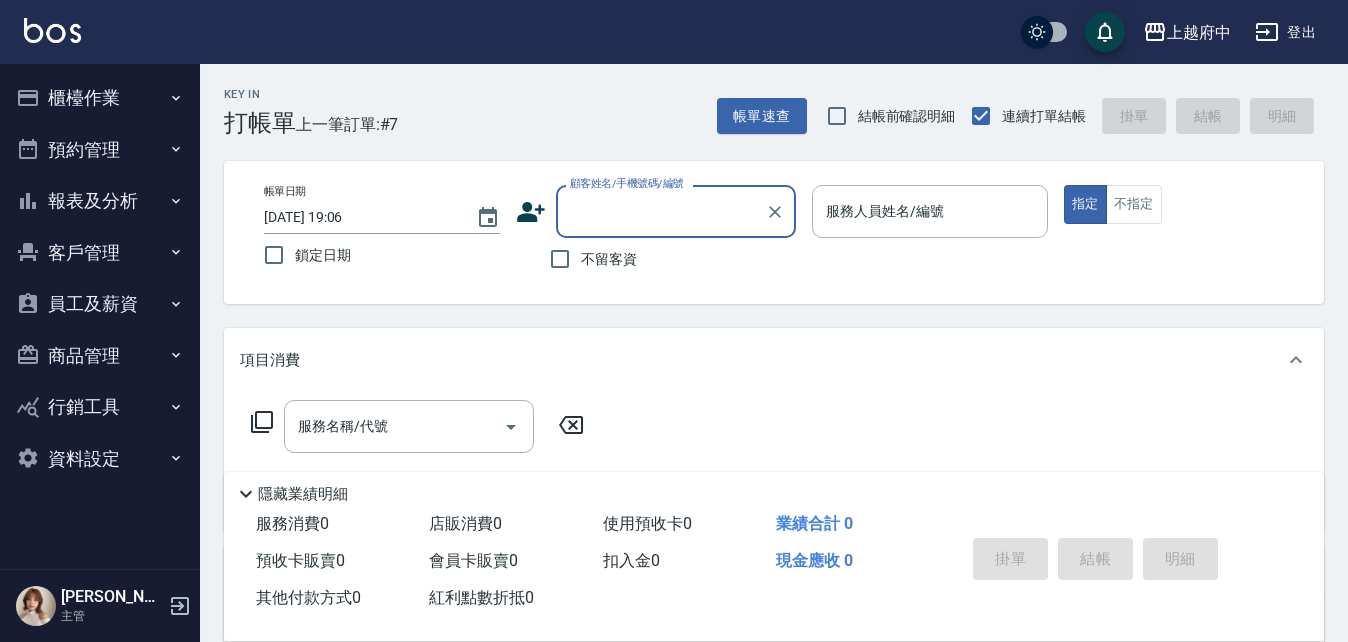 type on "ㄔ" 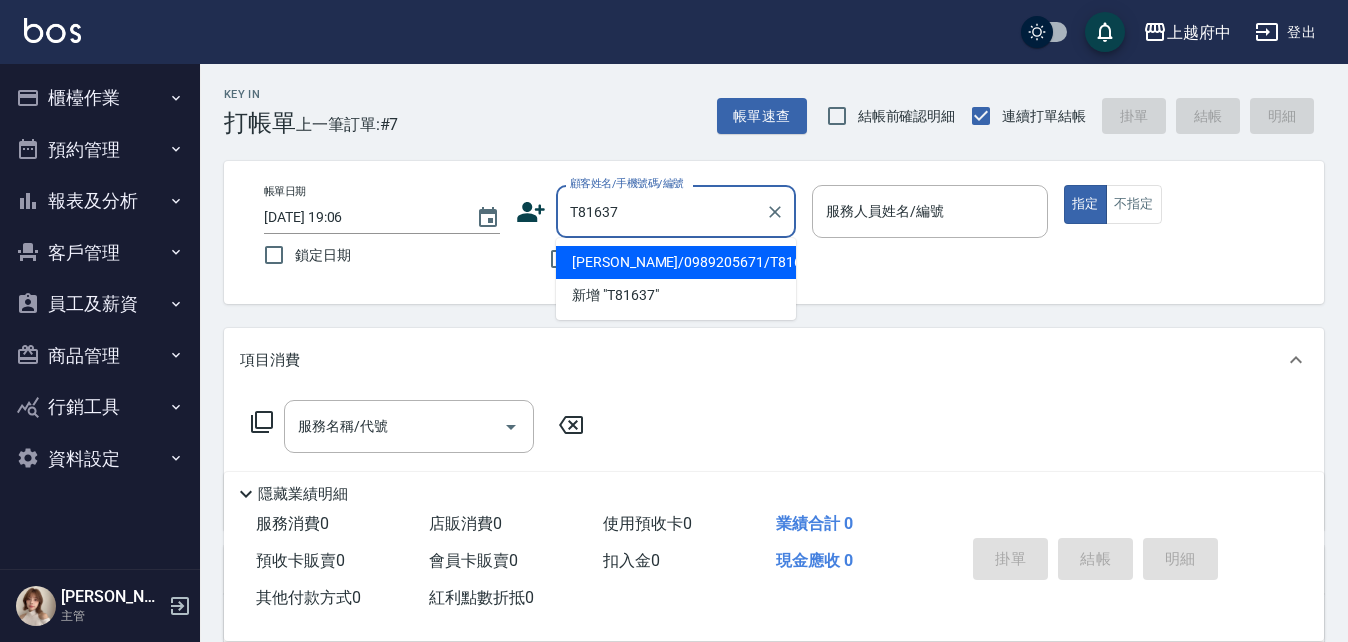 click on "[PERSON_NAME]/0989205671/T81637" at bounding box center (676, 262) 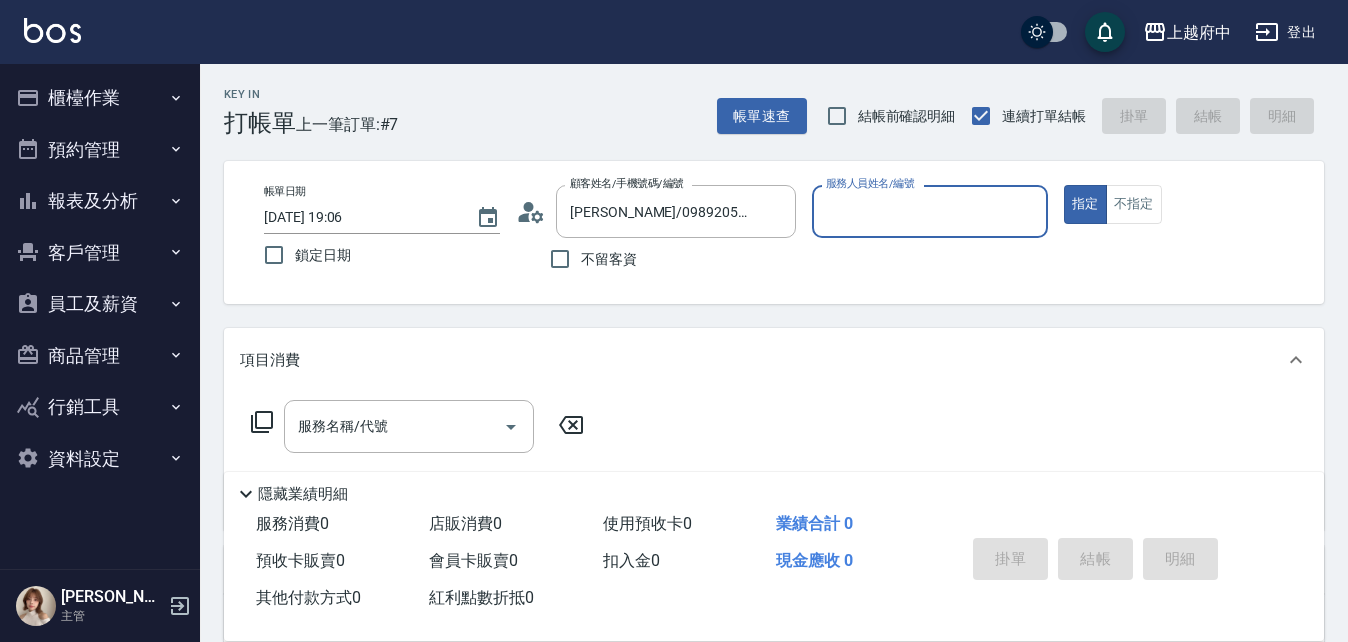 type on "[PERSON_NAME]-9" 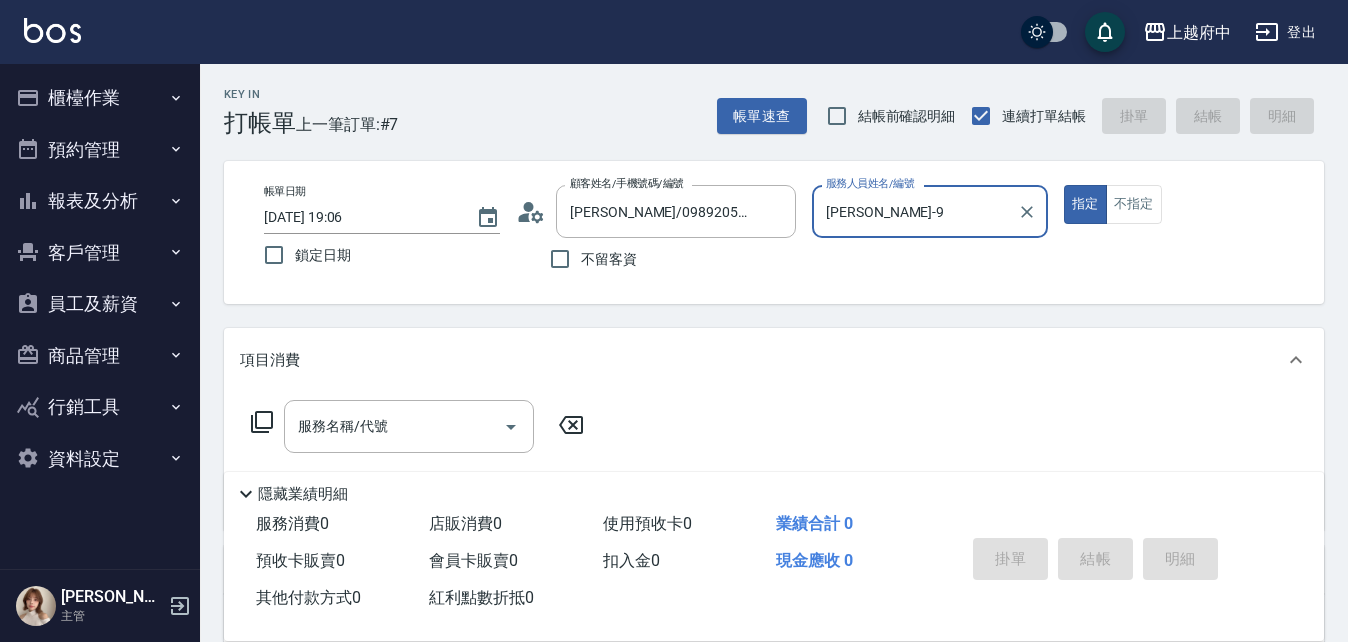 click on "指定" at bounding box center [1085, 204] 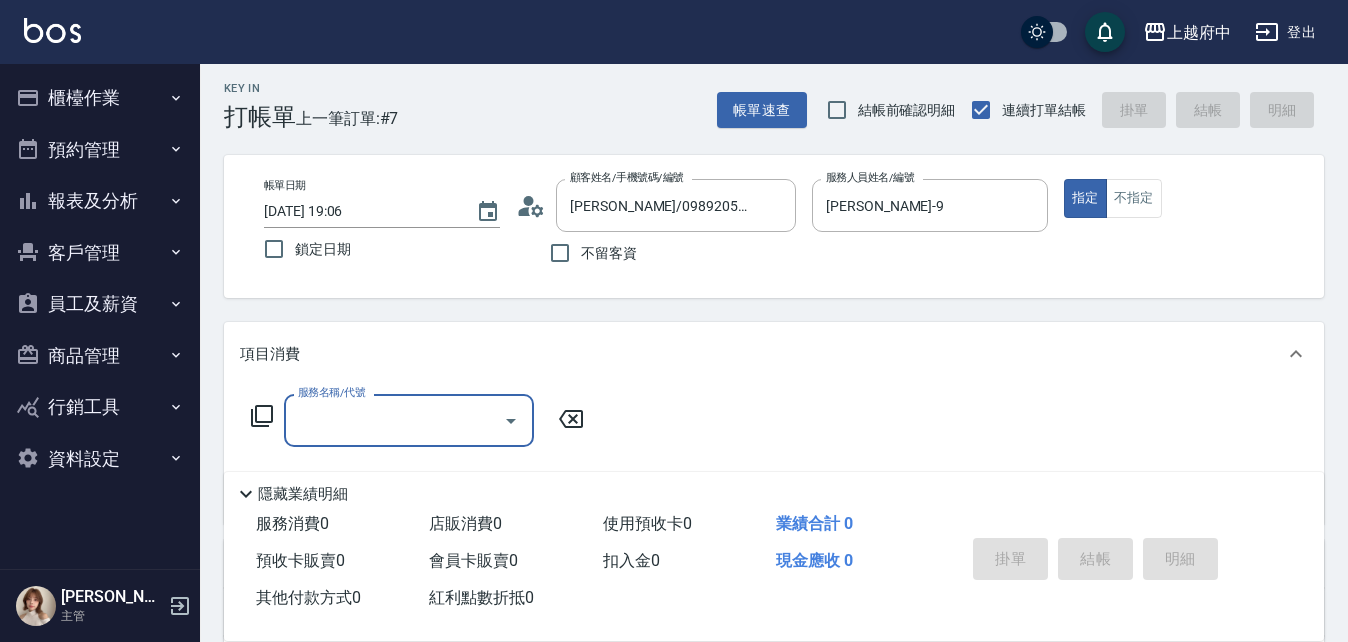 scroll, scrollTop: 100, scrollLeft: 0, axis: vertical 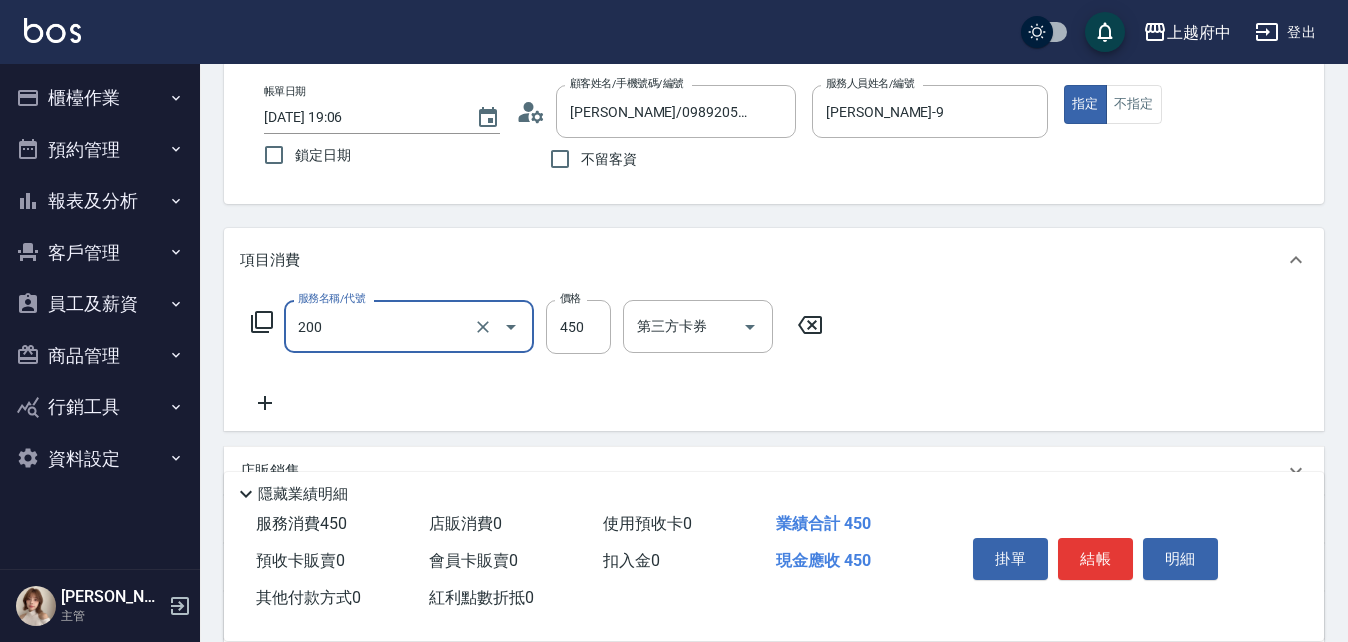 type on "有機洗髮(200)" 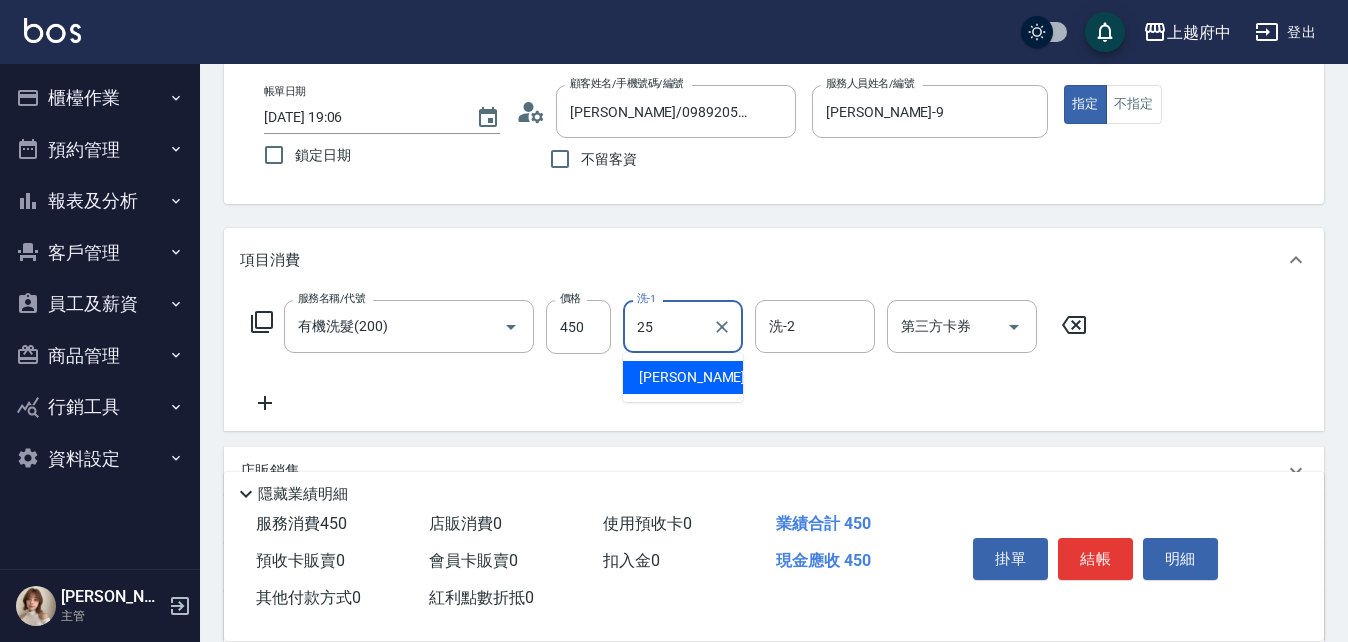 type on "Molly-25" 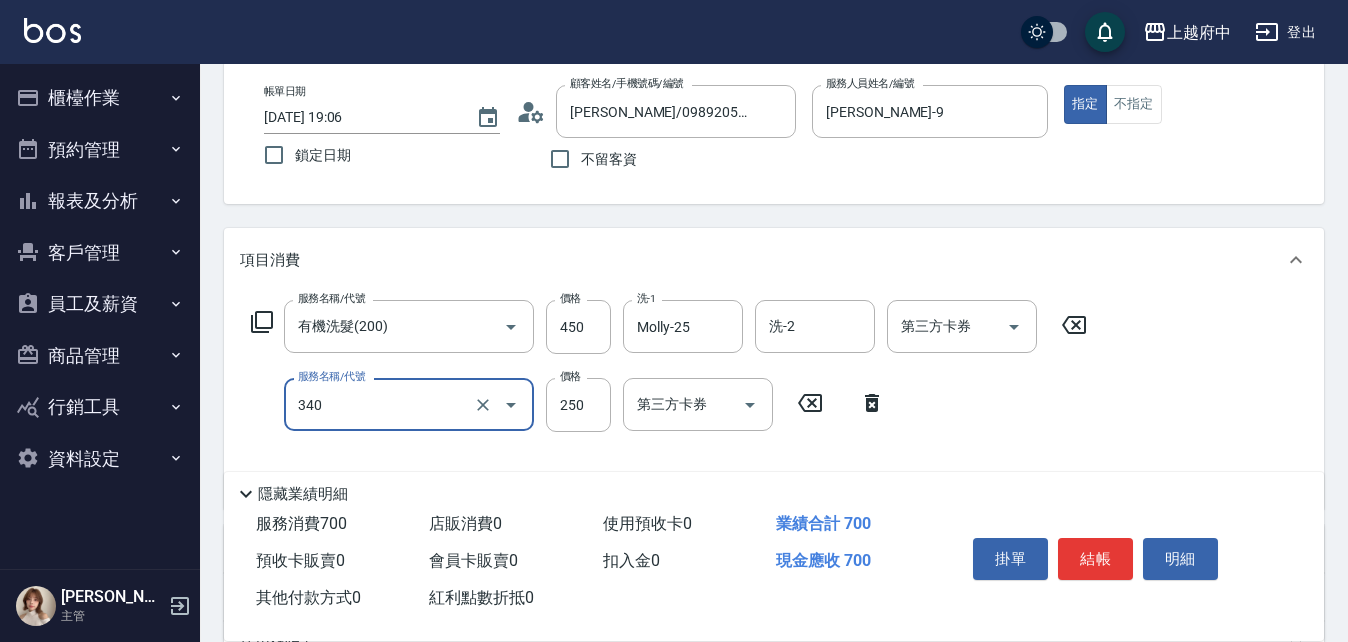 type on "剪髮(340)" 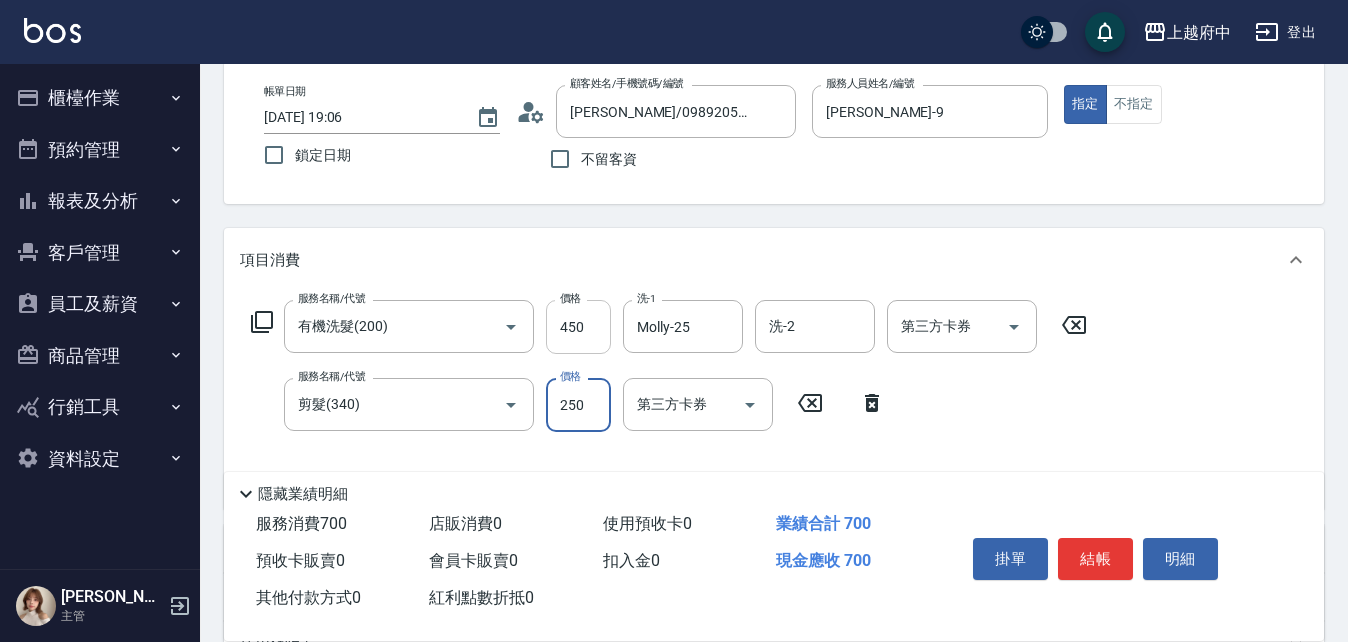 click on "450" at bounding box center [578, 327] 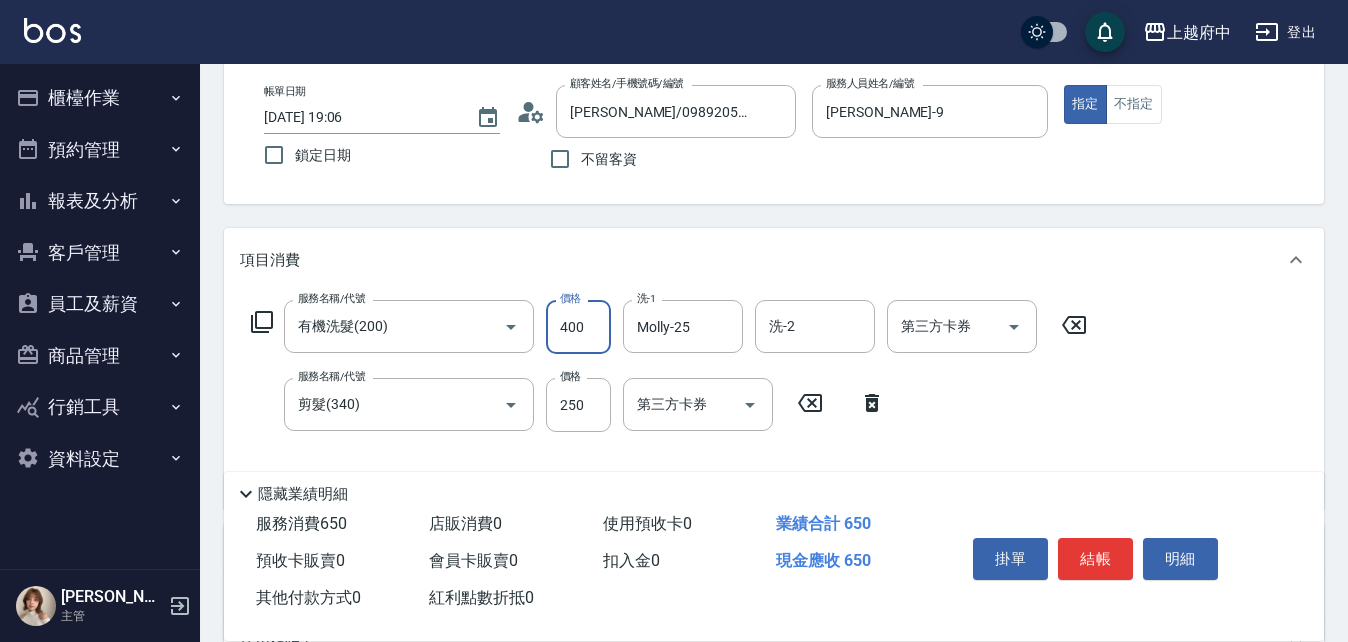 type on "400" 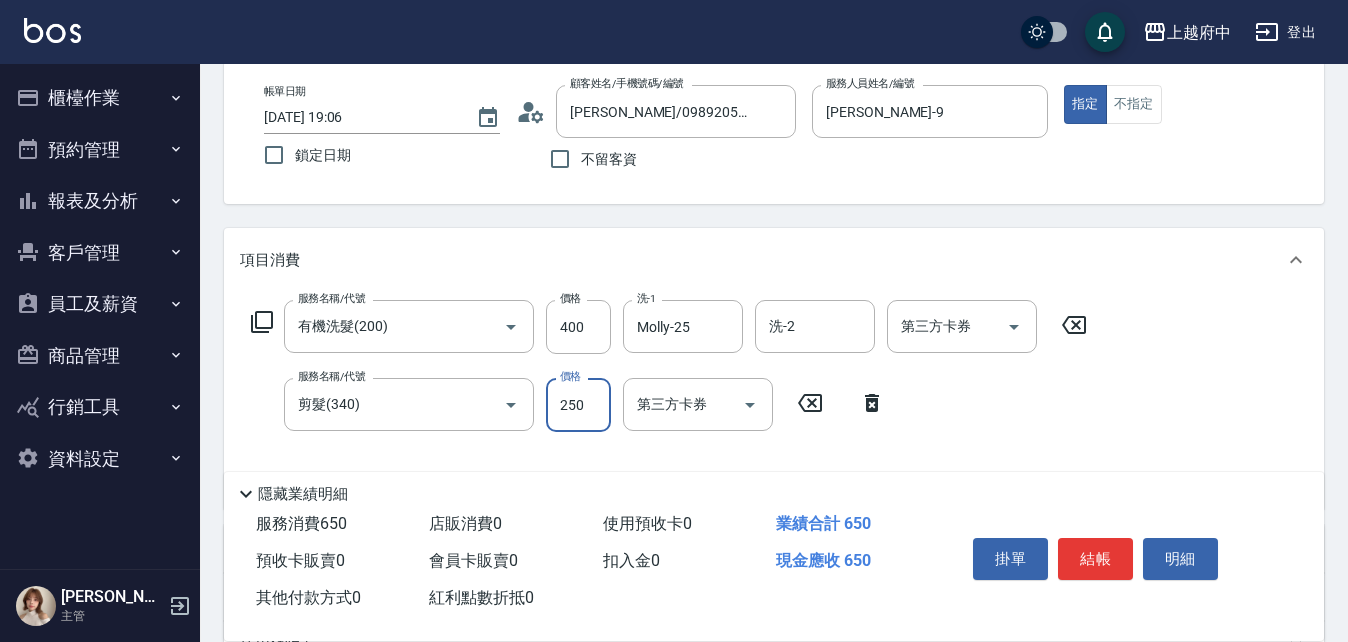 click on "250" at bounding box center (578, 405) 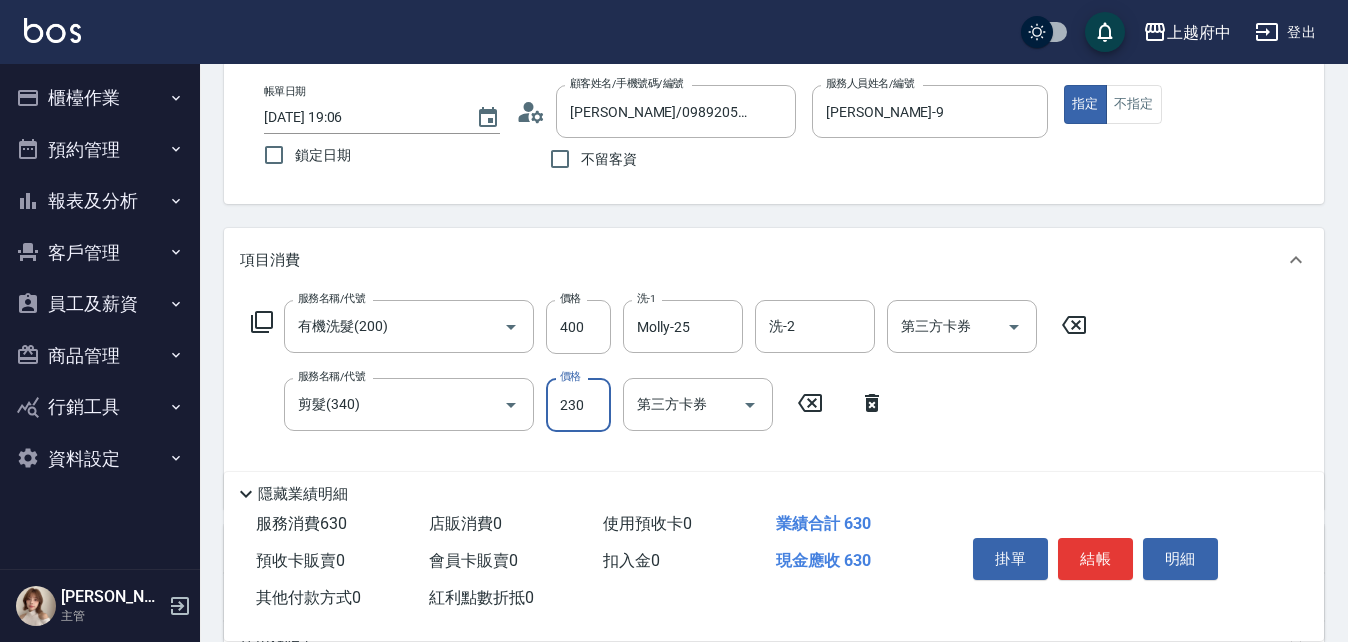 type on "230" 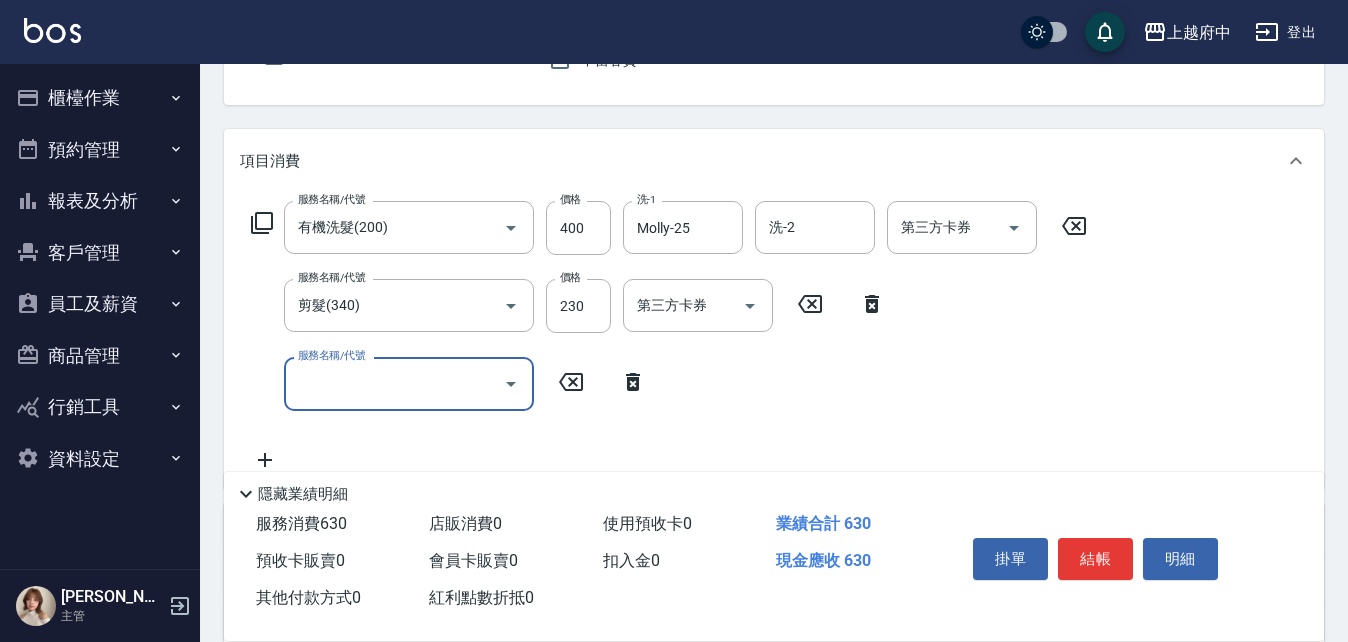 scroll, scrollTop: 200, scrollLeft: 0, axis: vertical 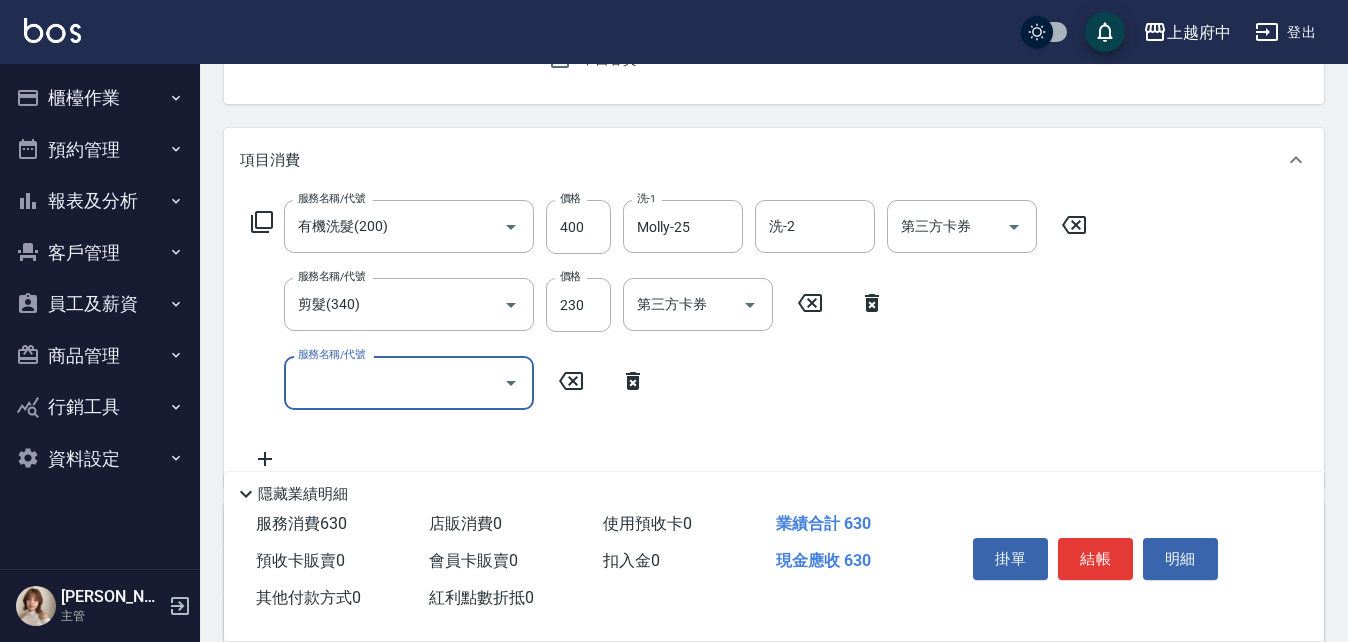 click 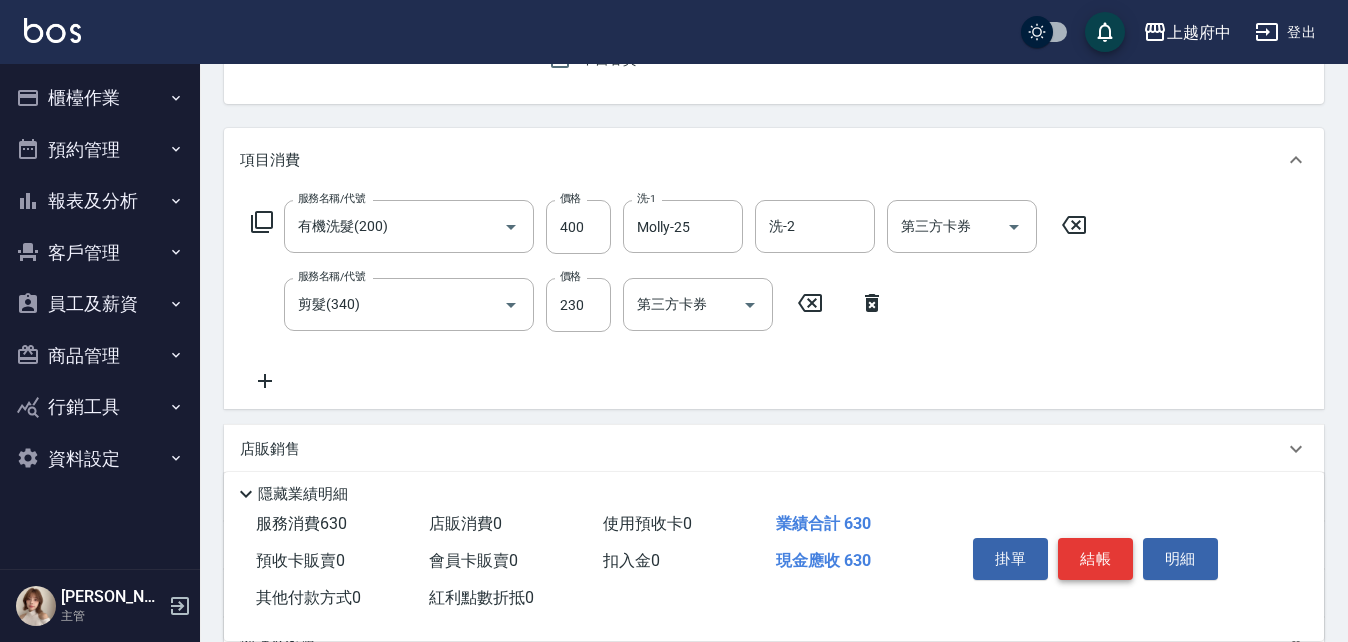 click on "結帳" at bounding box center [1095, 559] 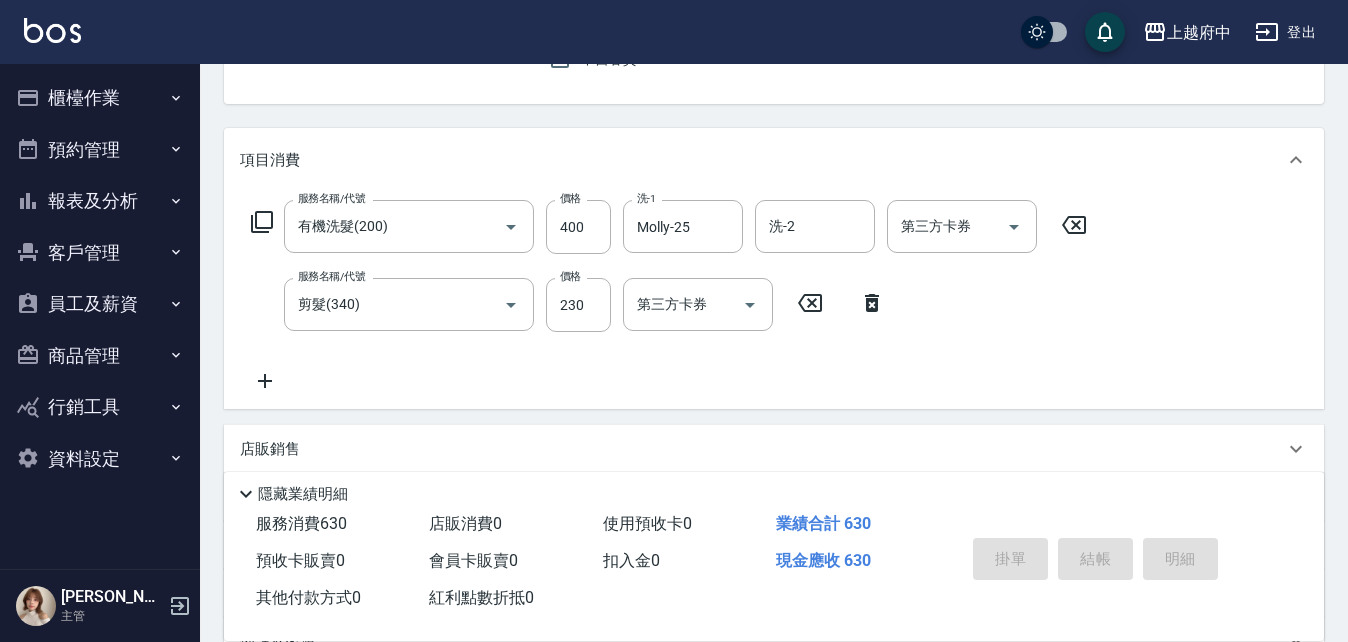 type on "2025/07/15 19:07" 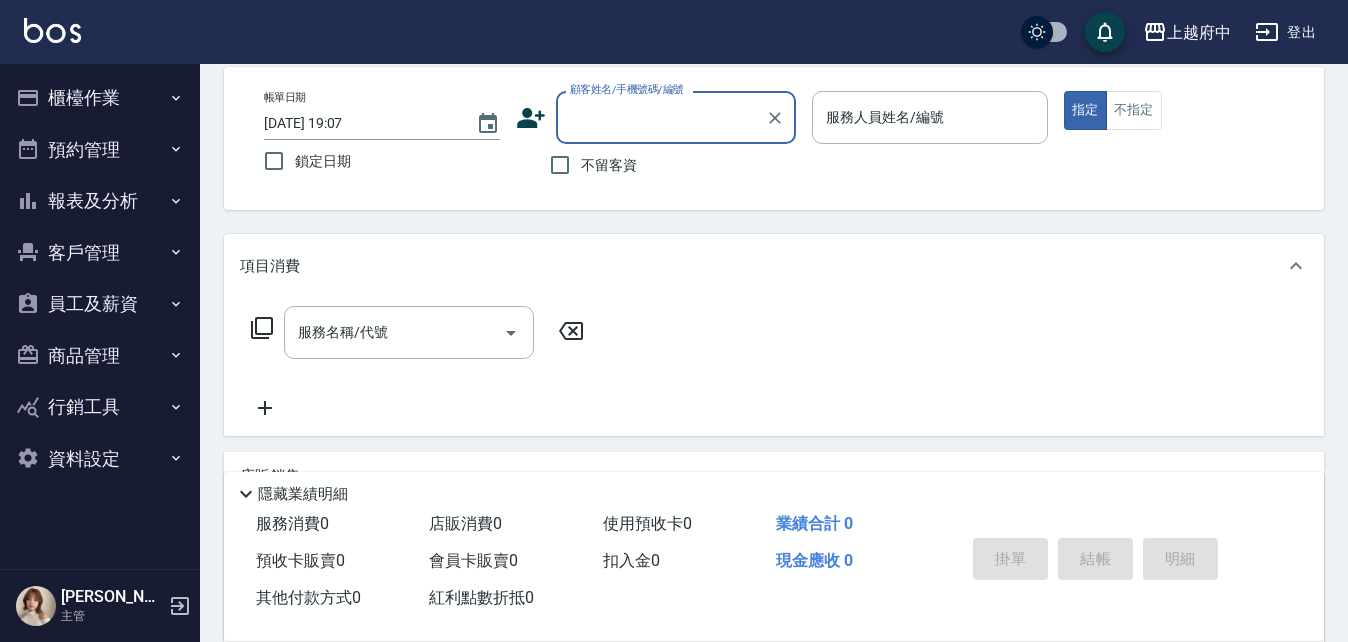 scroll, scrollTop: 0, scrollLeft: 0, axis: both 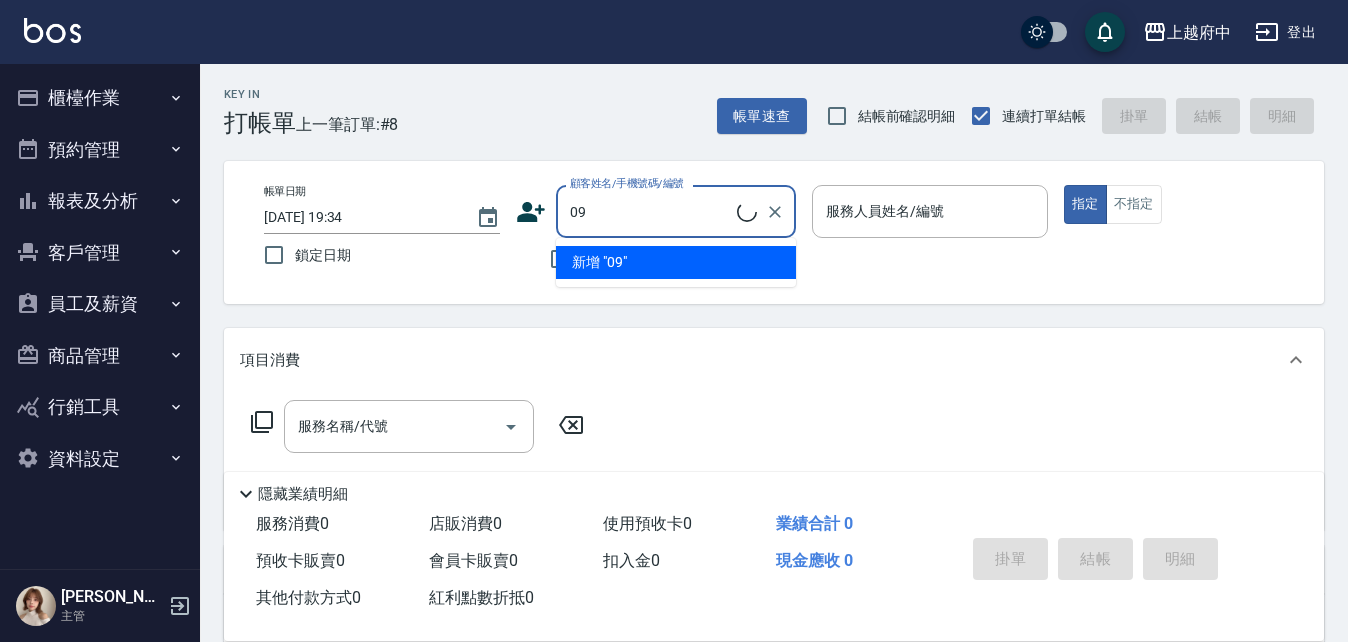 type on "0" 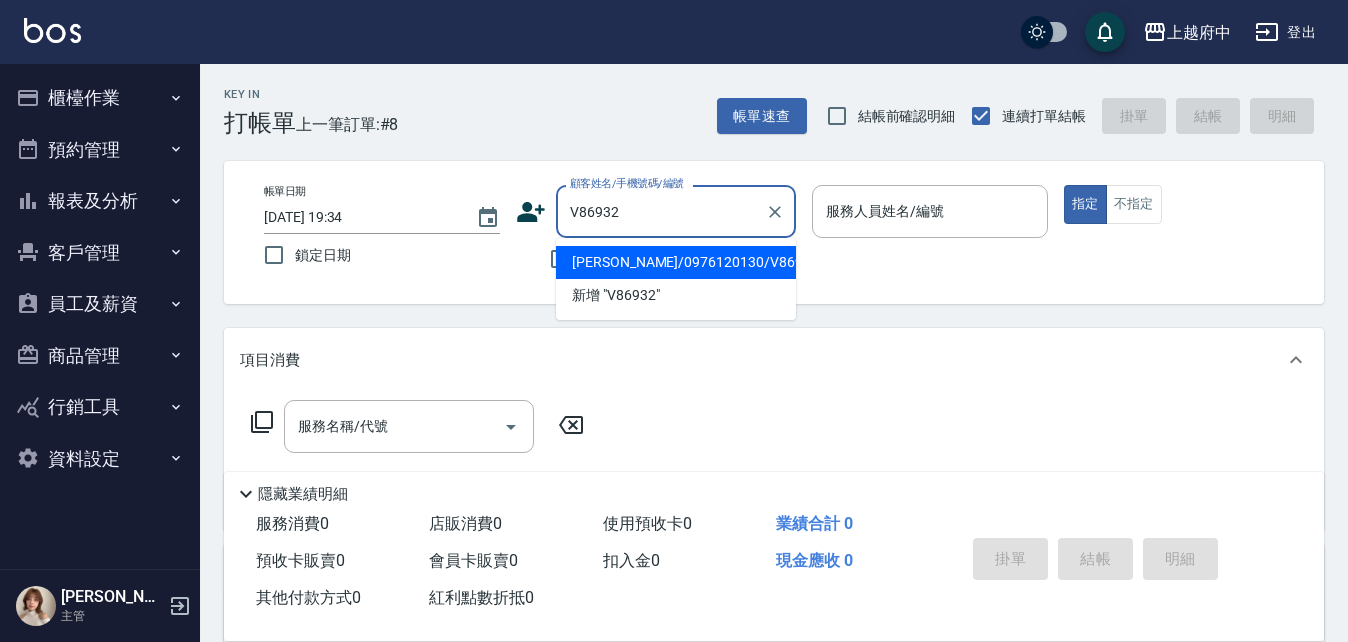 click on "[PERSON_NAME]/0976120130/V86932" at bounding box center [676, 262] 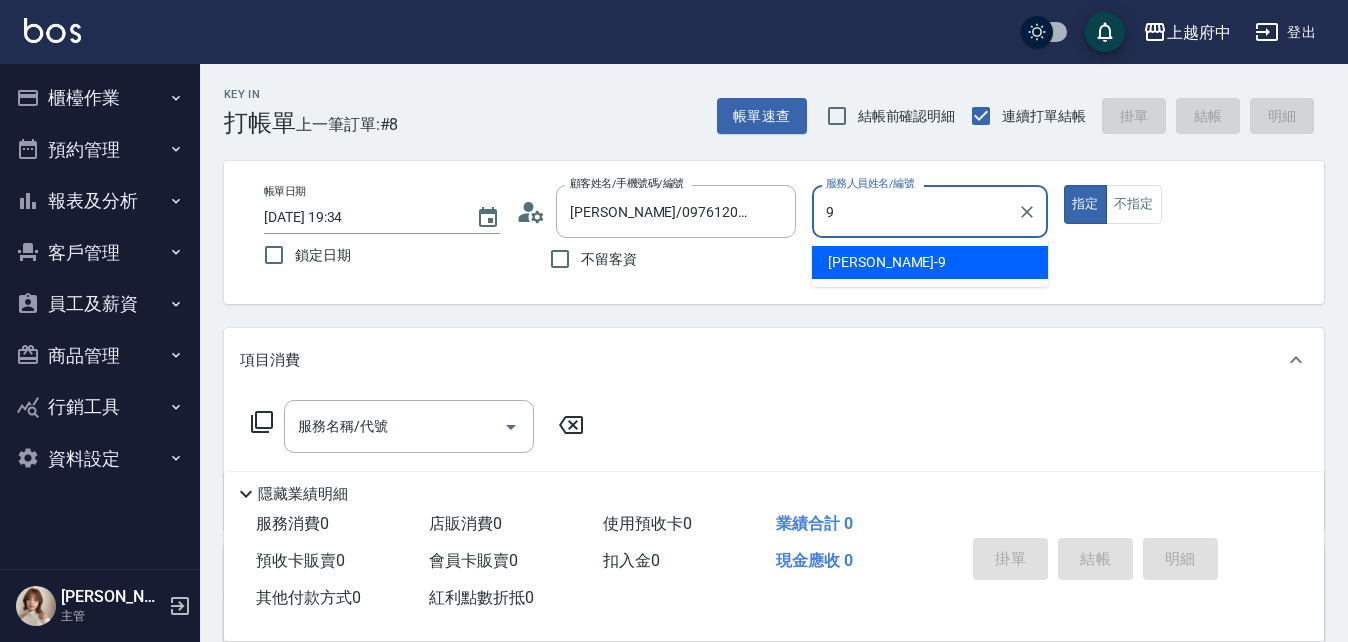 type on "[PERSON_NAME]-9" 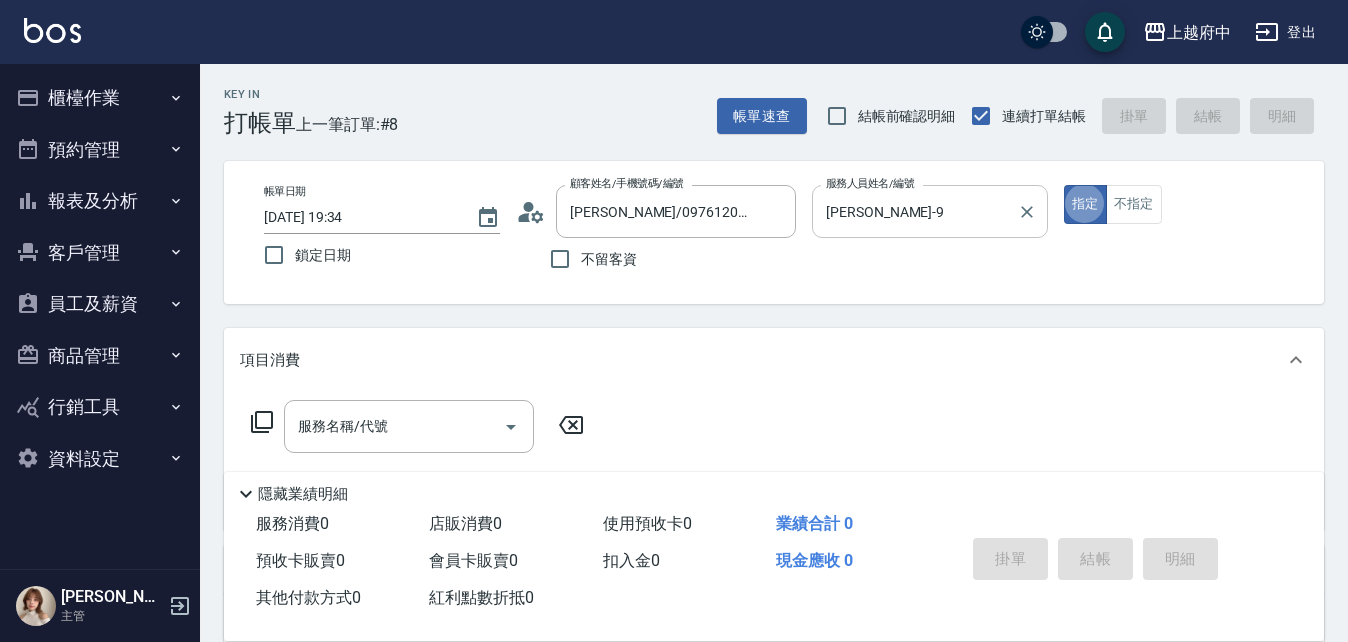 type on "true" 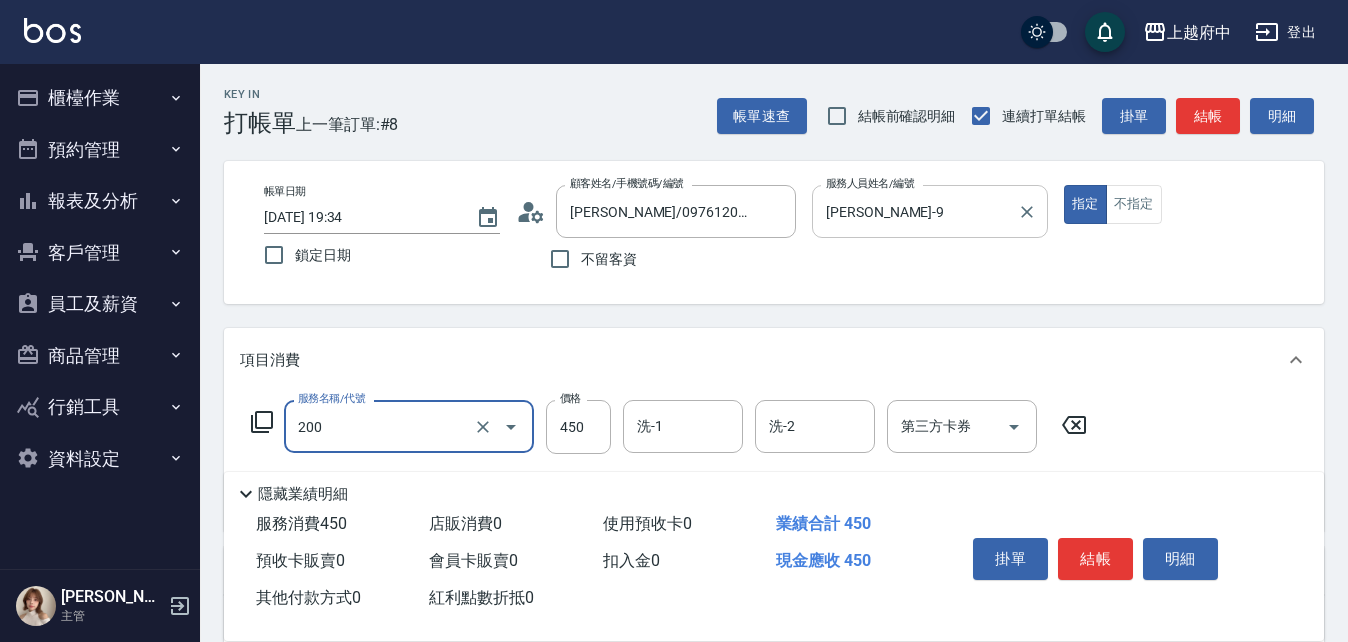 type on "有機洗髮(200)" 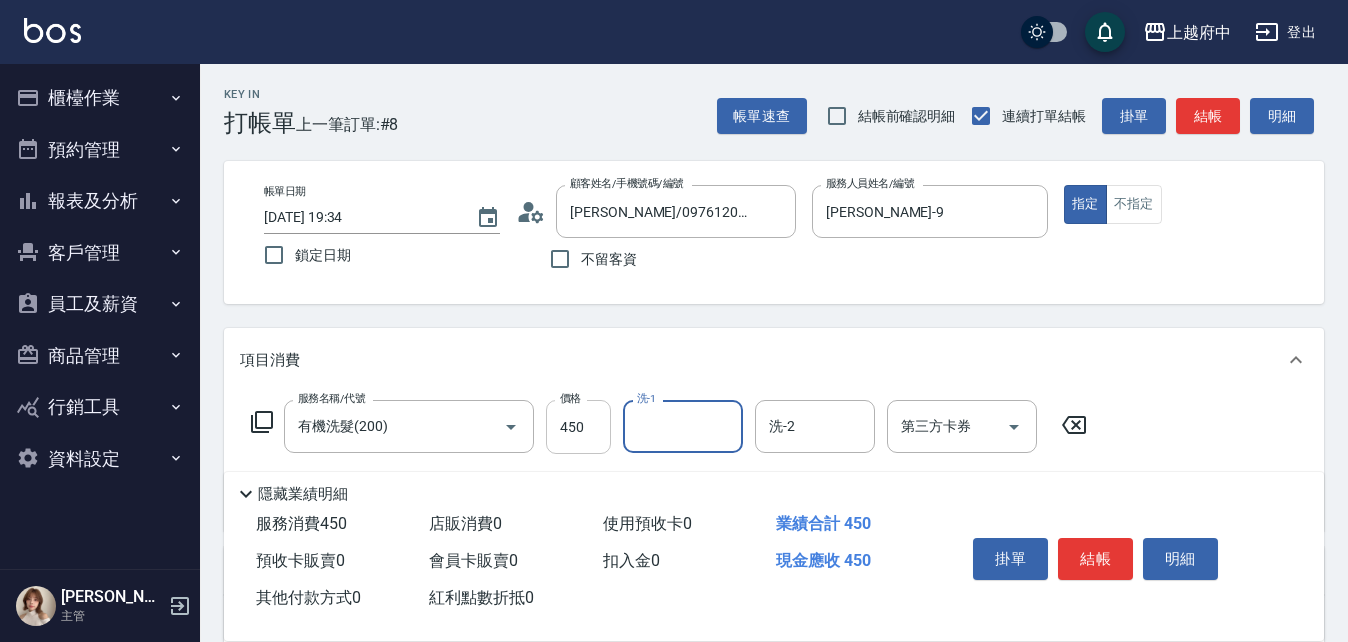 click on "450" at bounding box center (578, 427) 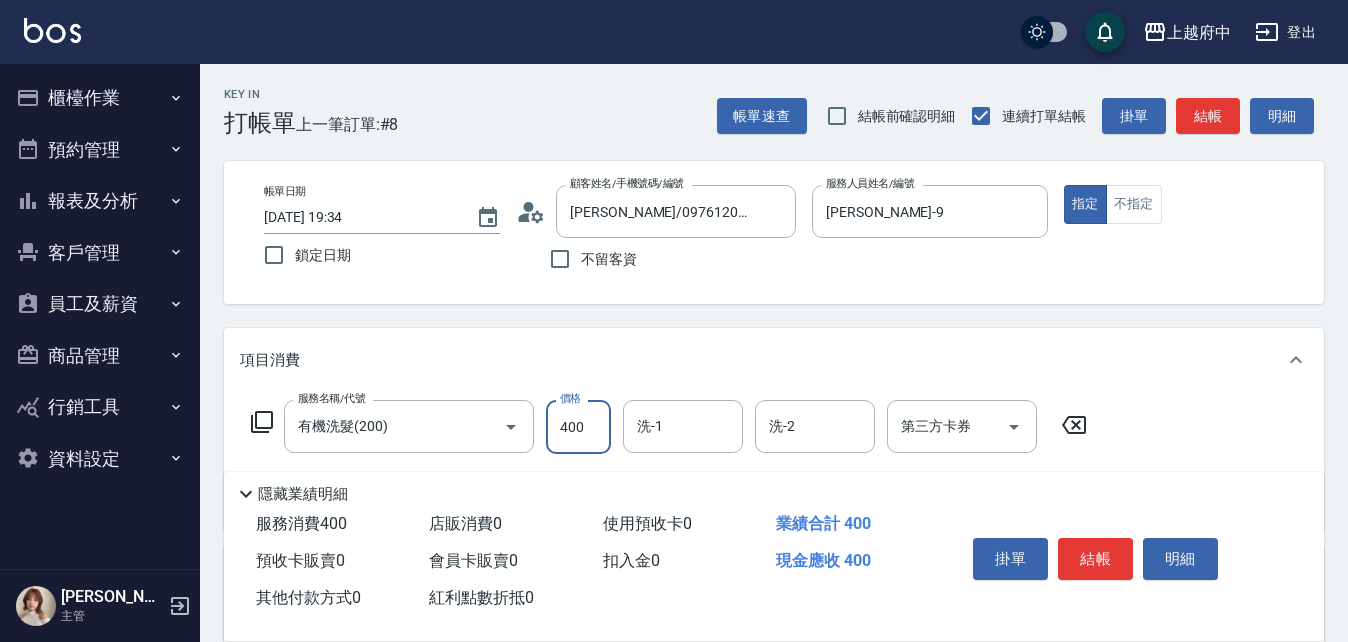 type on "400" 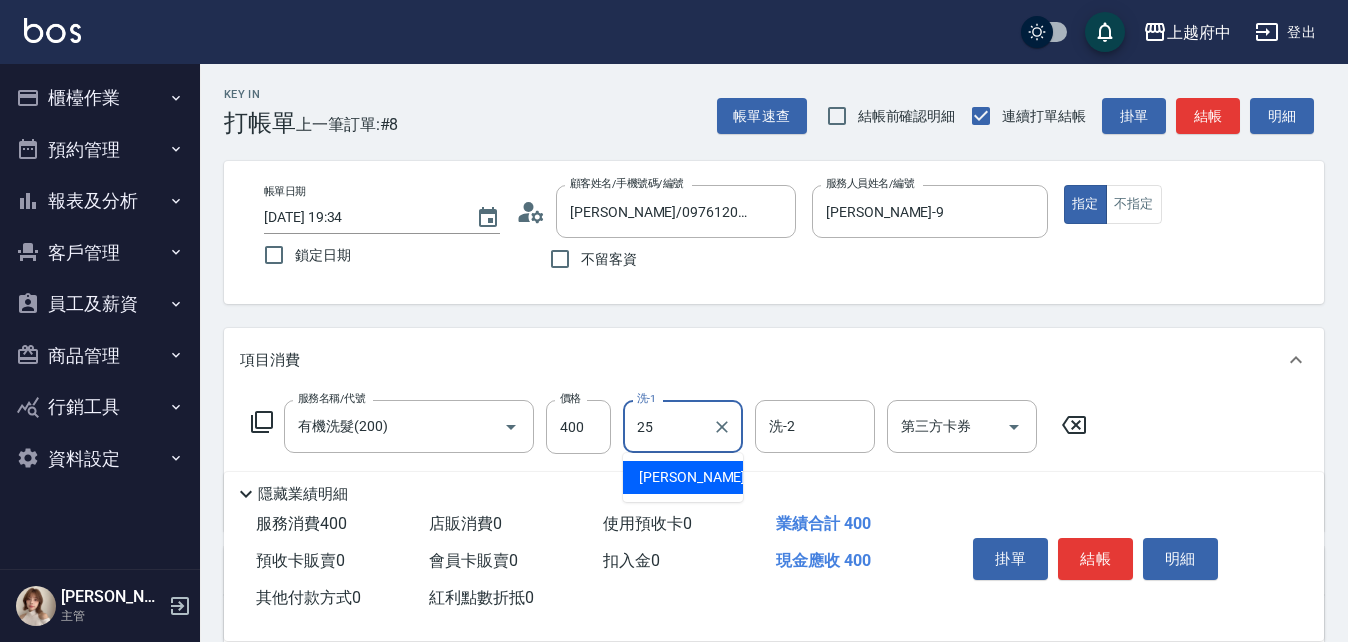 type on "Molly-25" 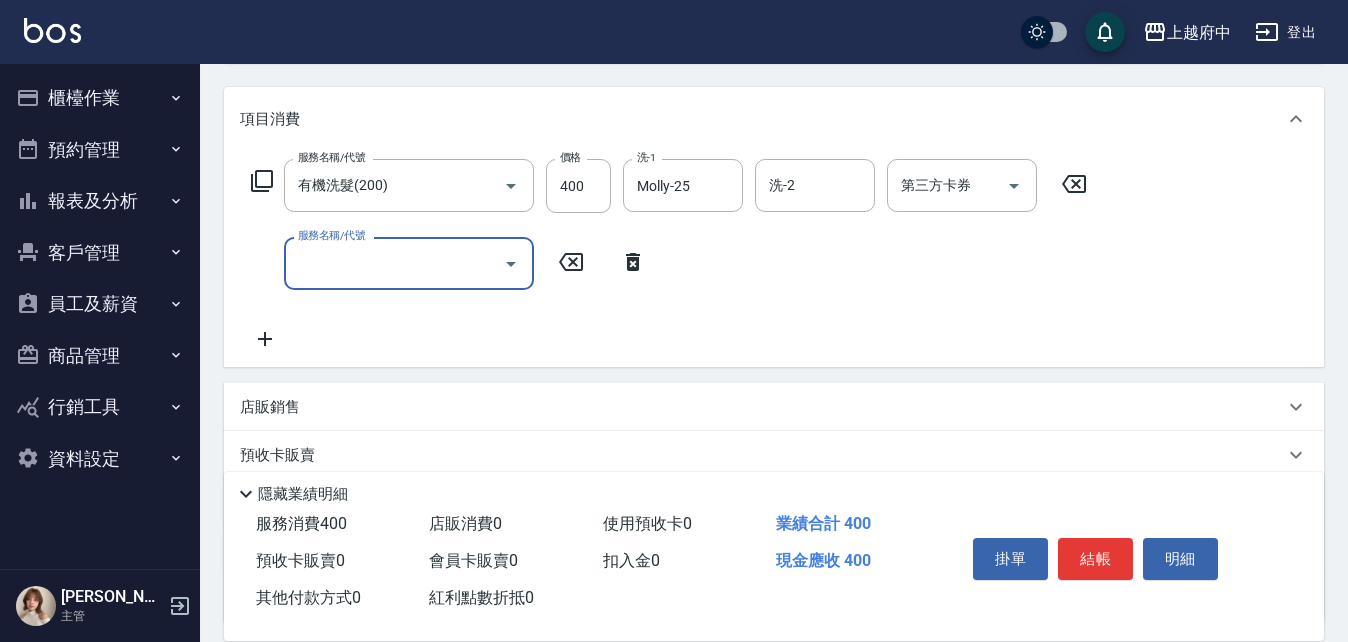 scroll, scrollTop: 300, scrollLeft: 0, axis: vertical 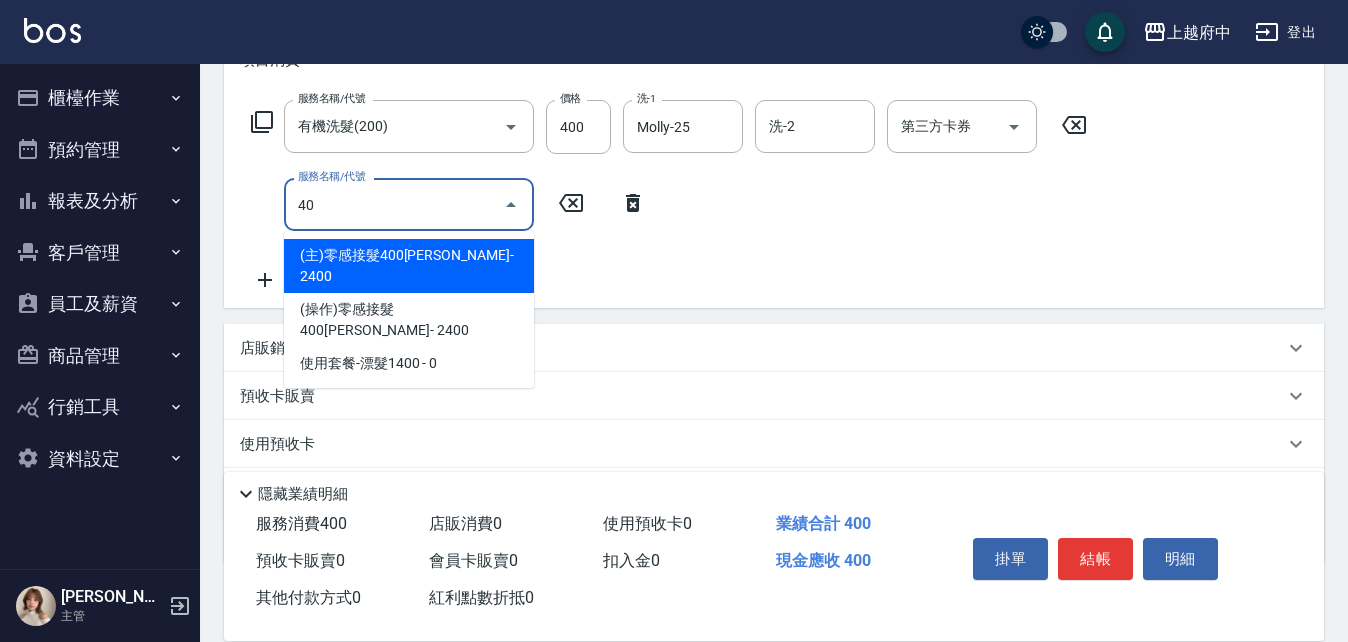 type on "4" 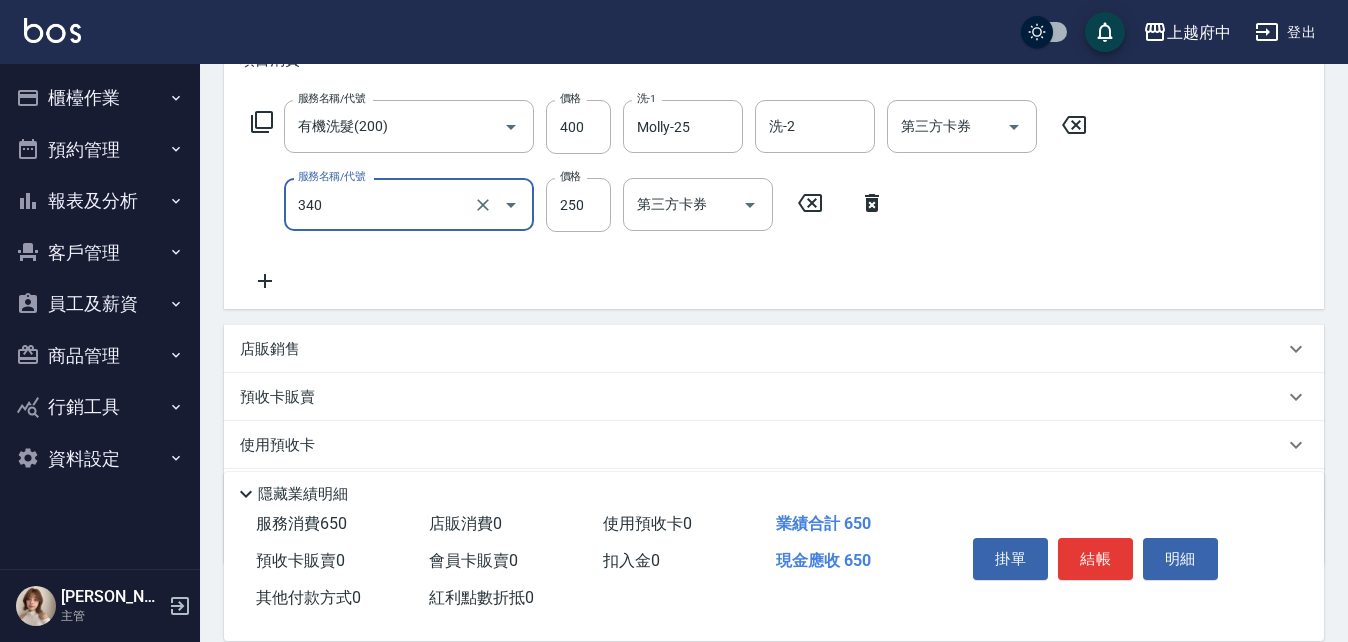 type on "剪髮(340)" 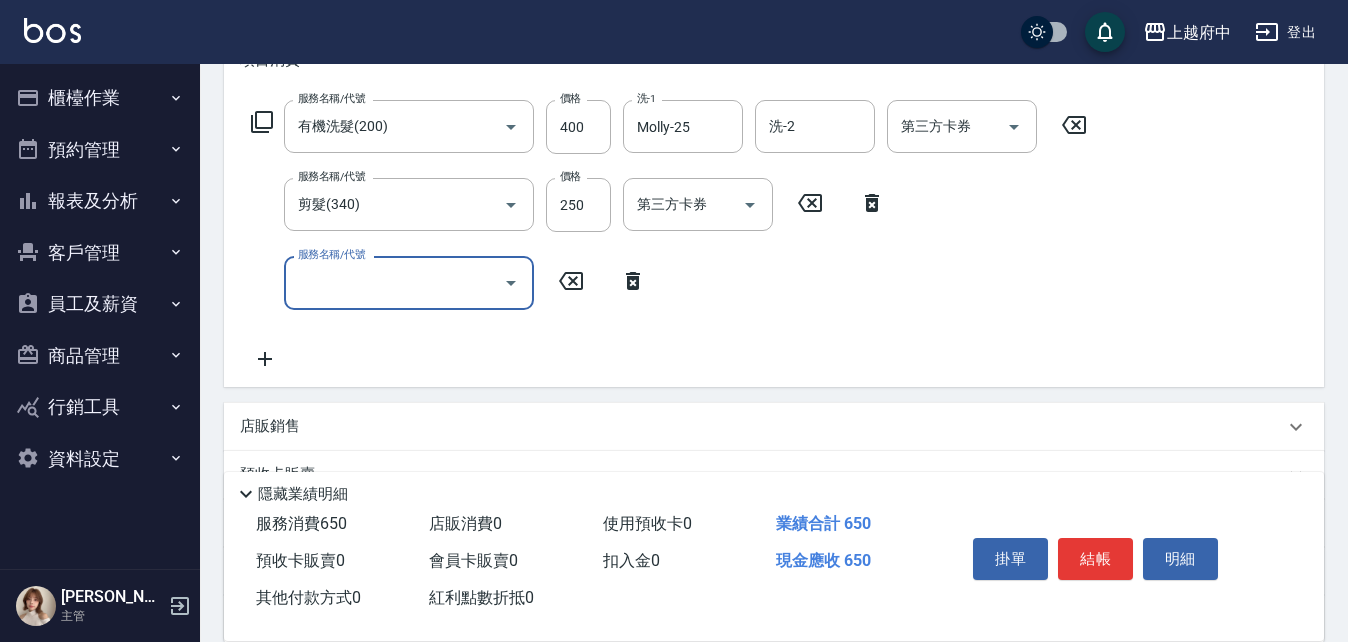 click 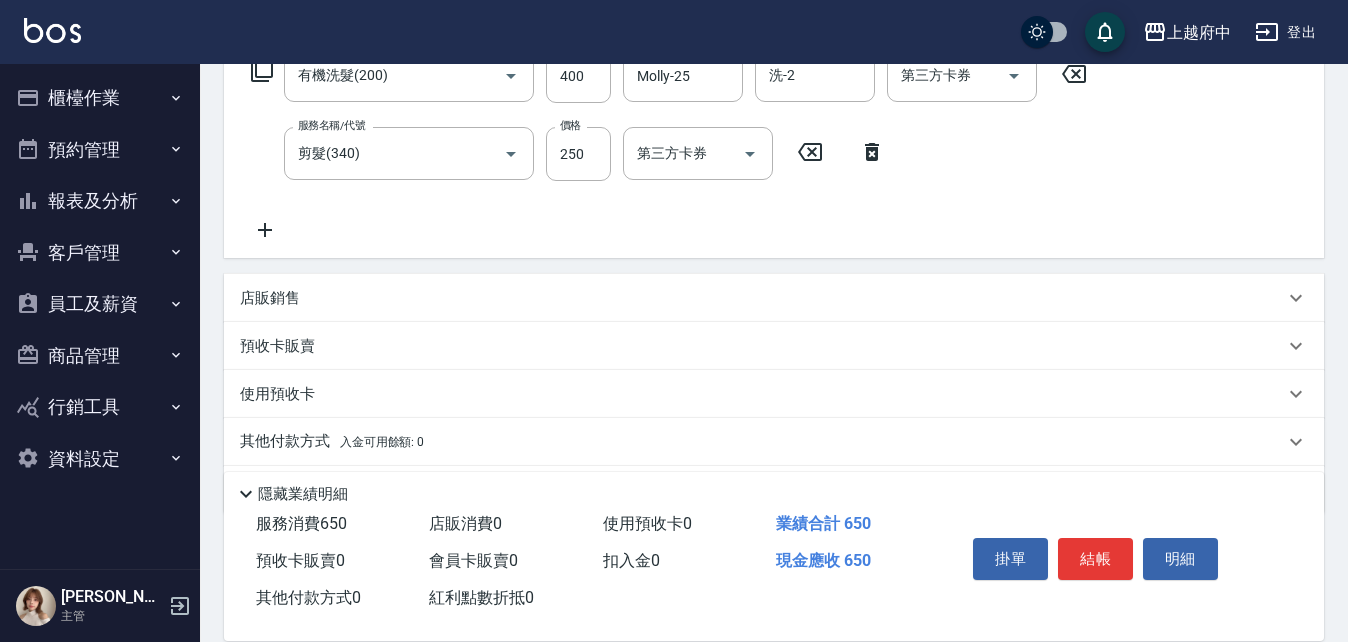 scroll, scrollTop: 400, scrollLeft: 0, axis: vertical 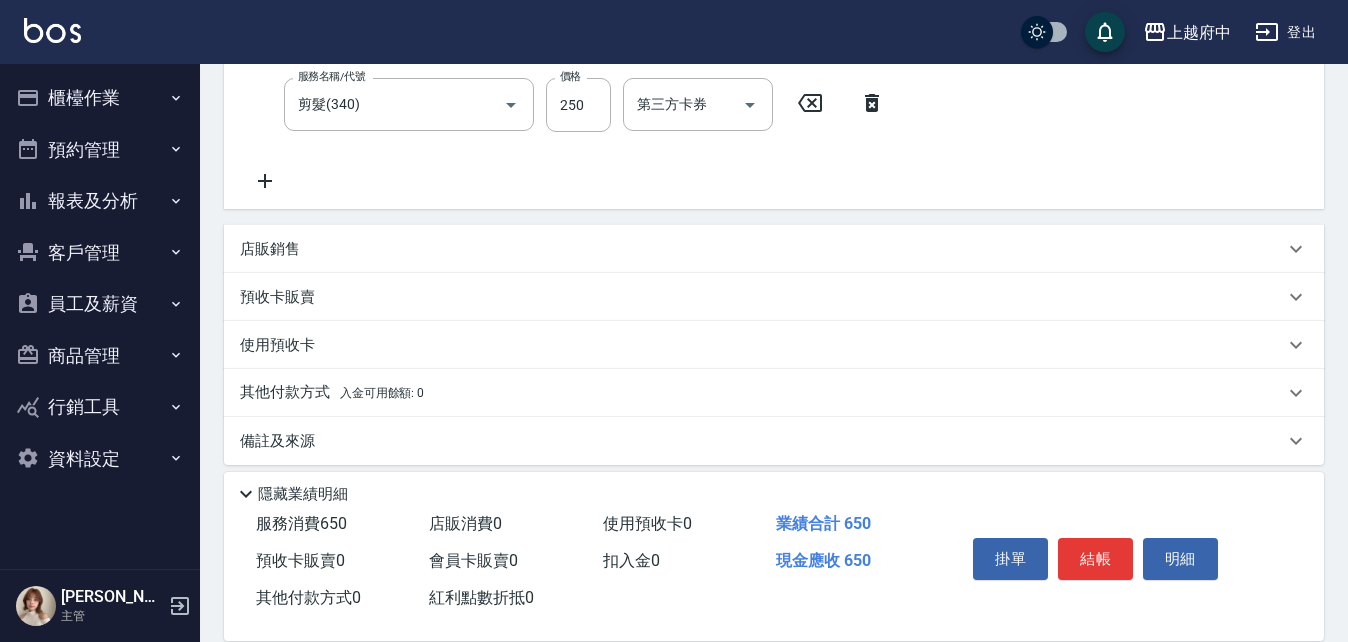 click on "店販銷售" at bounding box center (270, 249) 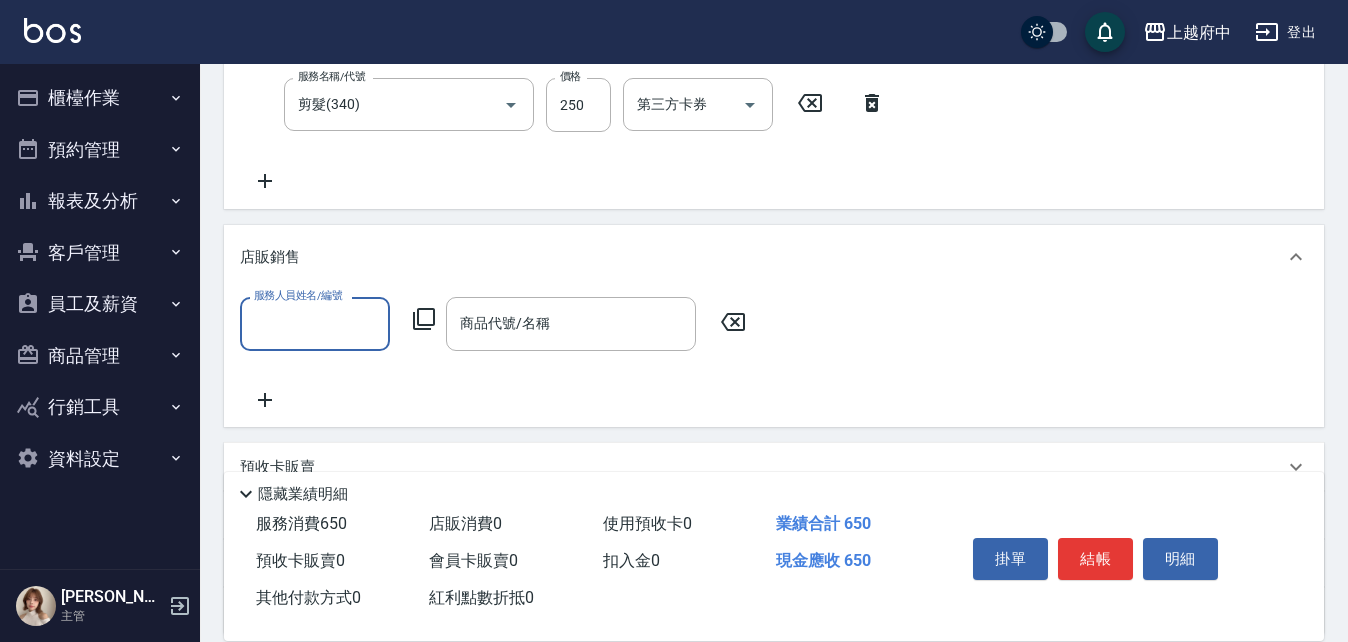 scroll, scrollTop: 0, scrollLeft: 0, axis: both 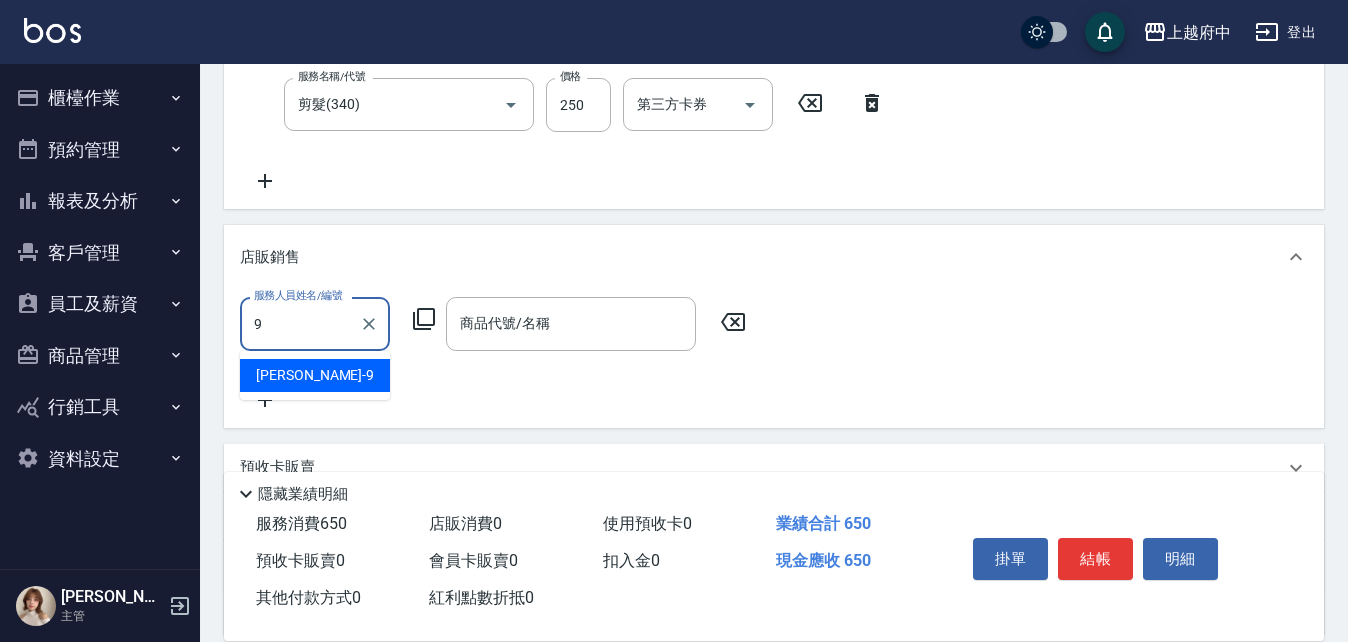 type on "[PERSON_NAME]-9" 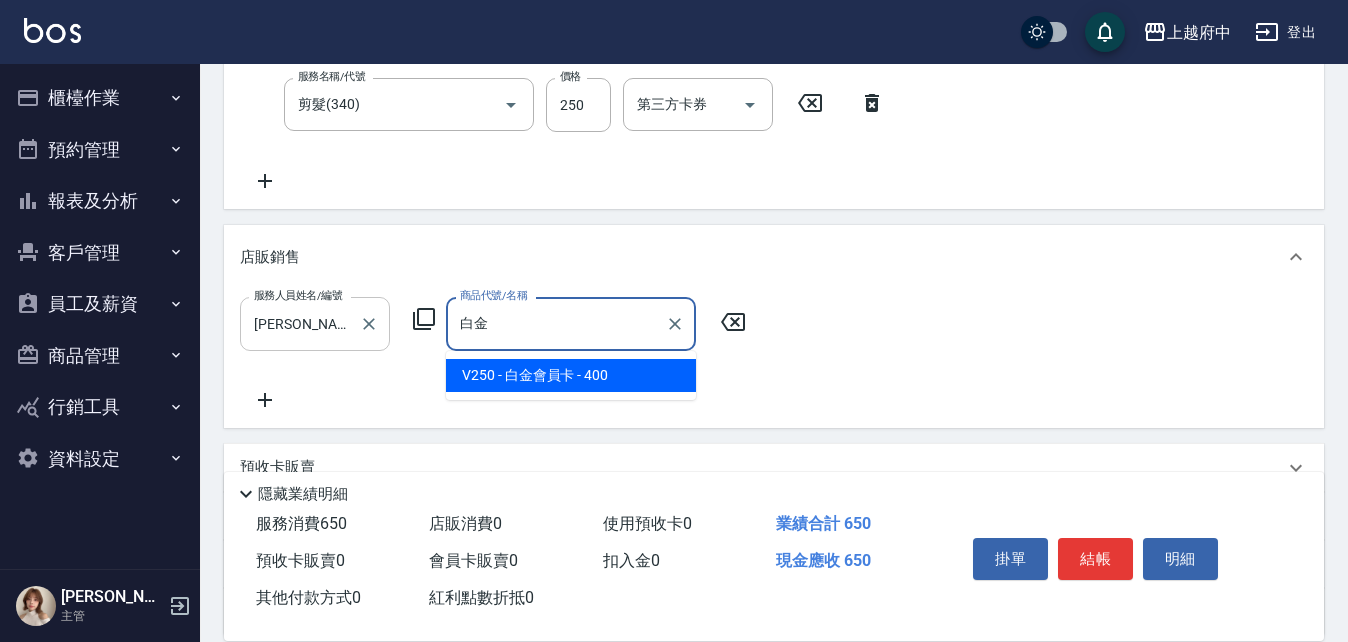 type on "白金會員[PERSON_NAME]" 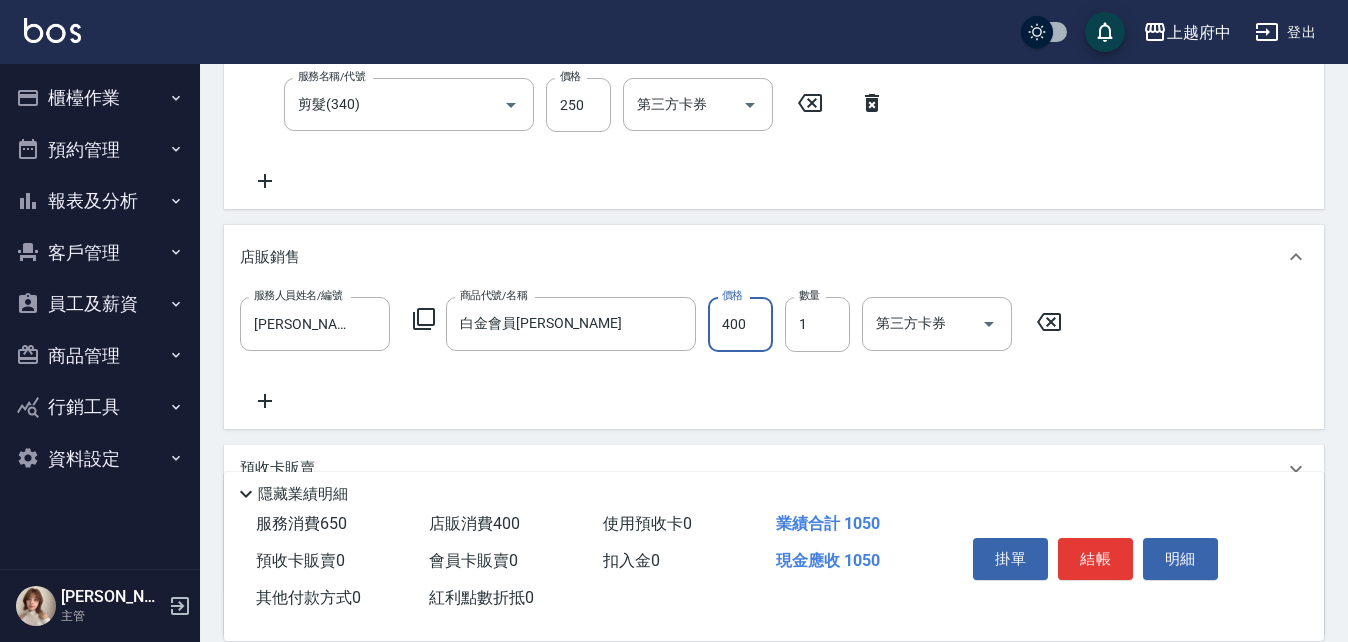click on "服務人員姓名/編號 [PERSON_NAME]-9 服務人員姓名/編號 商品代號/名稱 白金會員卡 商品代號/名稱 價格 400 價格 數量 1 數量 第三方卡券 第三方卡券" at bounding box center (774, 354) 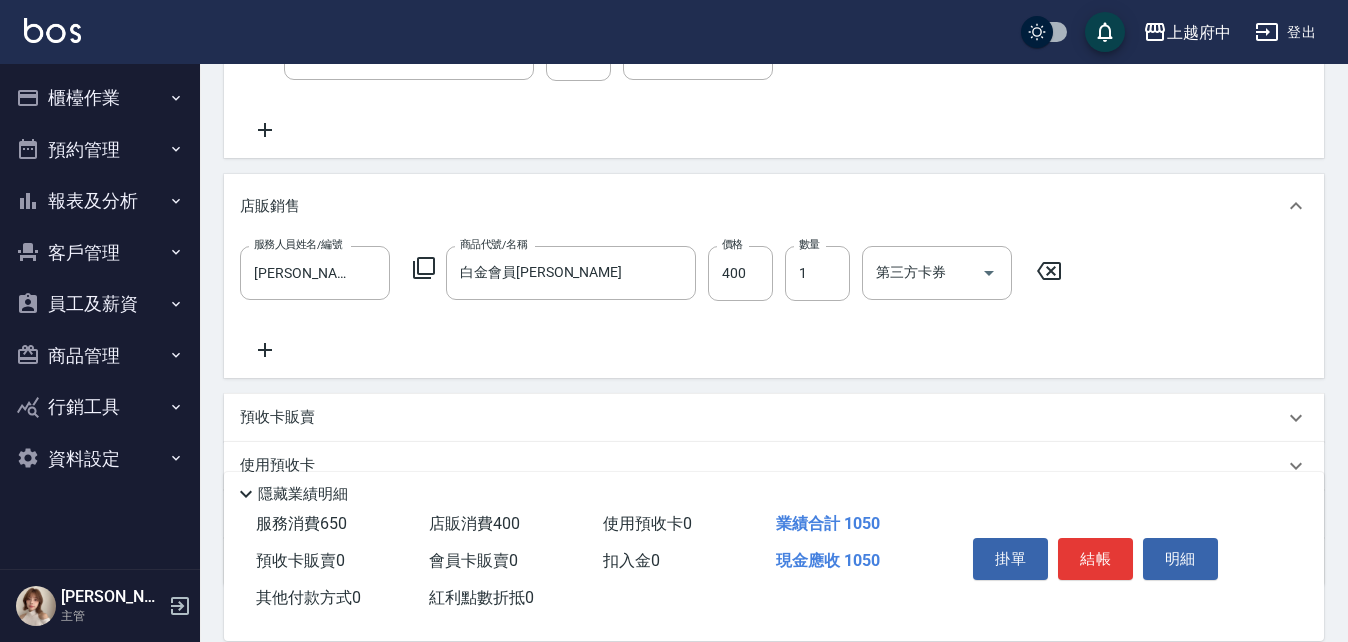 scroll, scrollTop: 500, scrollLeft: 0, axis: vertical 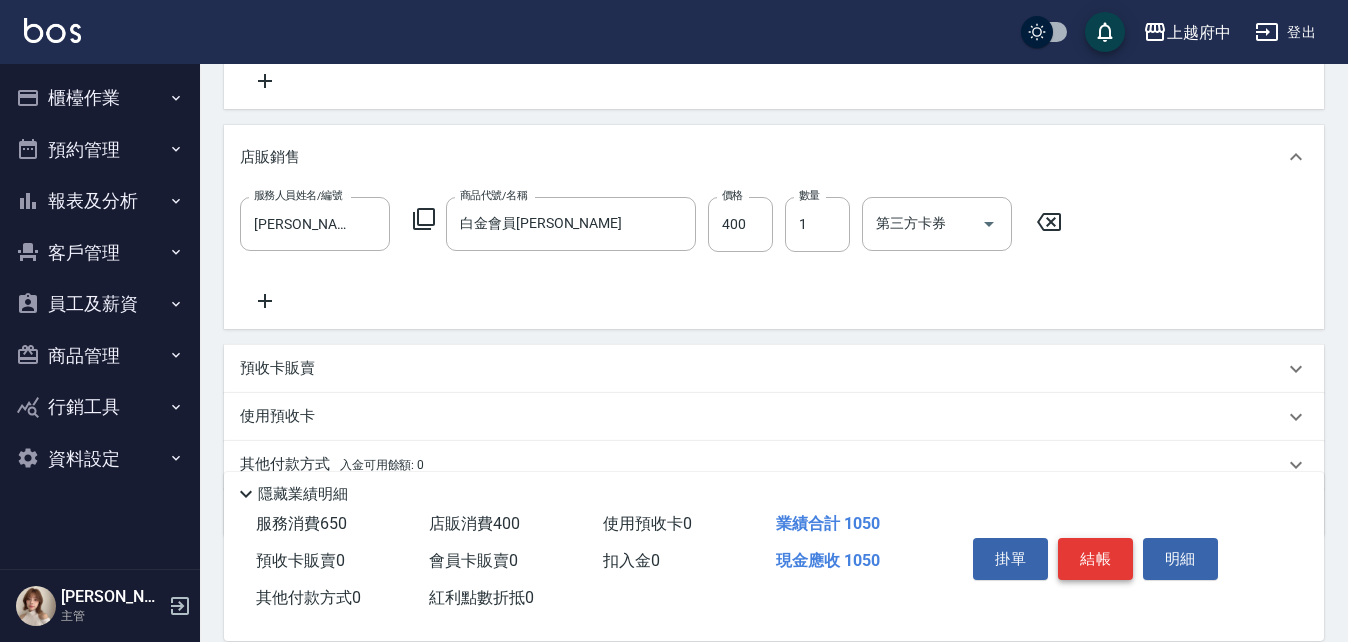 click on "結帳" at bounding box center (1095, 559) 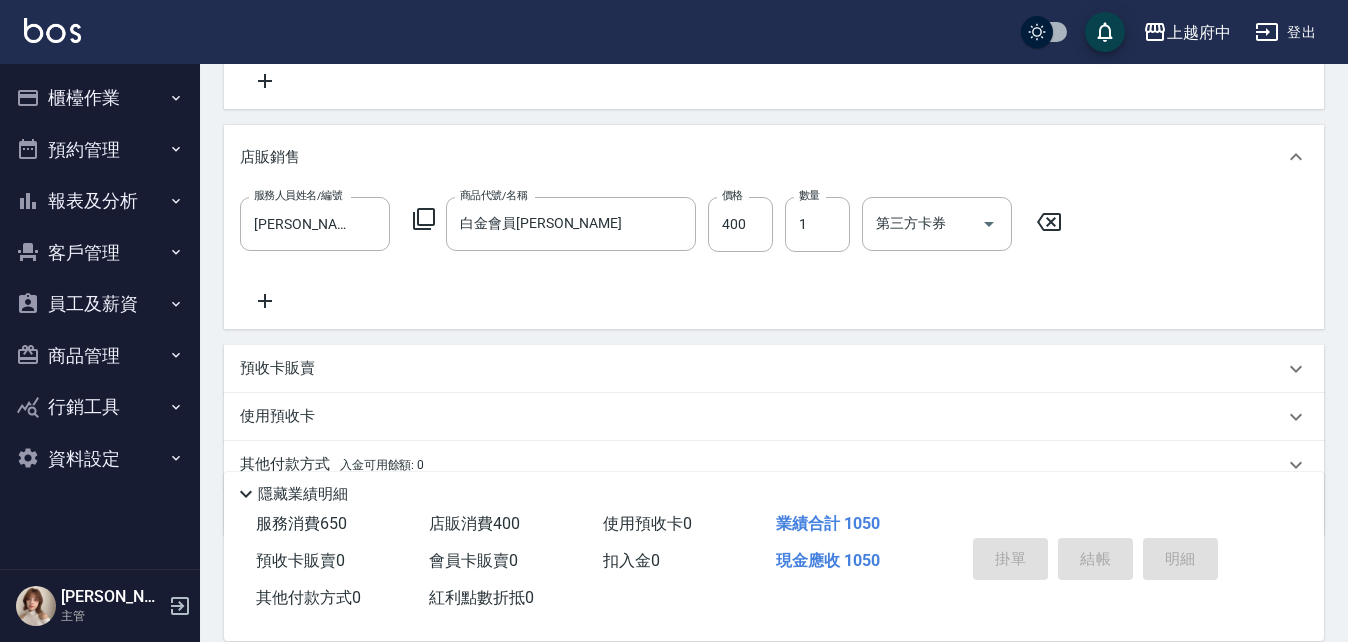 type on "[DATE] 19:36" 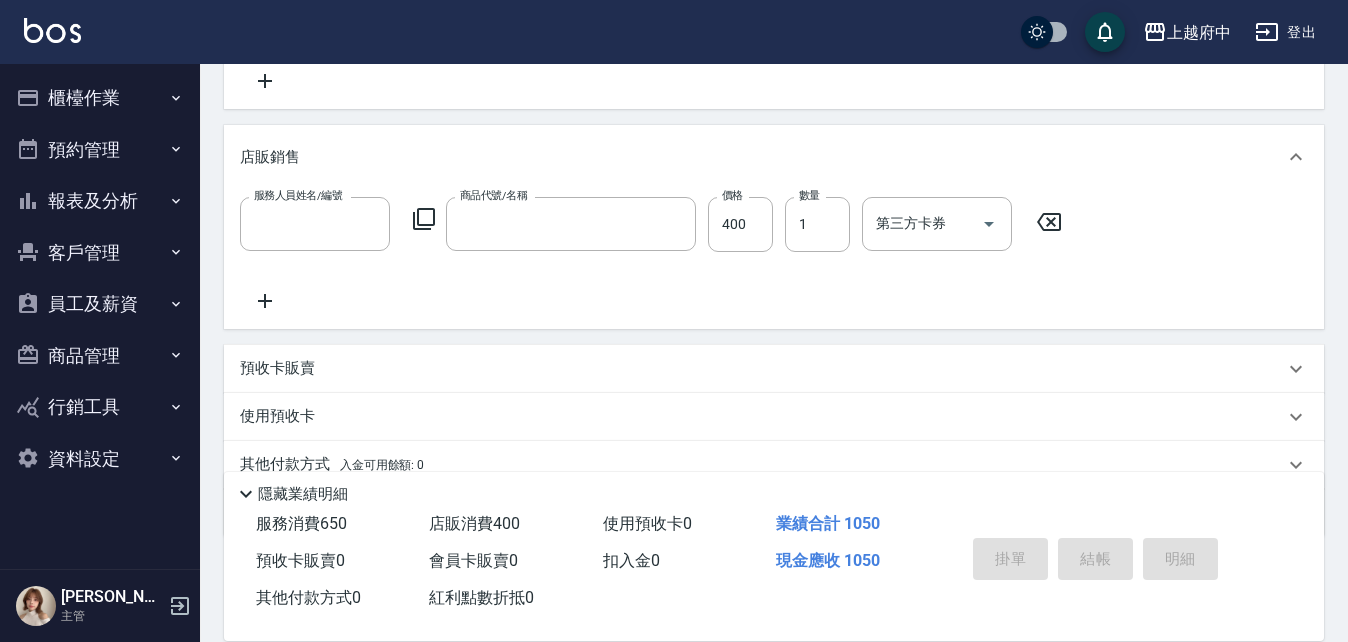 scroll, scrollTop: 0, scrollLeft: 0, axis: both 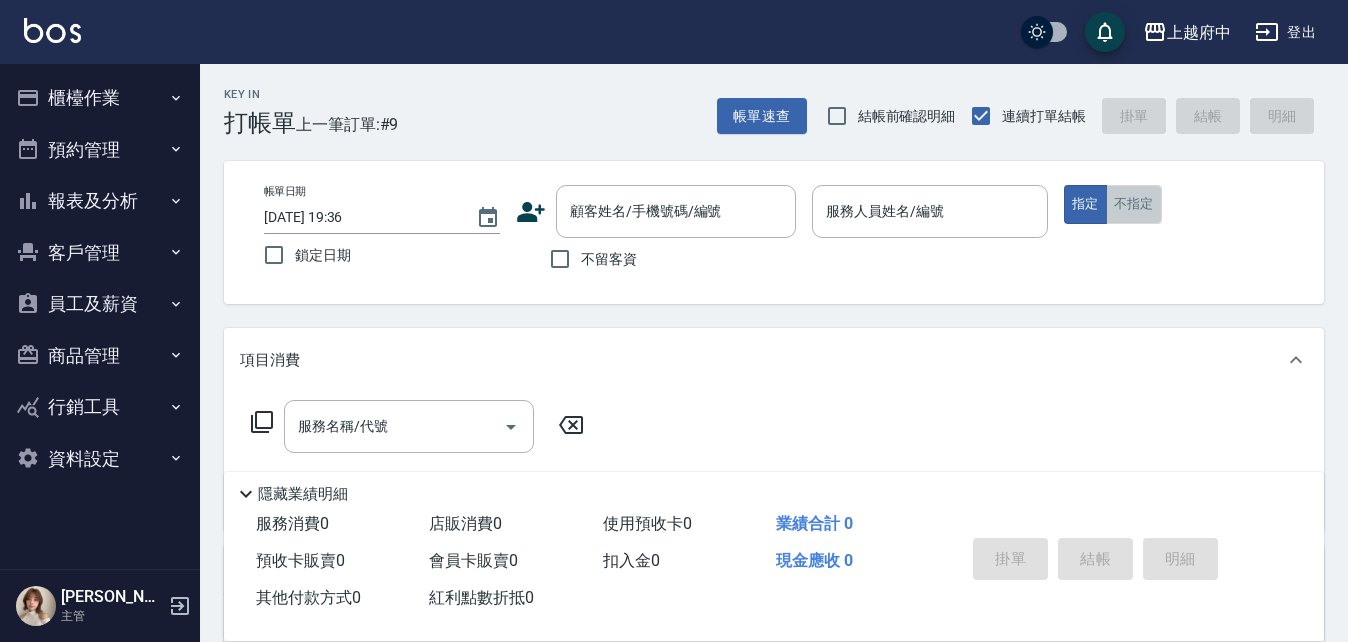 click on "不指定" at bounding box center [1134, 204] 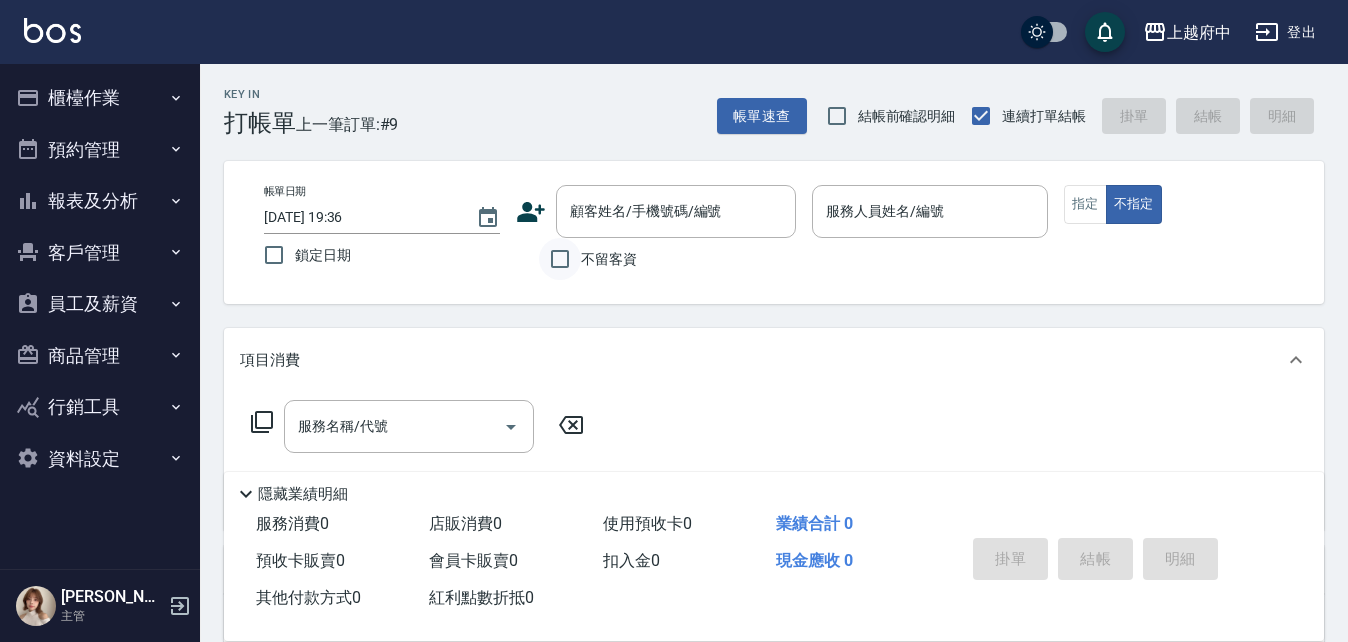 click on "不留客資" at bounding box center (560, 259) 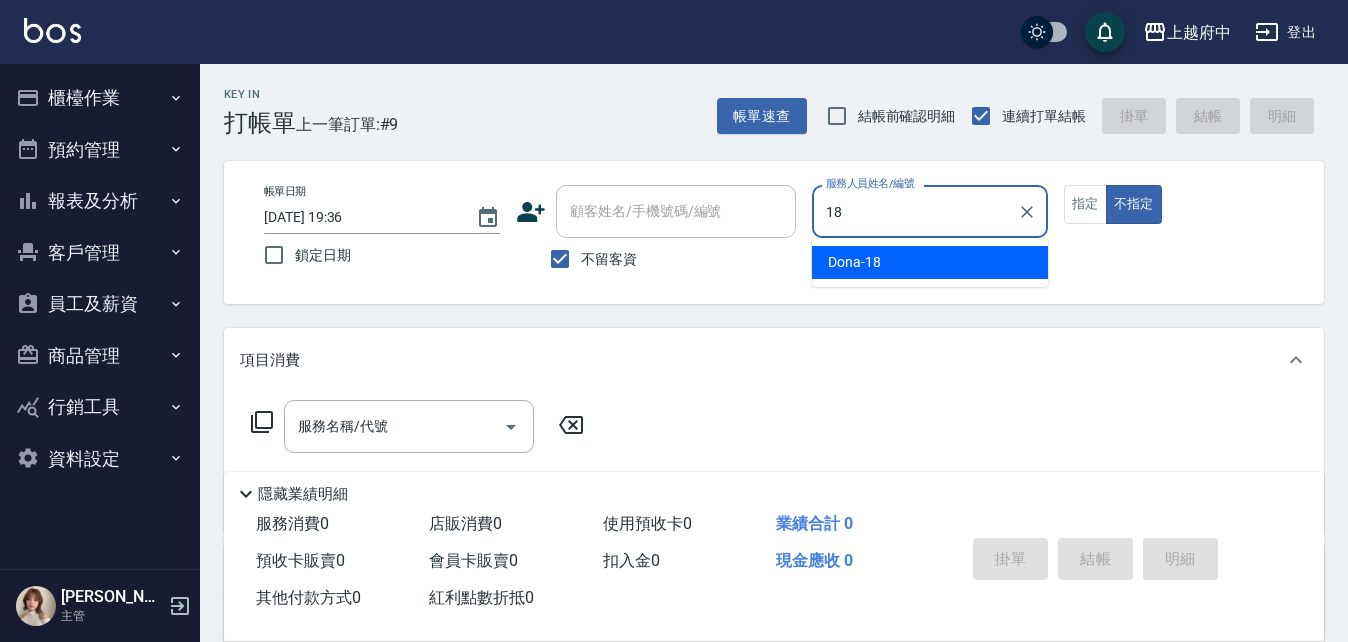 type on "Dona-18" 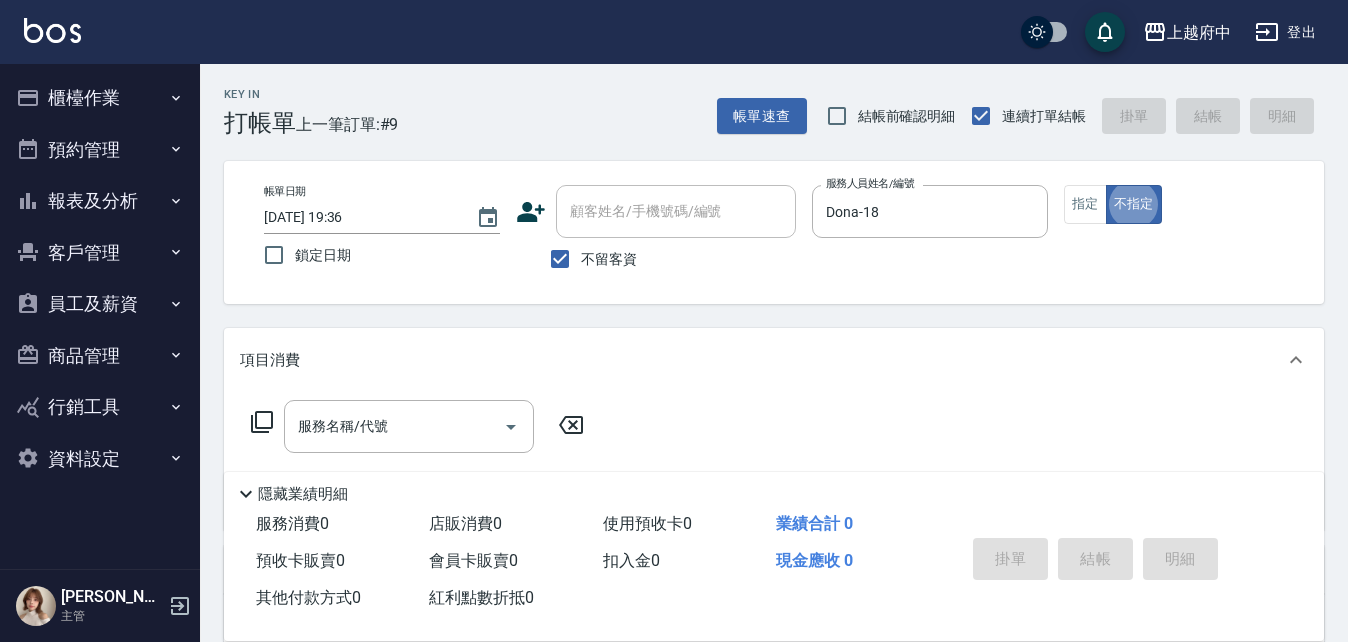 type on "false" 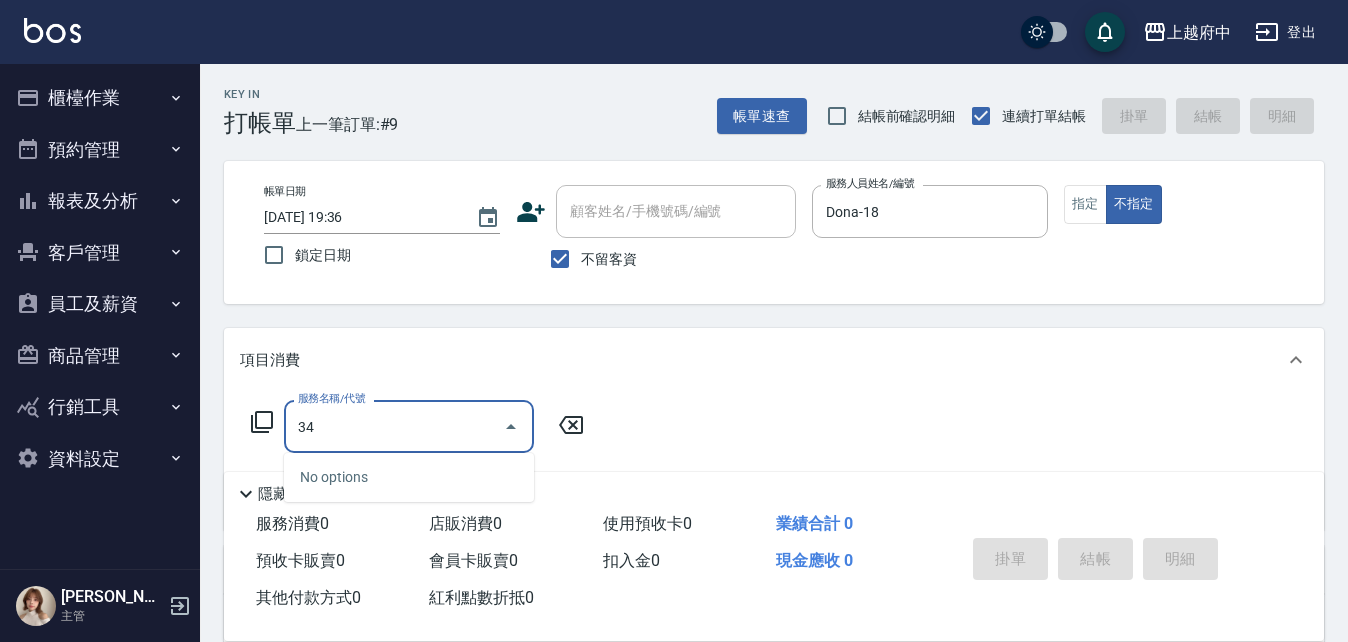 type on "3" 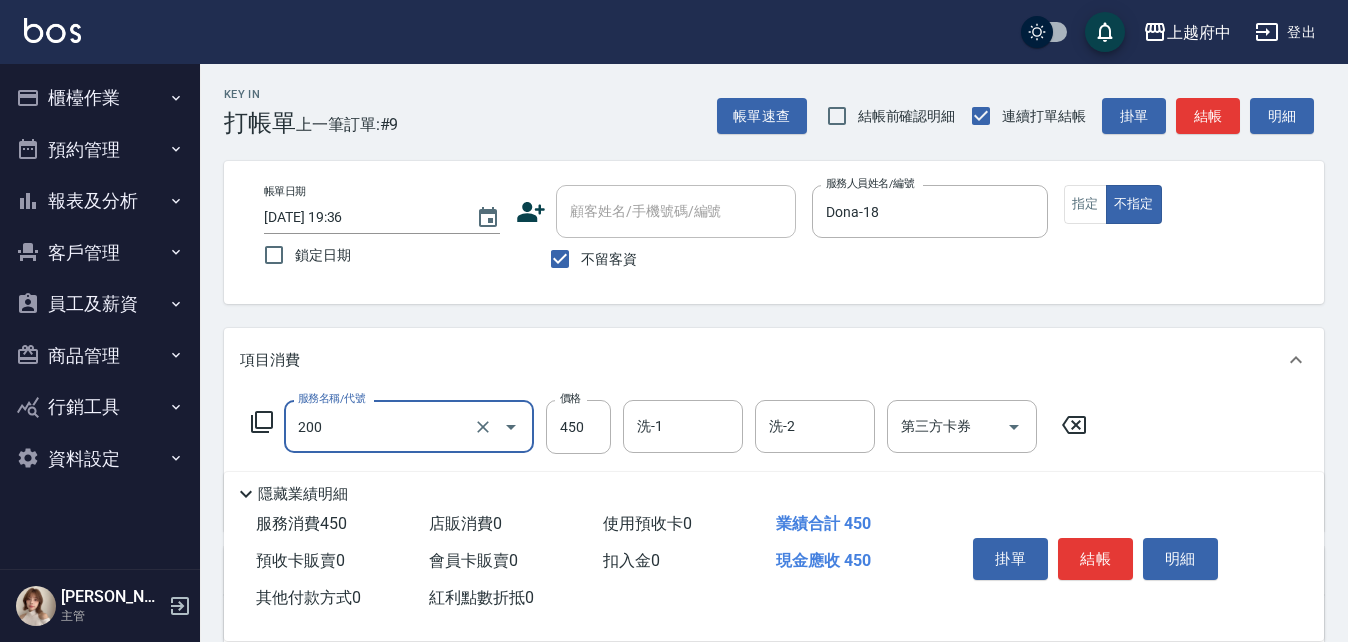 type on "有機洗髮(200)" 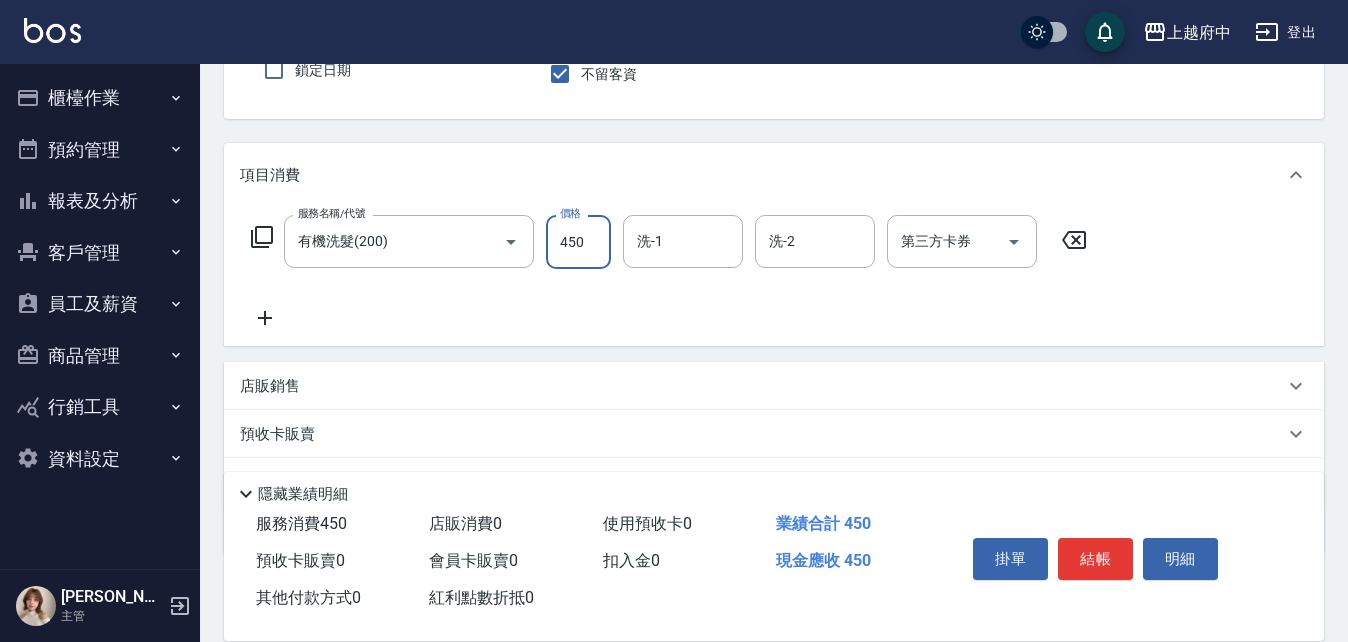 scroll, scrollTop: 200, scrollLeft: 0, axis: vertical 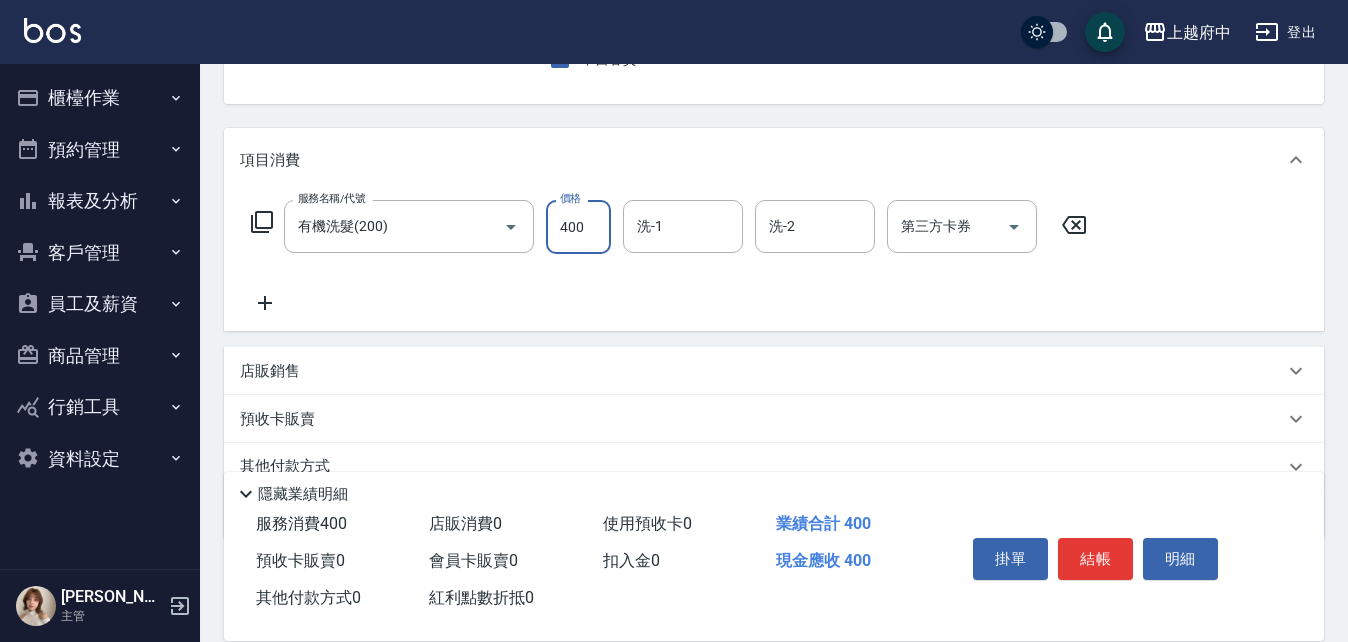 type on "400" 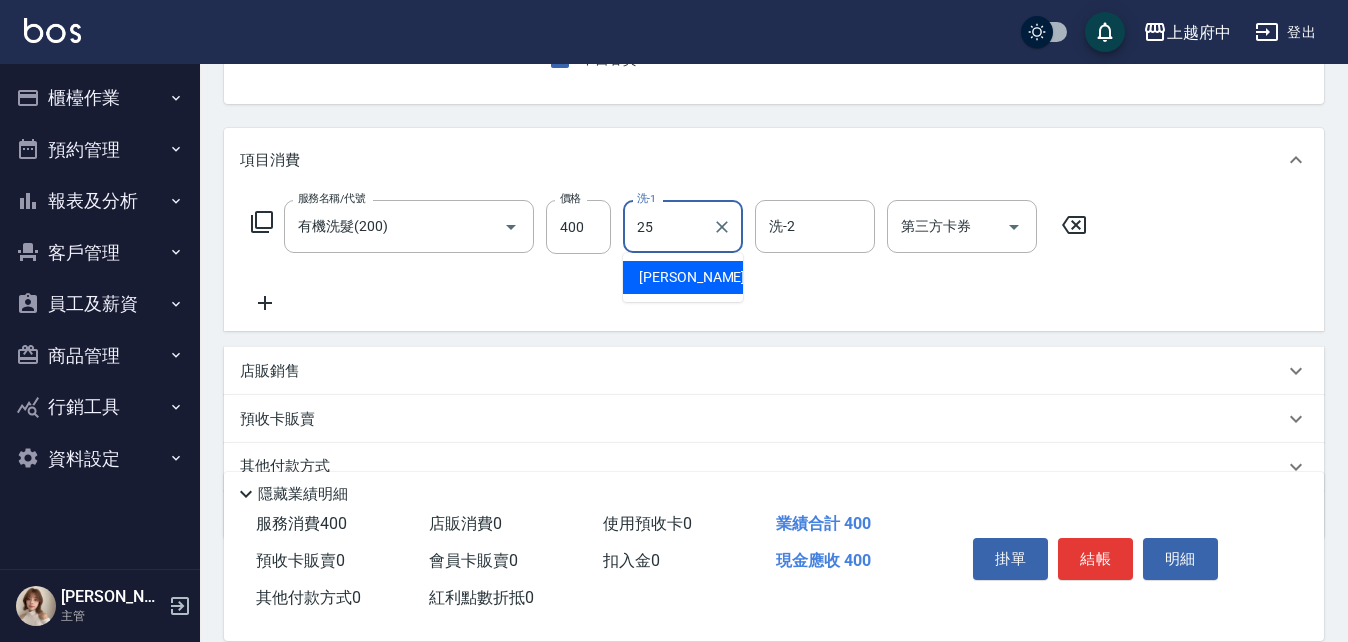 type on "Molly-25" 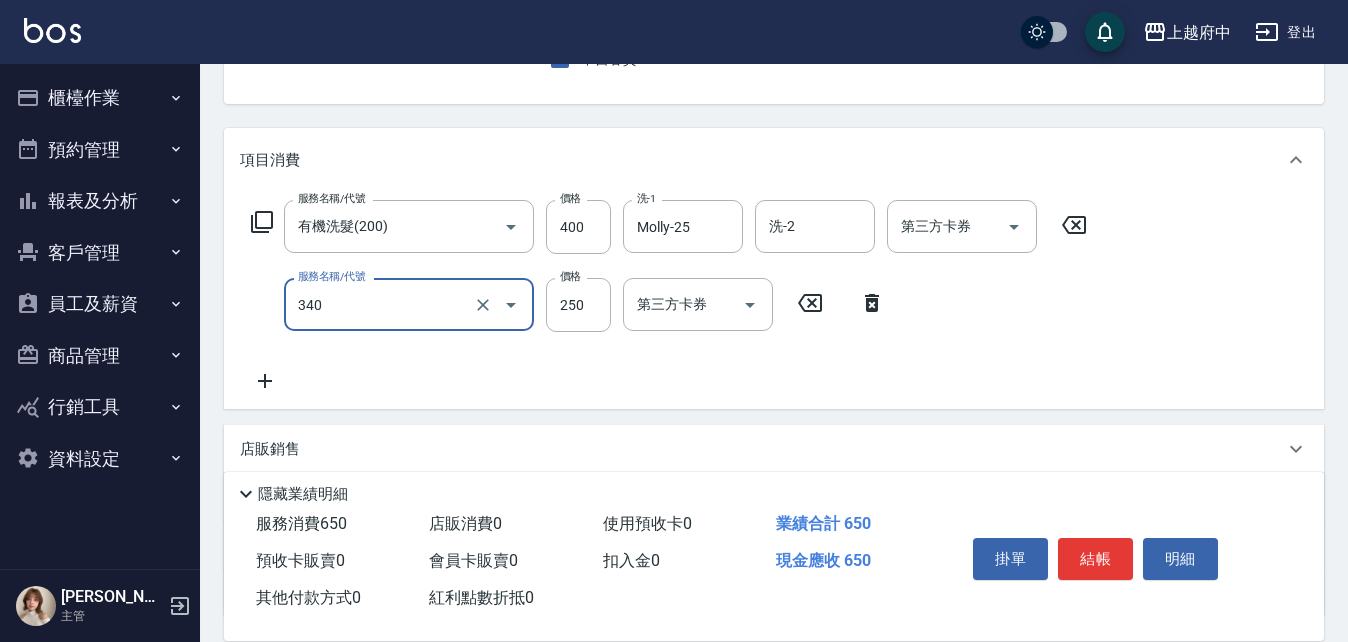type on "剪髮(340)" 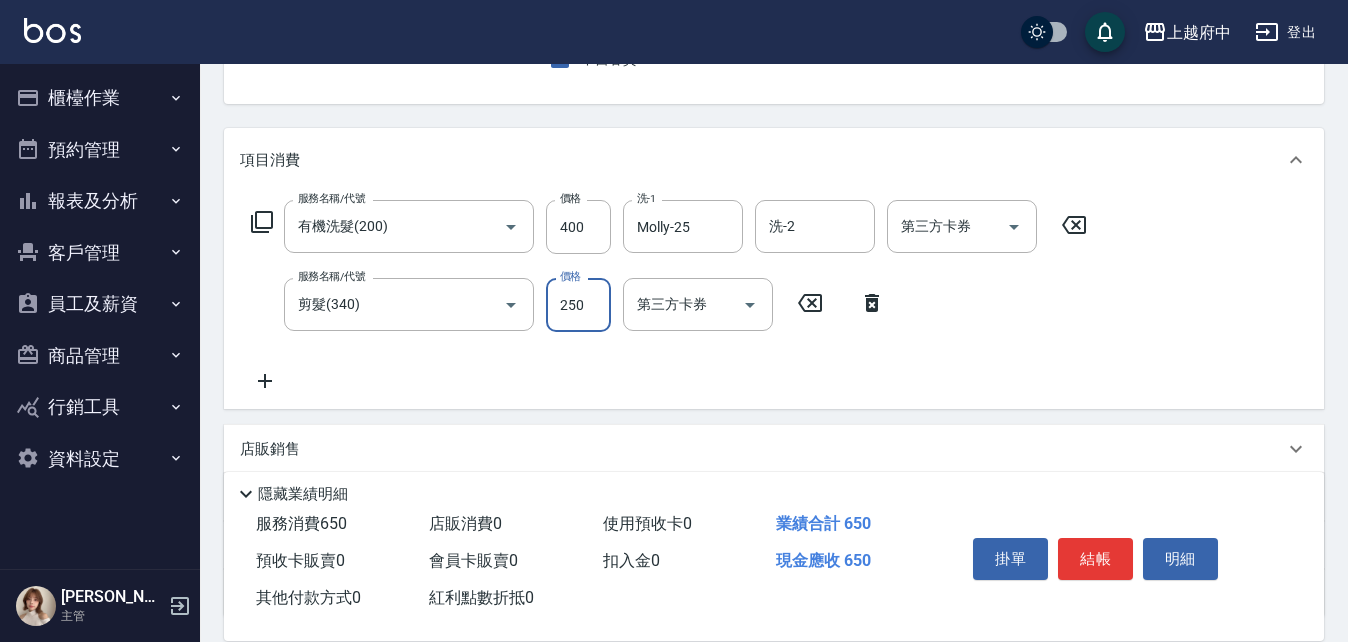 click on "服務名稱/代號 有機洗髮(200) 服務名稱/代號 價格 400 價格 洗-1 Molly-25 洗-1 洗-2 洗-2 第三方卡券 第三方卡券 服務名稱/代號 剪髮(340) 服務名稱/代號 價格 250 價格 第三方卡券 第三方卡券" at bounding box center [669, 296] 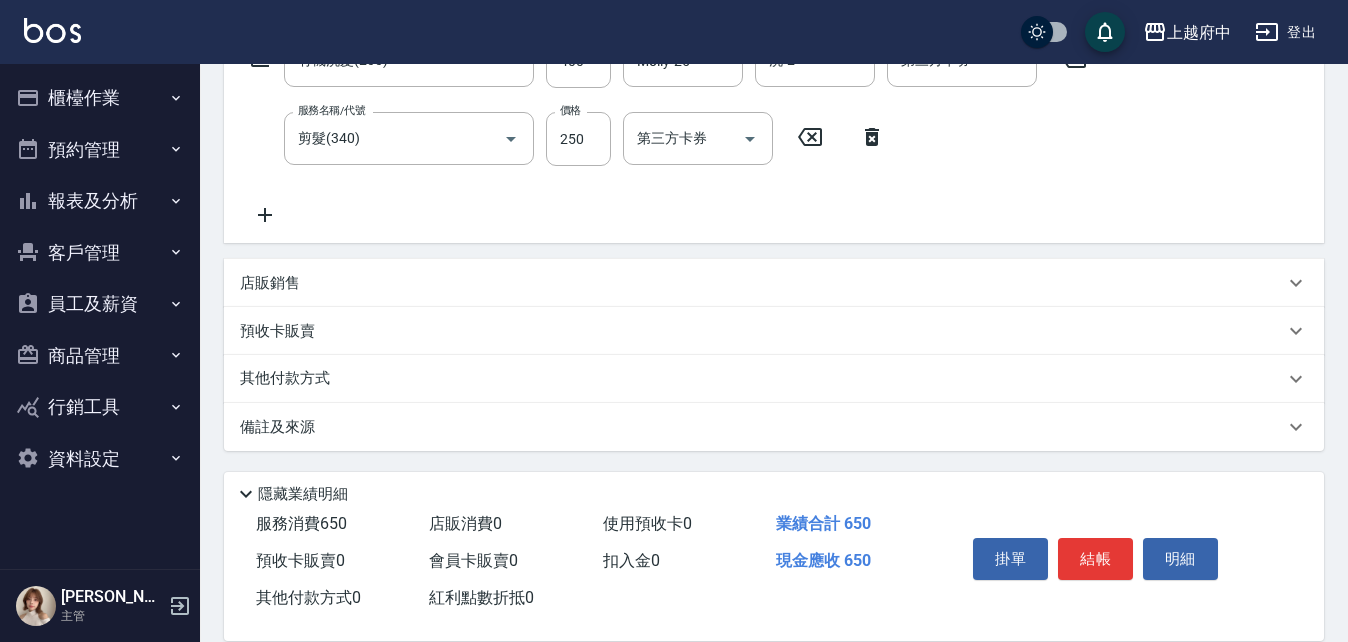 scroll, scrollTop: 367, scrollLeft: 0, axis: vertical 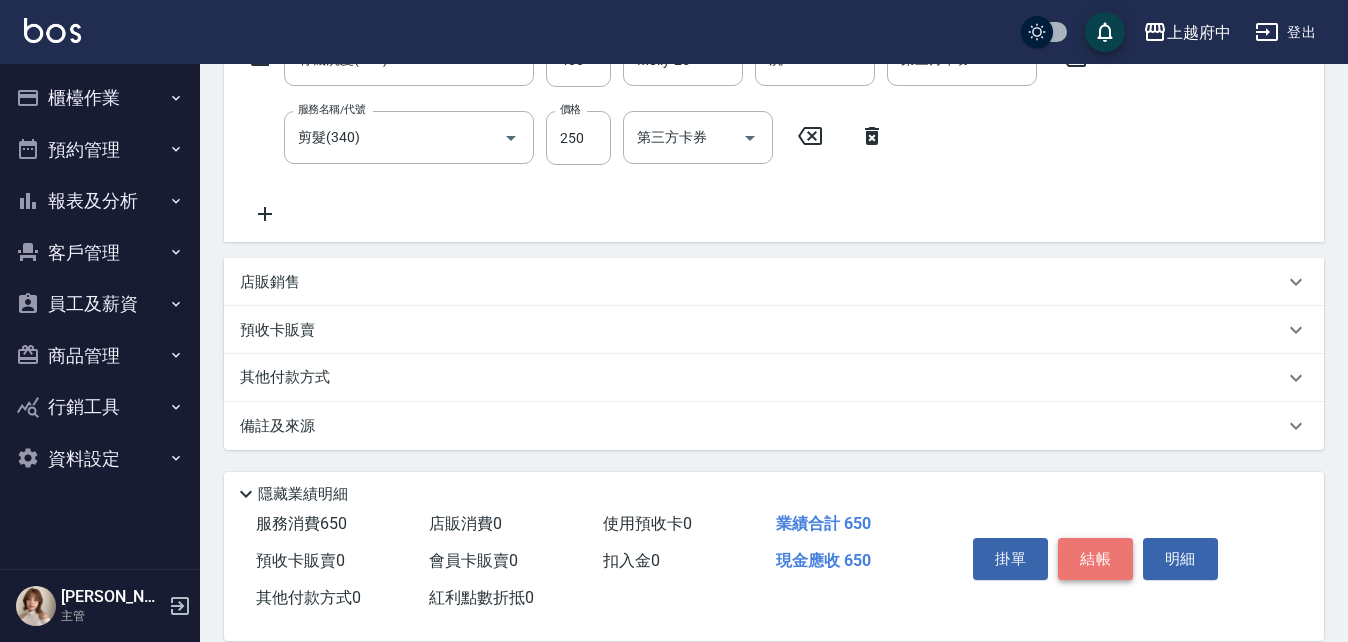 click on "結帳" at bounding box center (1095, 559) 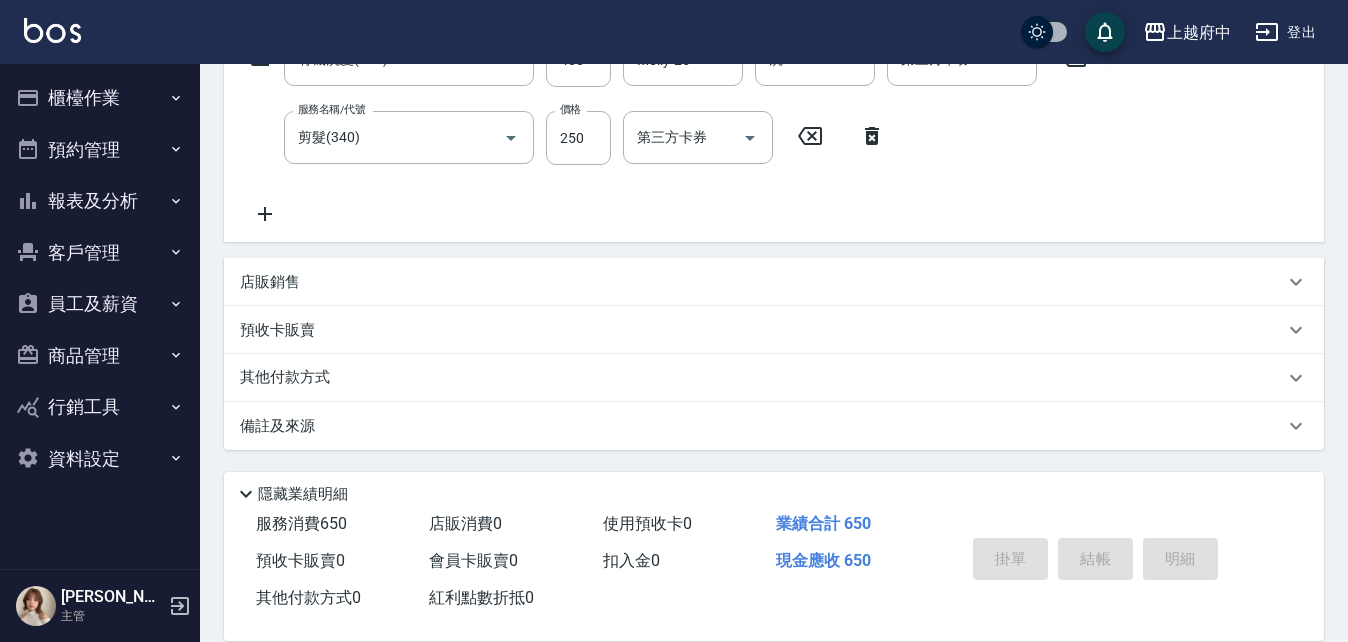 type on "[DATE] 20:01" 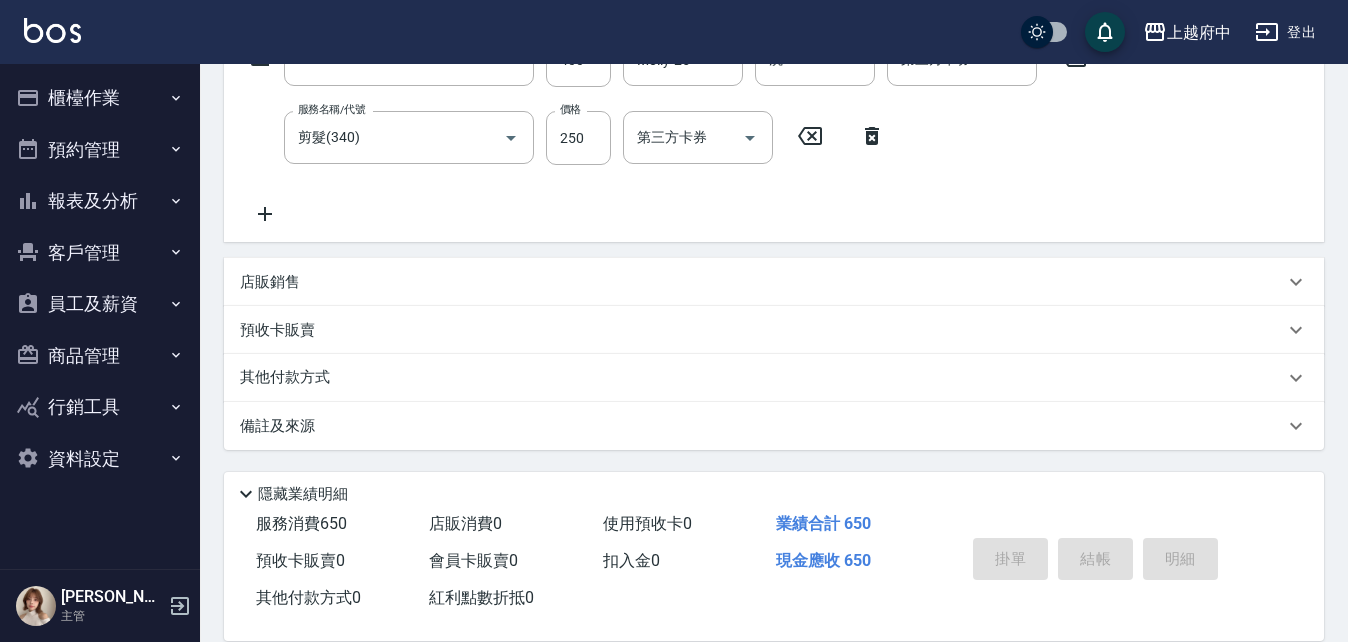 scroll, scrollTop: 0, scrollLeft: 0, axis: both 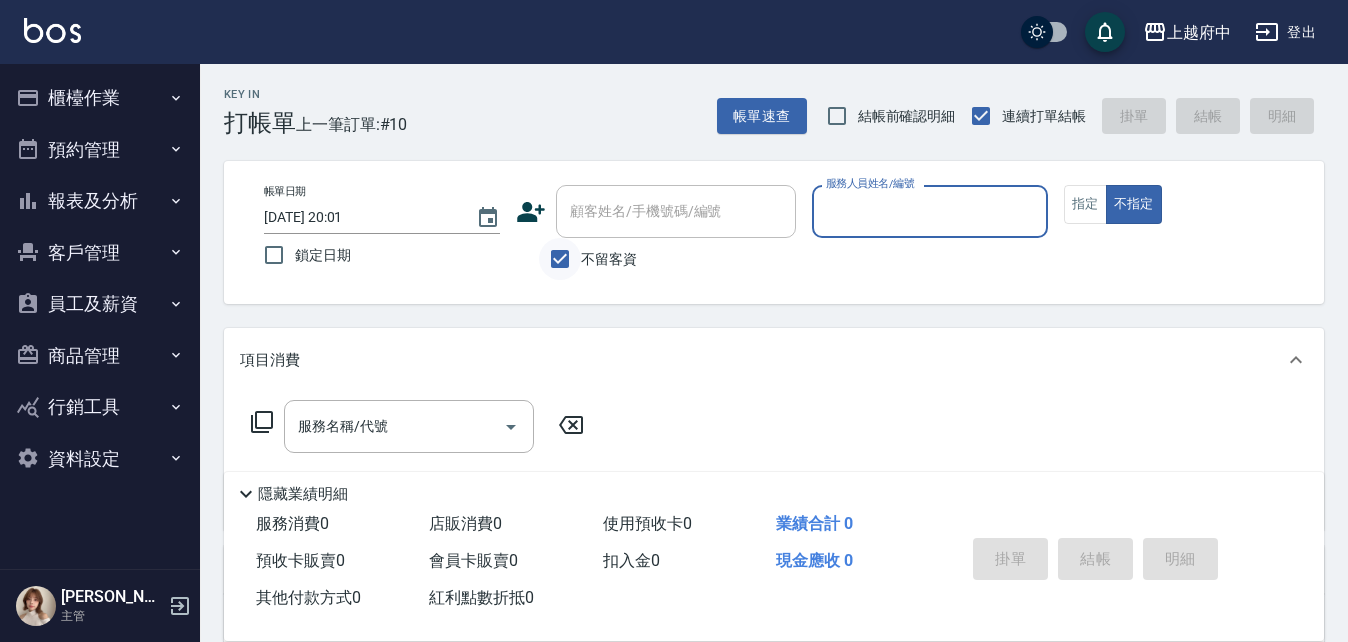 click on "不留客資" at bounding box center (560, 259) 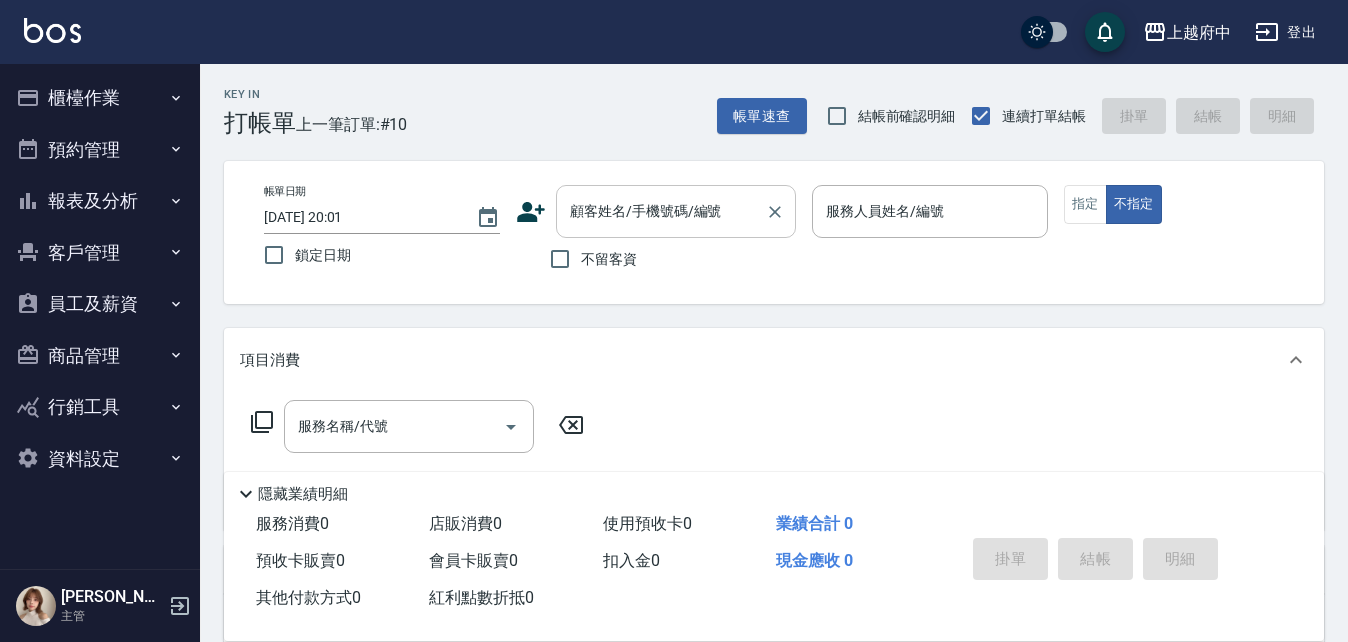 click on "顧客姓名/手機號碼/編號" at bounding box center [661, 211] 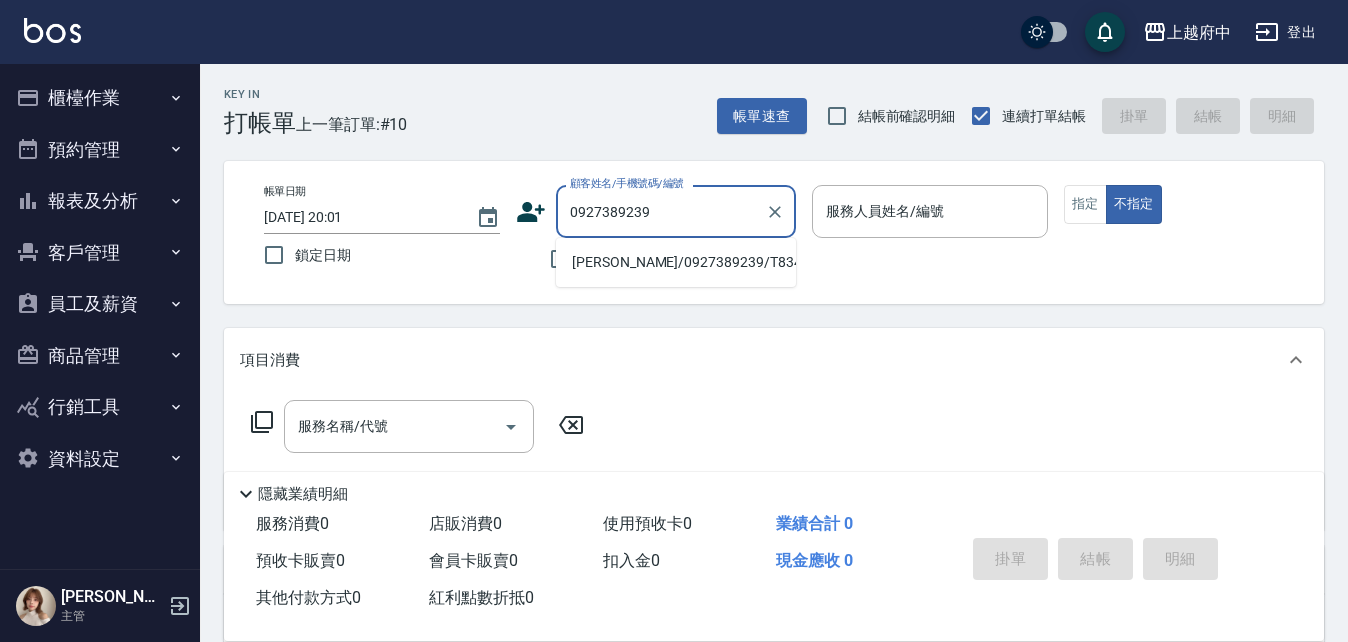 click on "[PERSON_NAME]/0927389239/T83465" at bounding box center [676, 262] 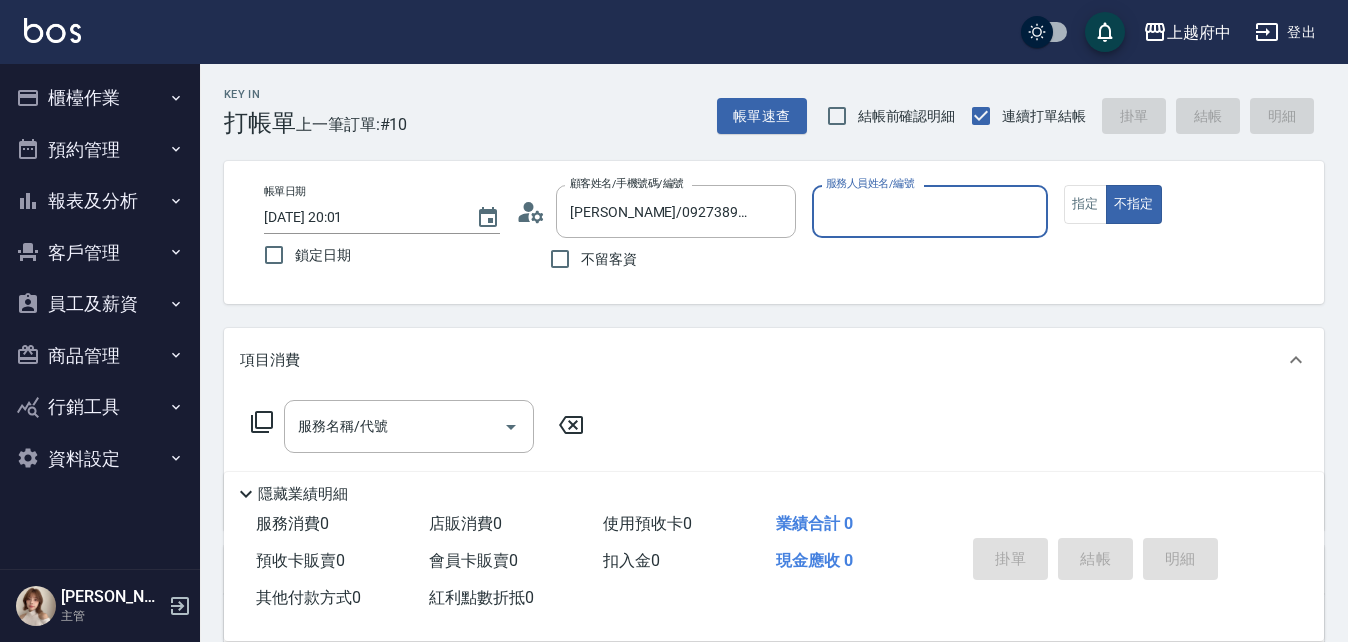 type on "黎黎-3" 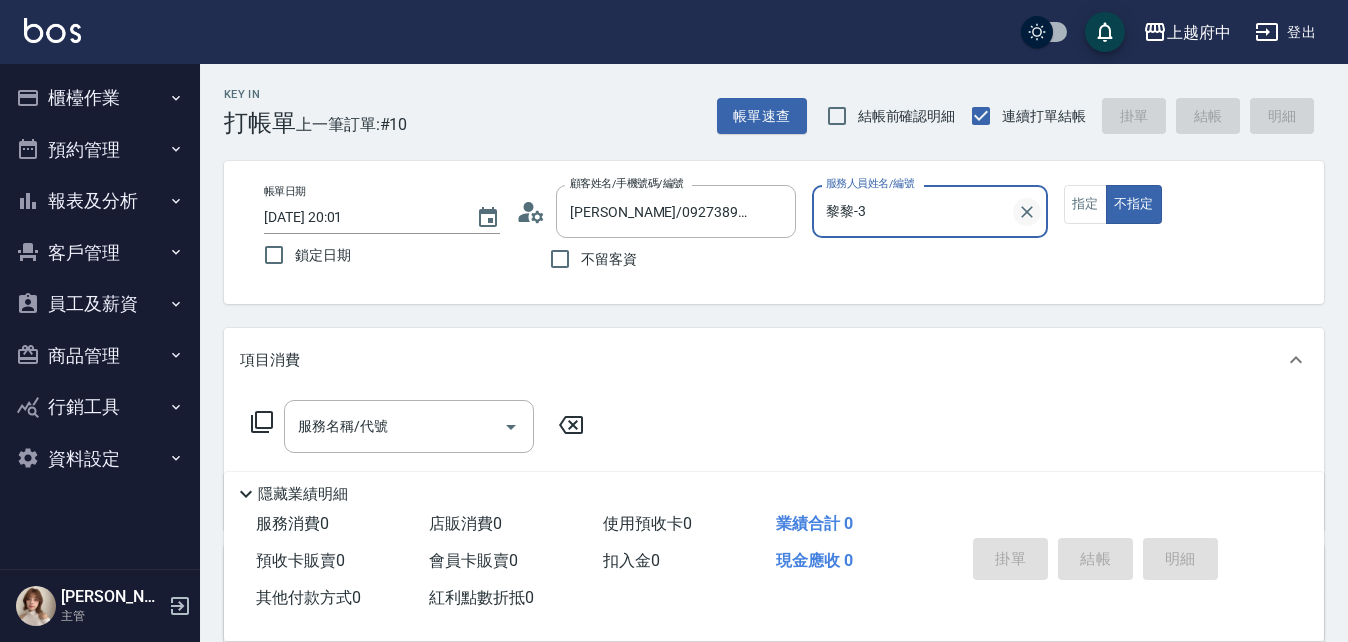click 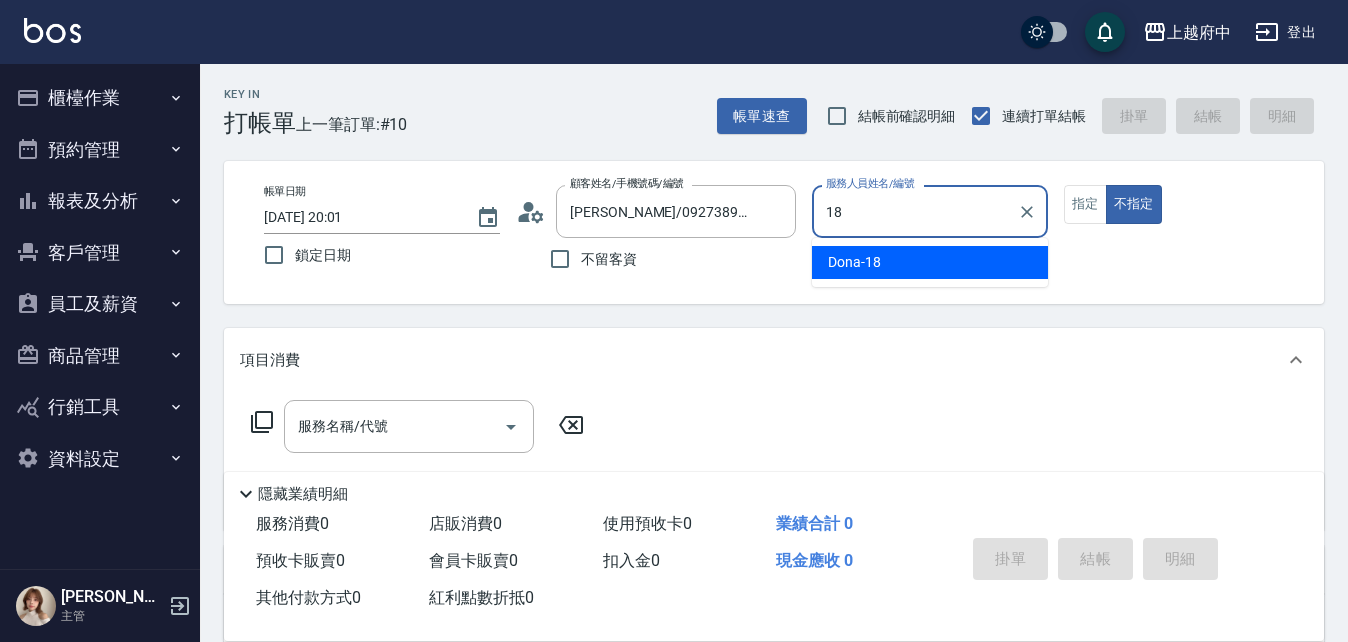 type on "Dona-18" 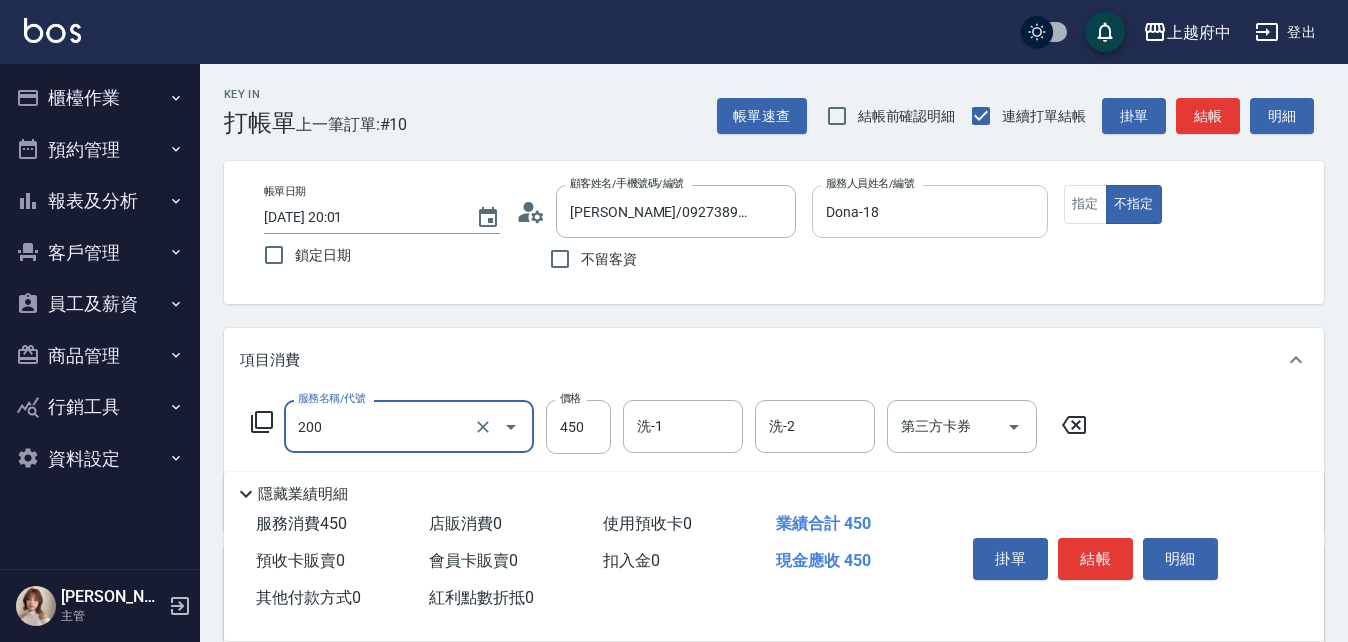 type on "有機洗髮(200)" 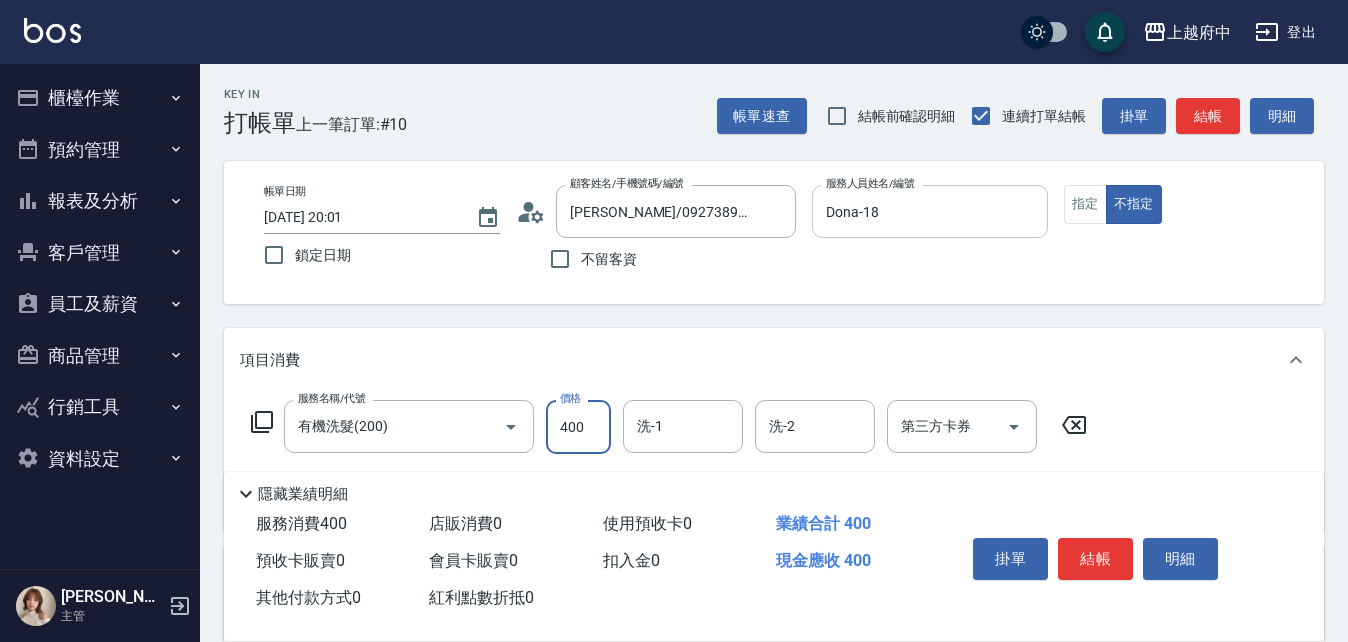 type on "400" 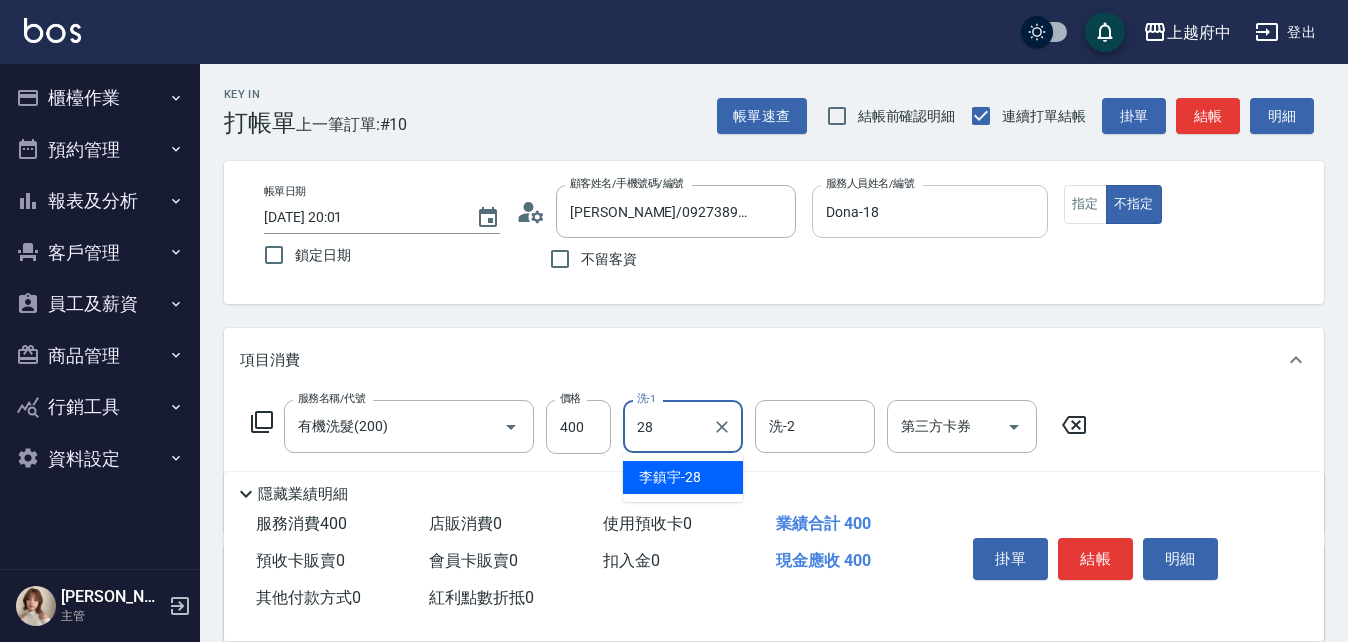 type on "[PERSON_NAME]-28" 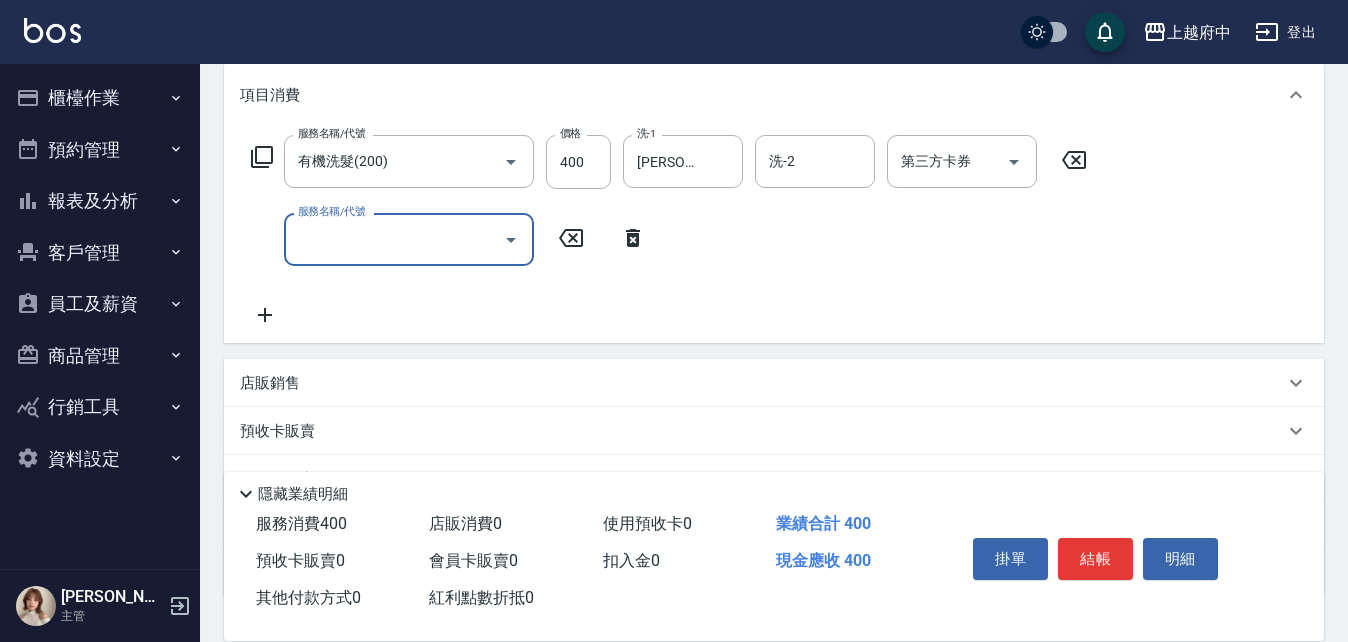 scroll, scrollTop: 300, scrollLeft: 0, axis: vertical 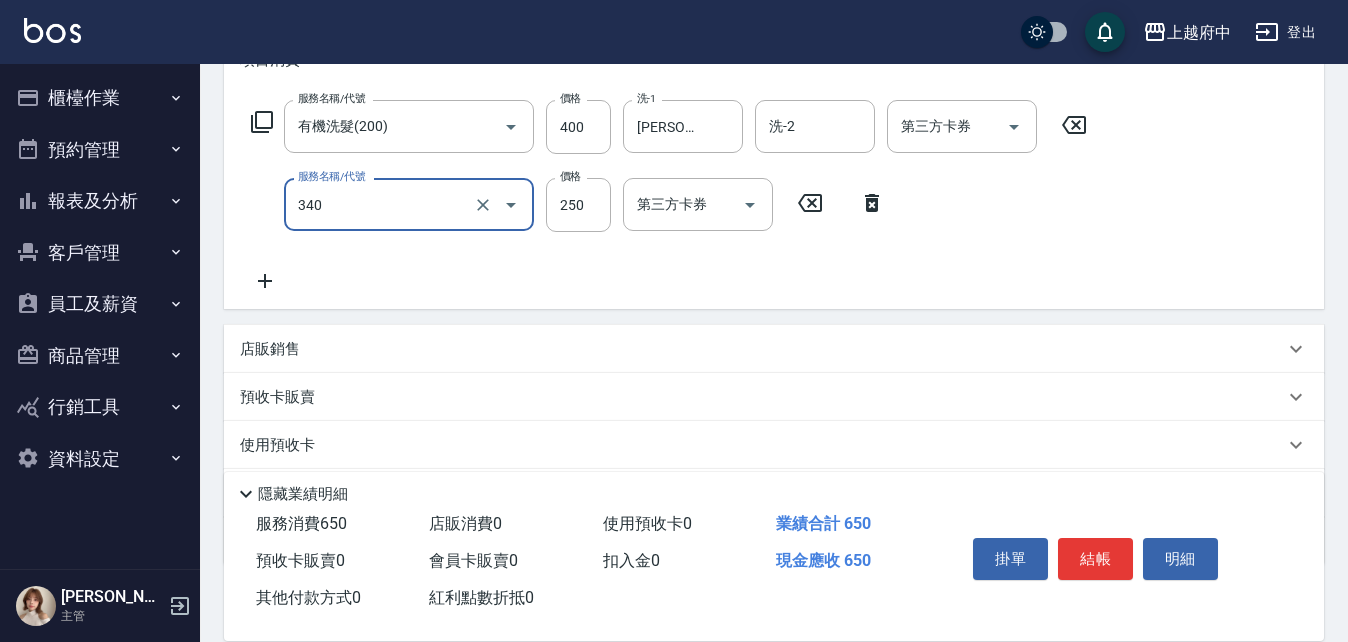 type on "剪髮(340)" 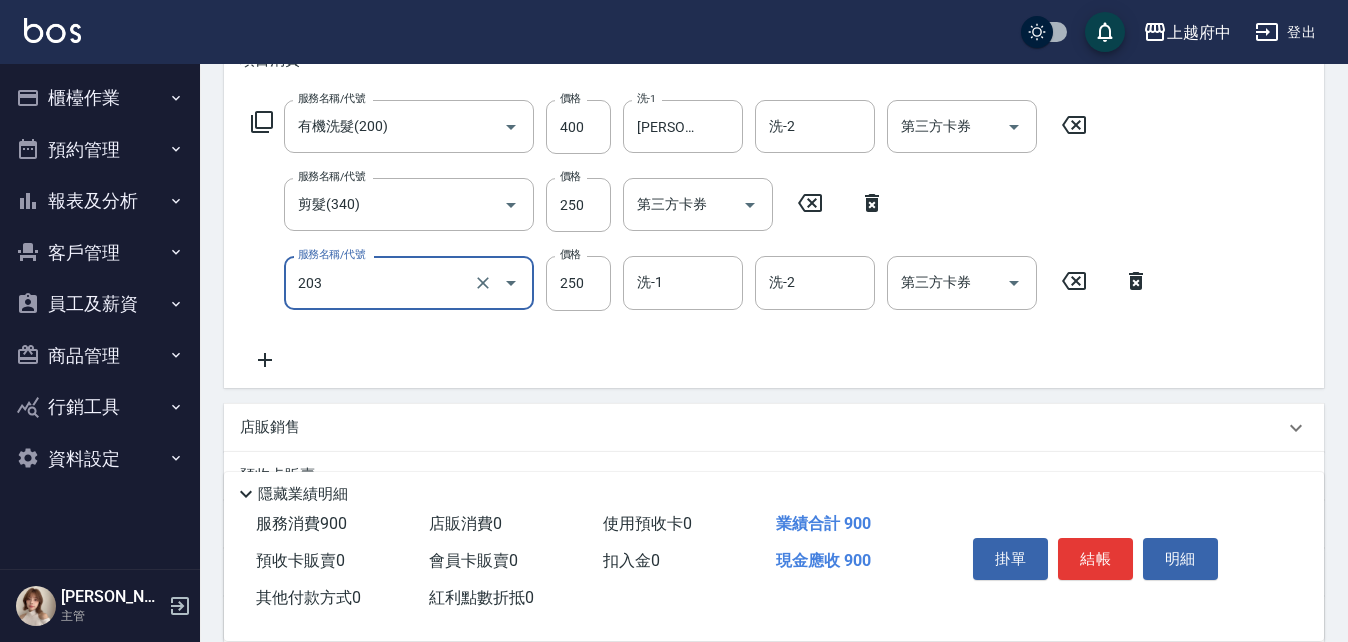 type on "升級滋養護髮(203)" 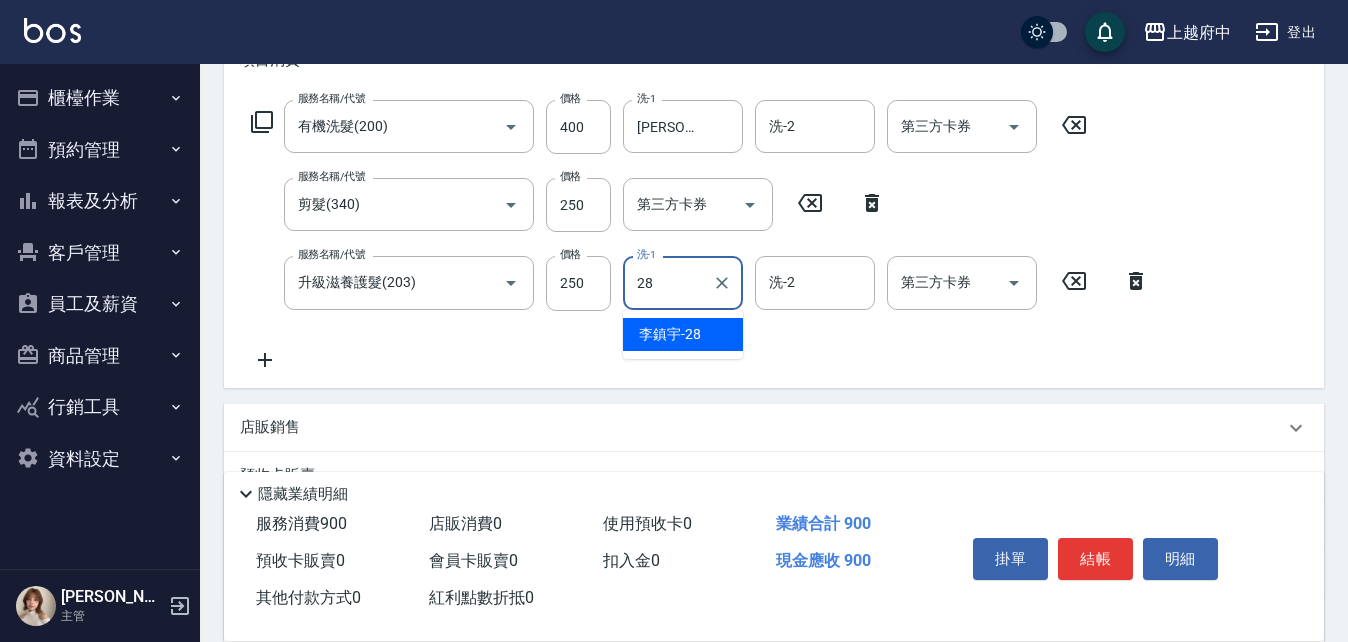 type on "李鎮宇-28" 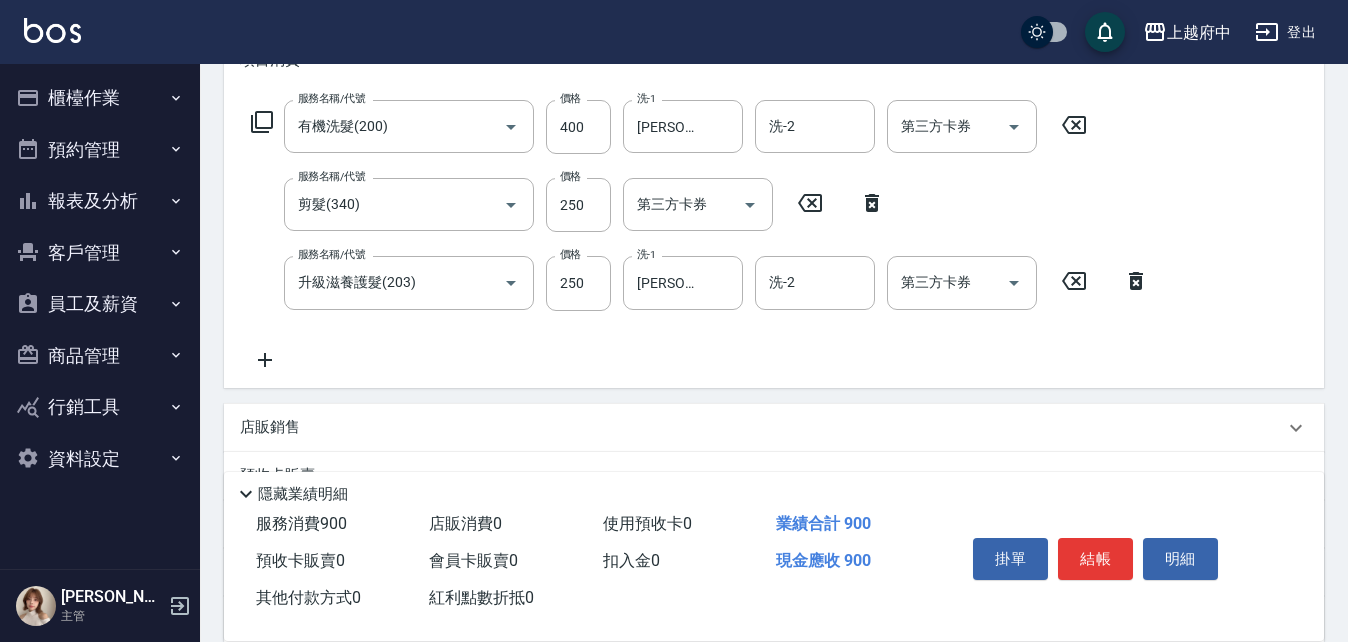 click on "服務名稱/代號 有機洗髮(200) 服務名稱/代號 價格 400 價格 洗-1 李鎮宇-28 洗-1 洗-2 洗-2 第三方卡券 第三方卡券 服務名稱/代號 剪髮(340) 服務名稱/代號 價格 250 價格 第三方卡券 第三方卡券 服務名稱/代號 升級滋養護髮(203) 服務名稱/代號 價格 250 價格 洗-1 李鎮宇-28 洗-1 洗-2 洗-2 第三方卡券 第三方卡券" at bounding box center (700, 235) 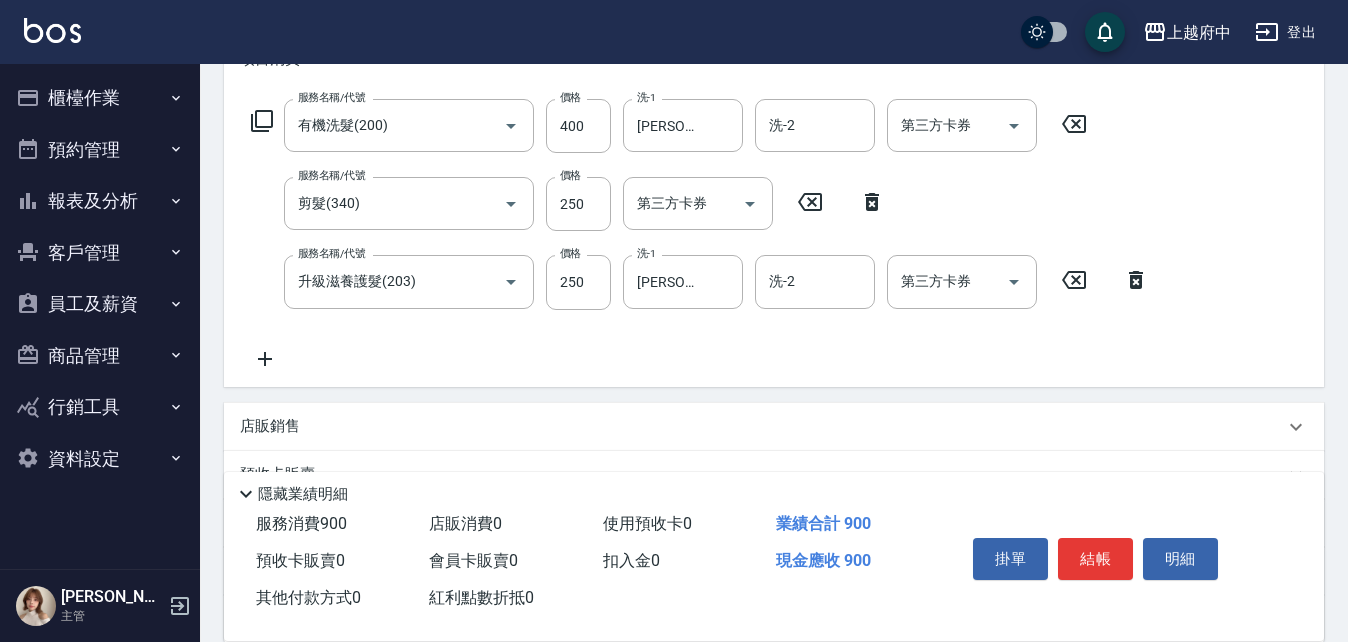 scroll, scrollTop: 494, scrollLeft: 0, axis: vertical 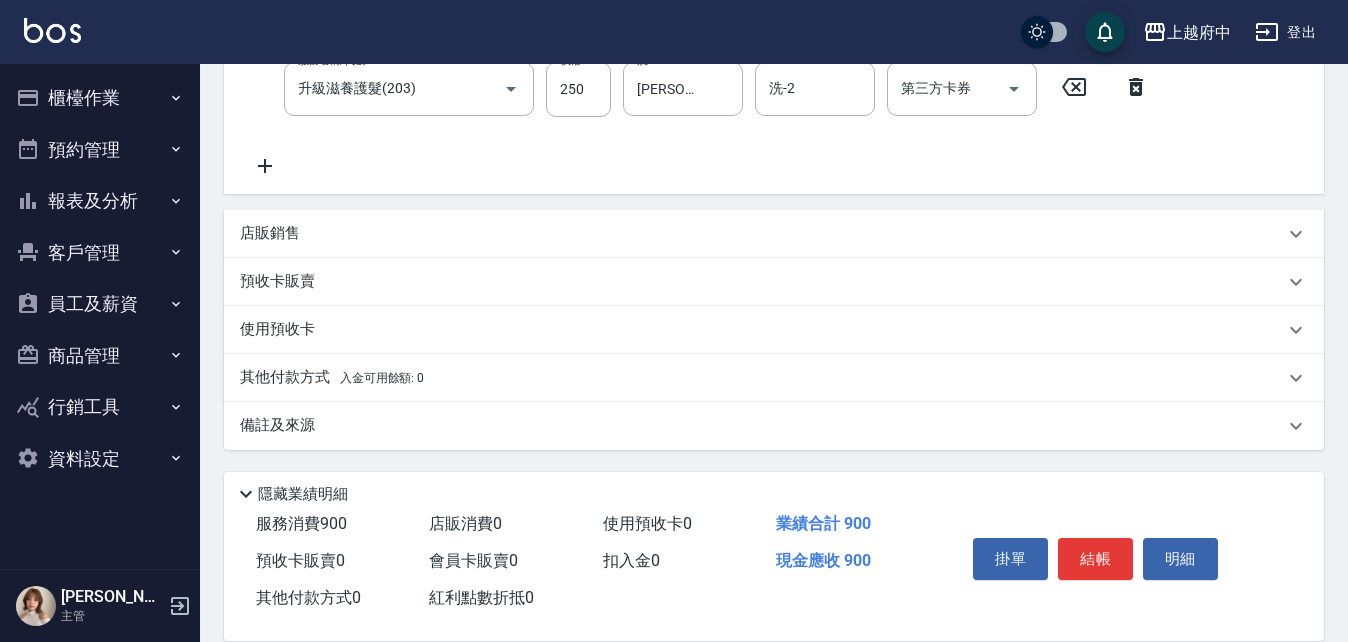 click on "結帳" at bounding box center [1095, 559] 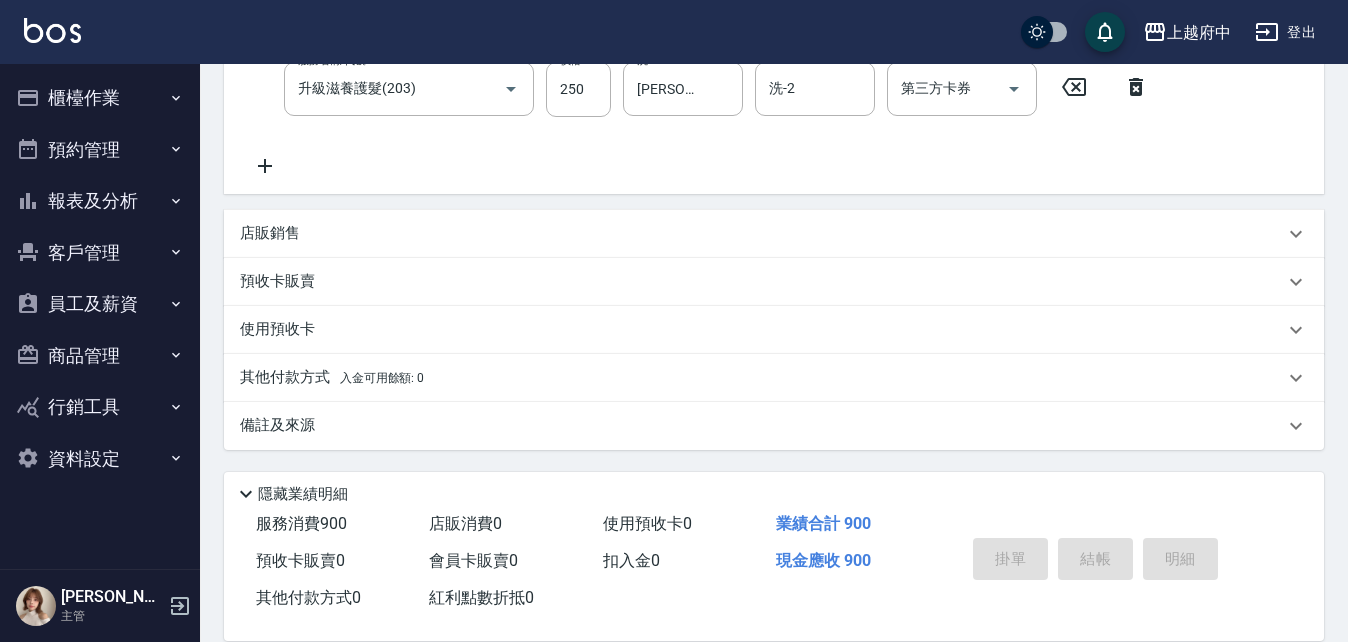 type on "2025/07/15 20:04" 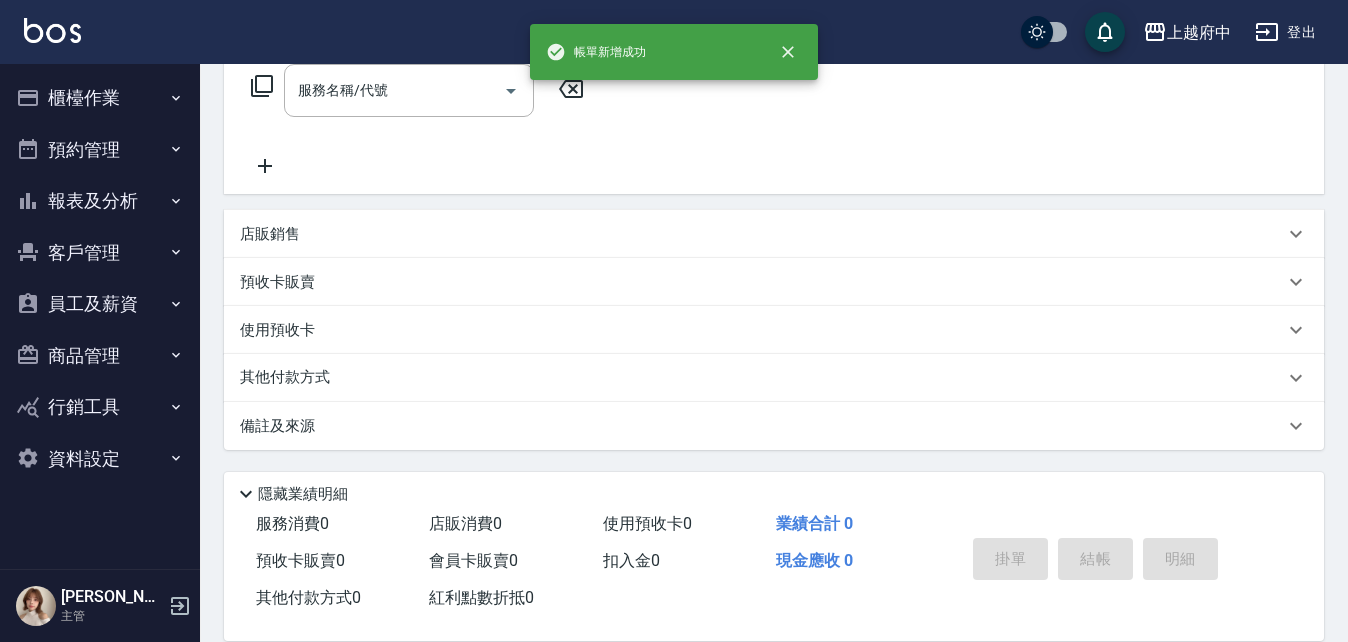 scroll, scrollTop: 0, scrollLeft: 0, axis: both 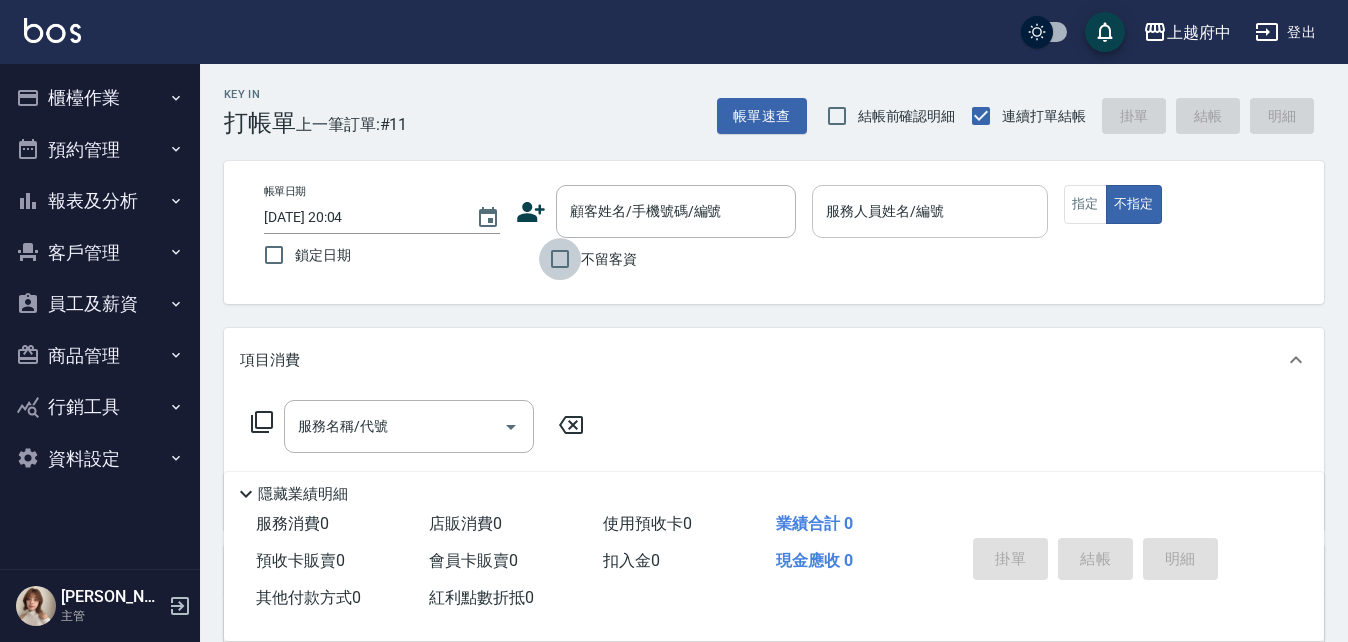 click on "不留客資" at bounding box center [560, 259] 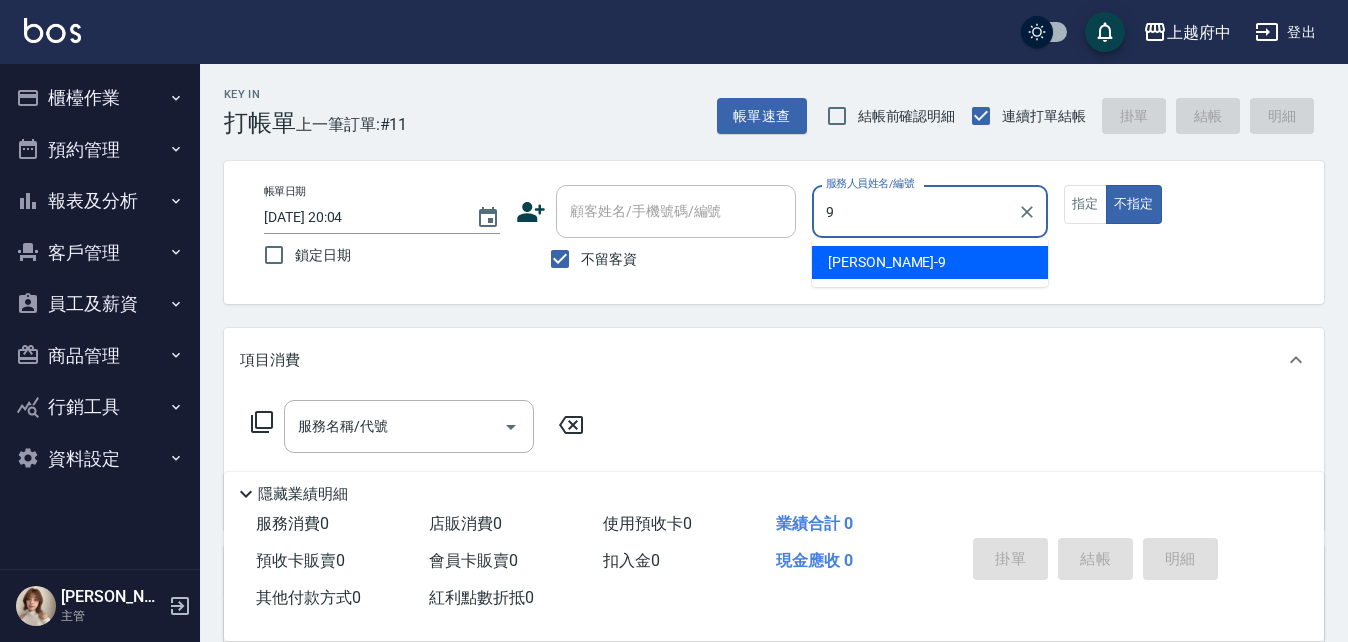 type on "David-9" 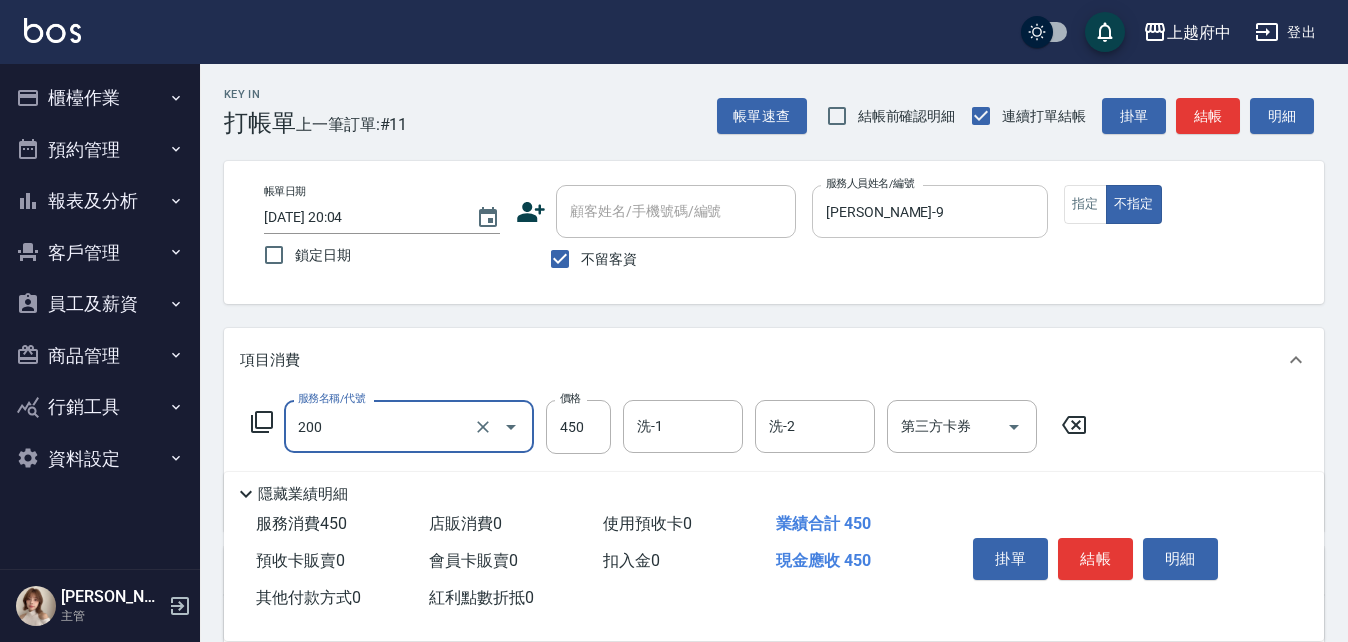 type on "有機洗髮(200)" 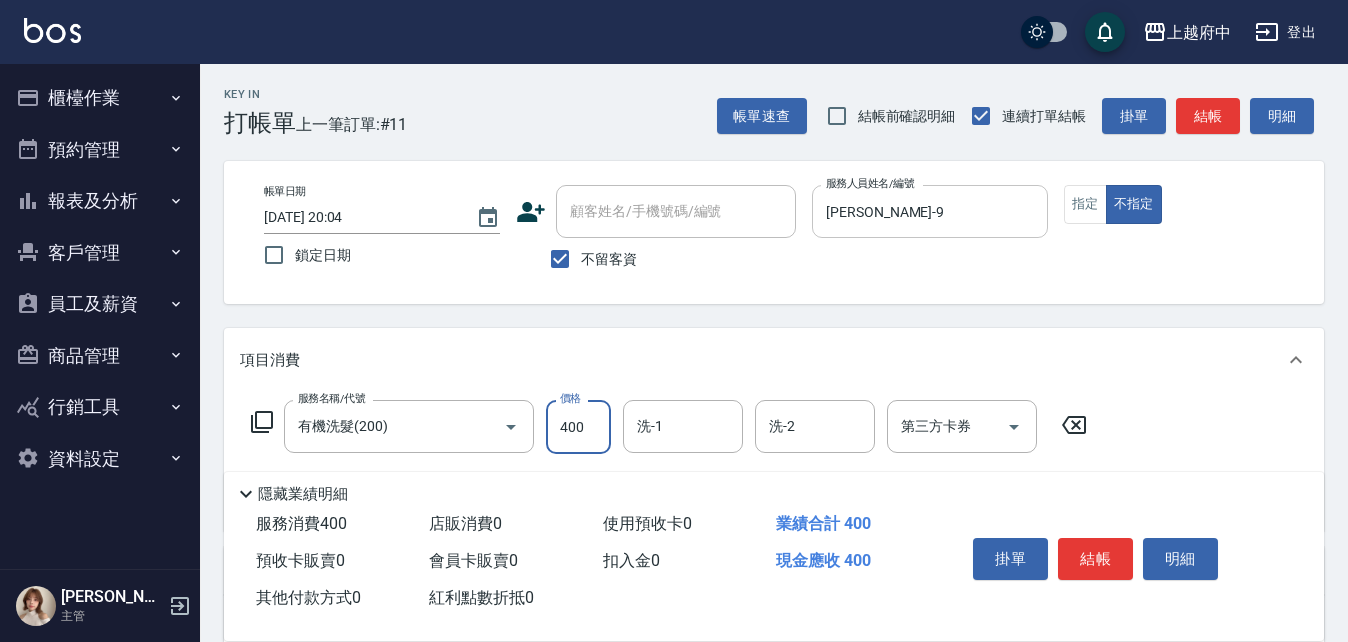 type on "400" 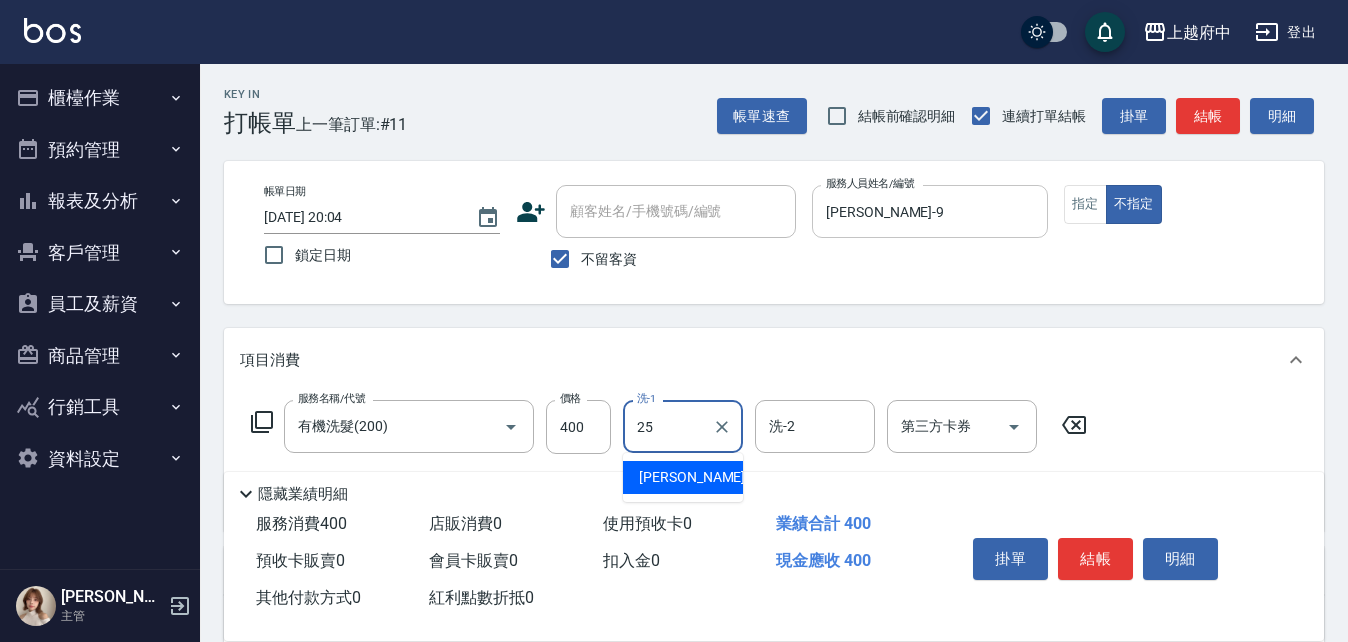type on "Molly-25" 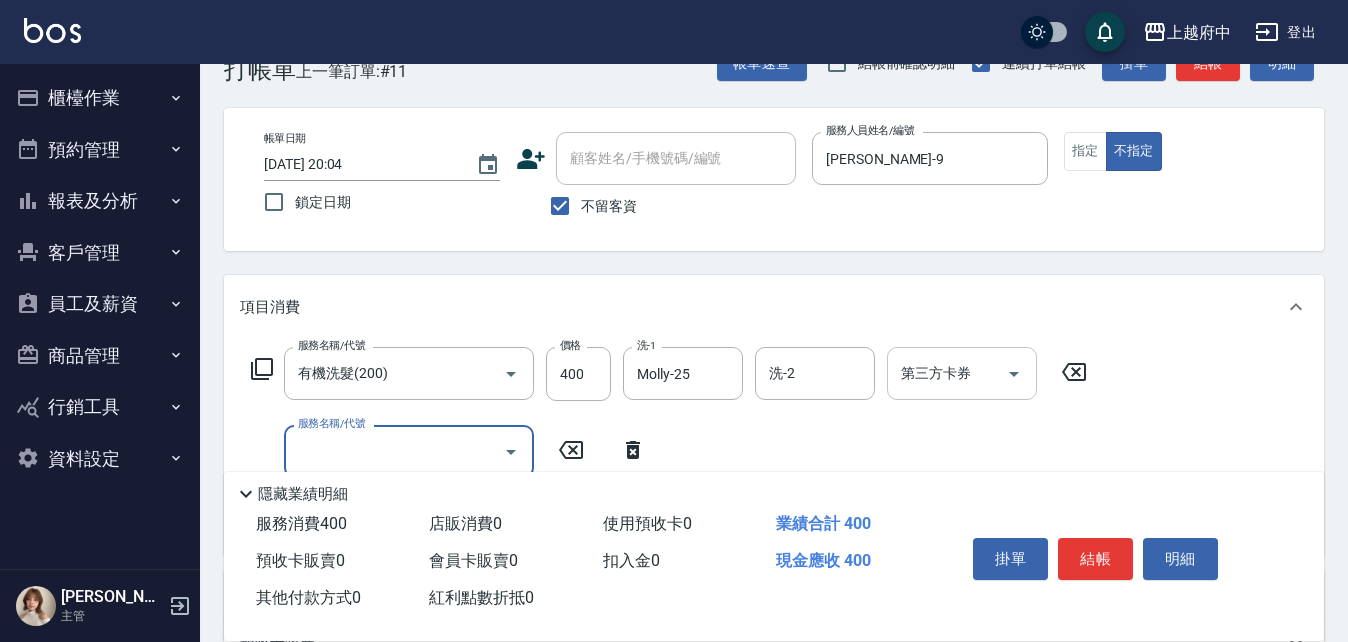 scroll, scrollTop: 200, scrollLeft: 0, axis: vertical 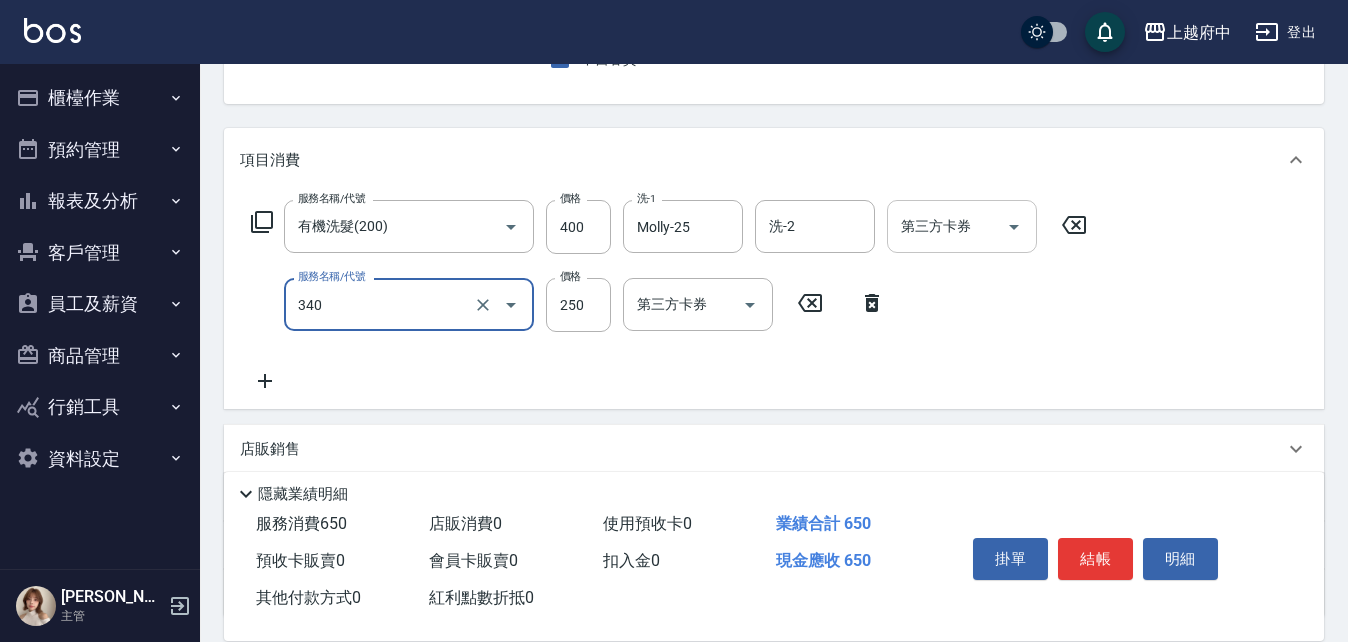 type on "剪髮(340)" 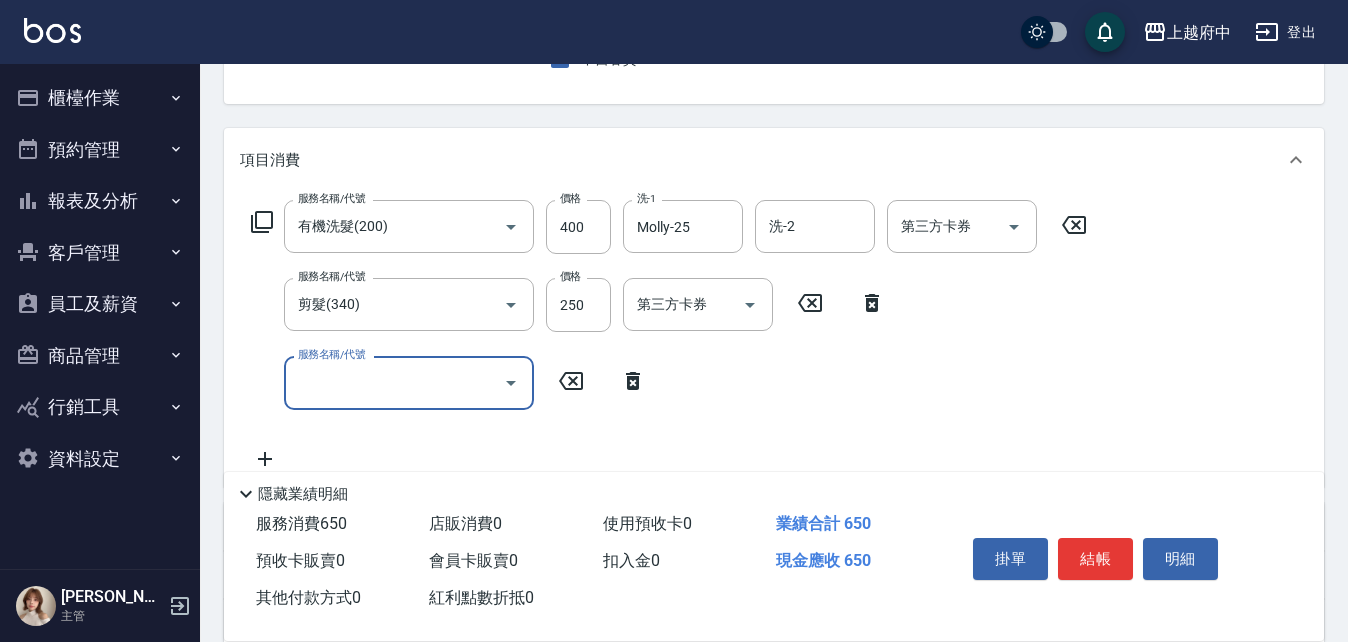 click 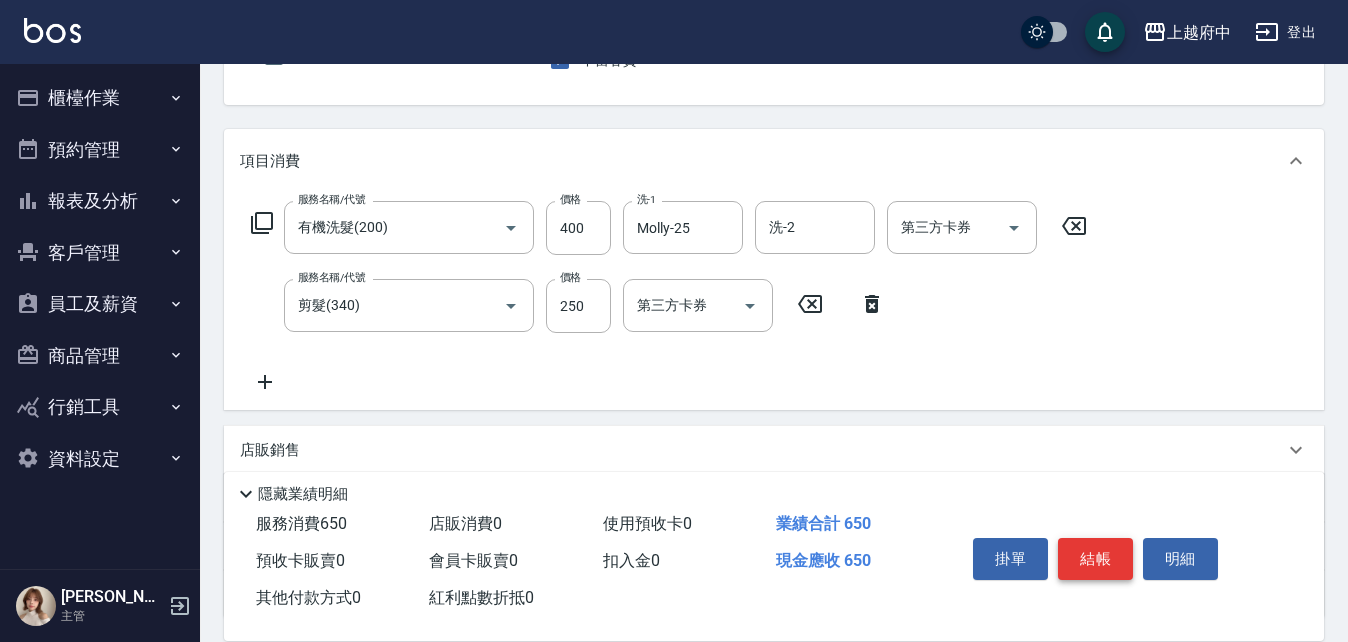 scroll, scrollTop: 200, scrollLeft: 0, axis: vertical 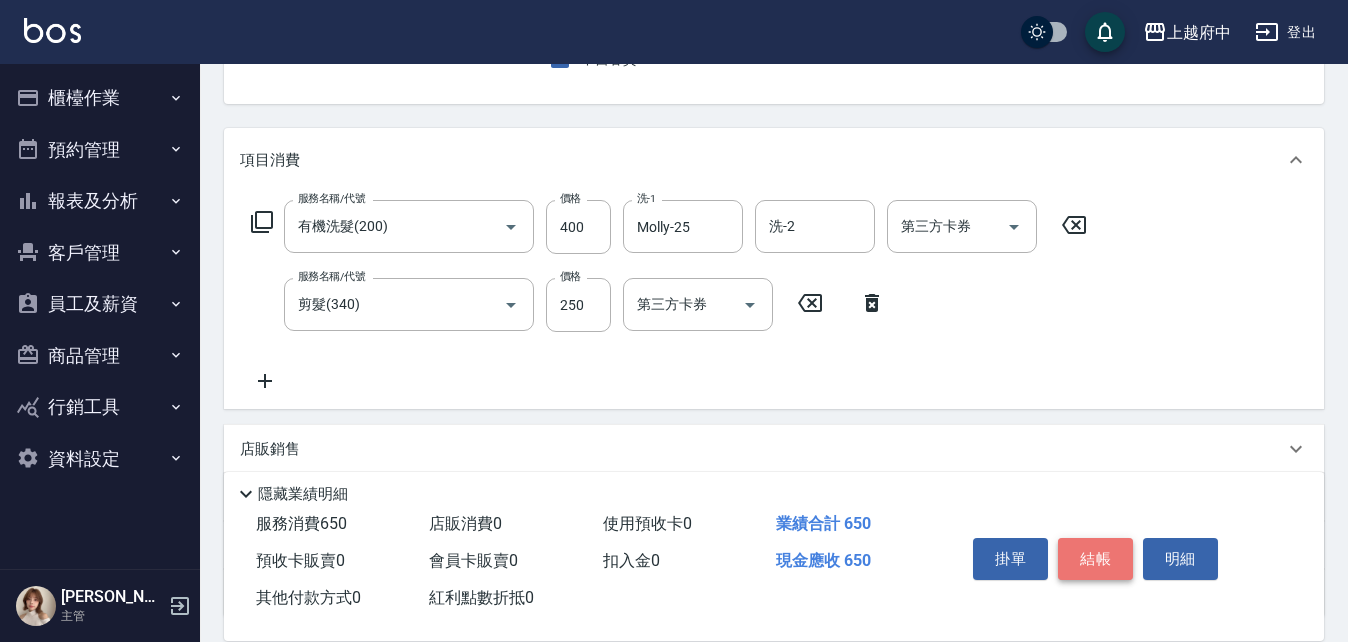 click on "結帳" at bounding box center (1095, 559) 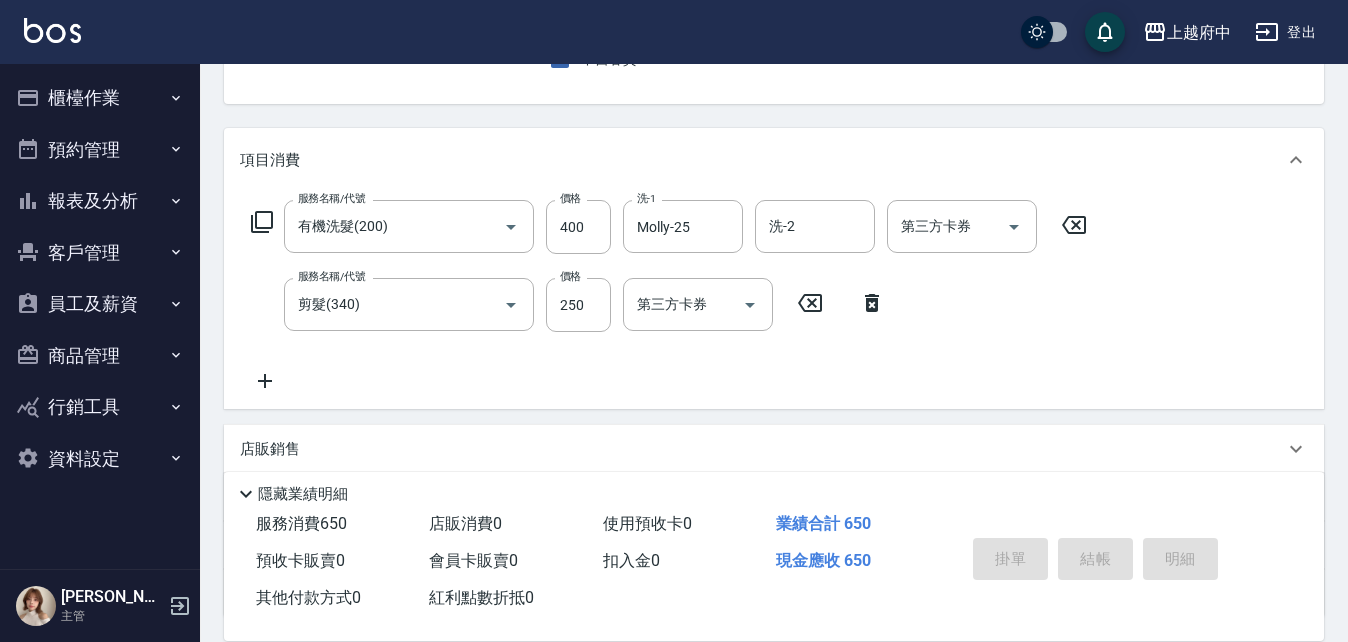 type on "2025/07/15 20:05" 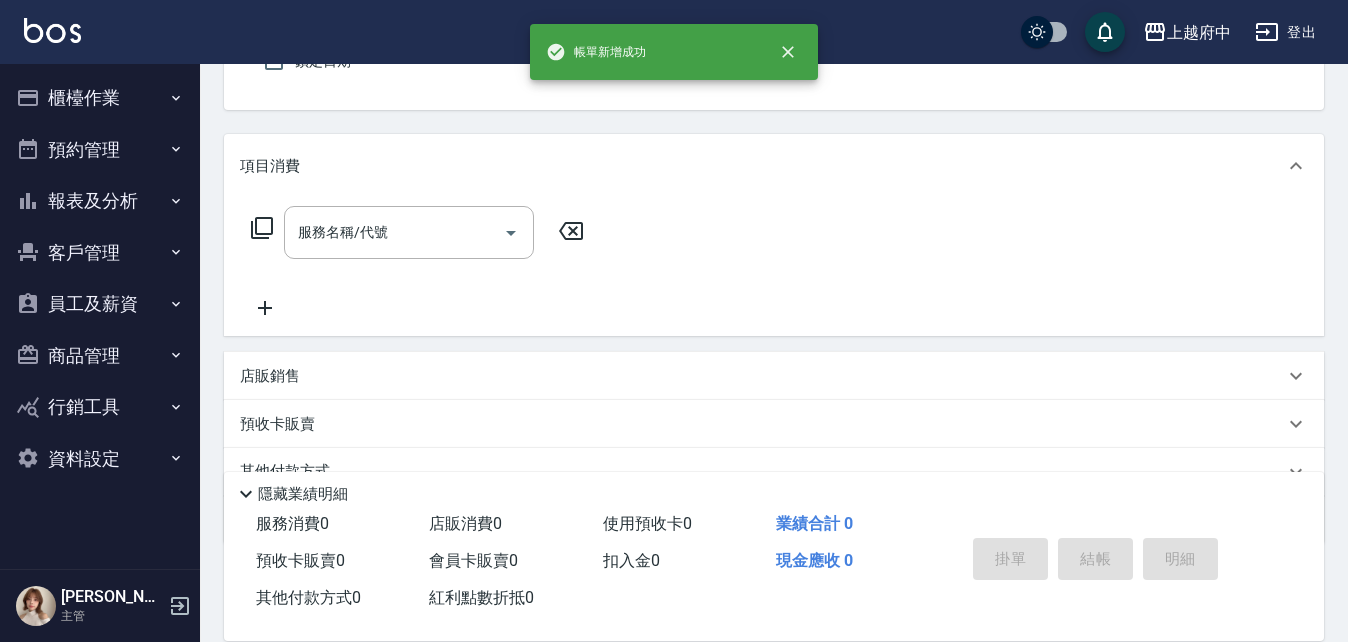 scroll, scrollTop: 0, scrollLeft: 0, axis: both 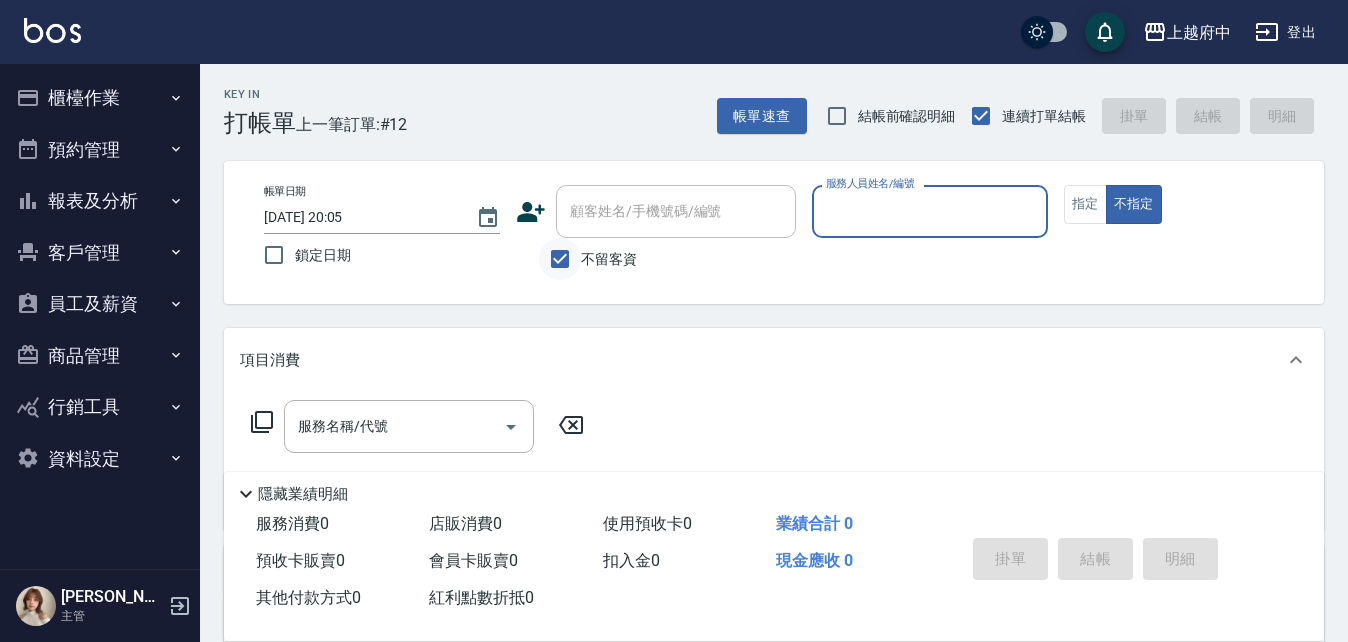 click on "不留客資" at bounding box center (560, 259) 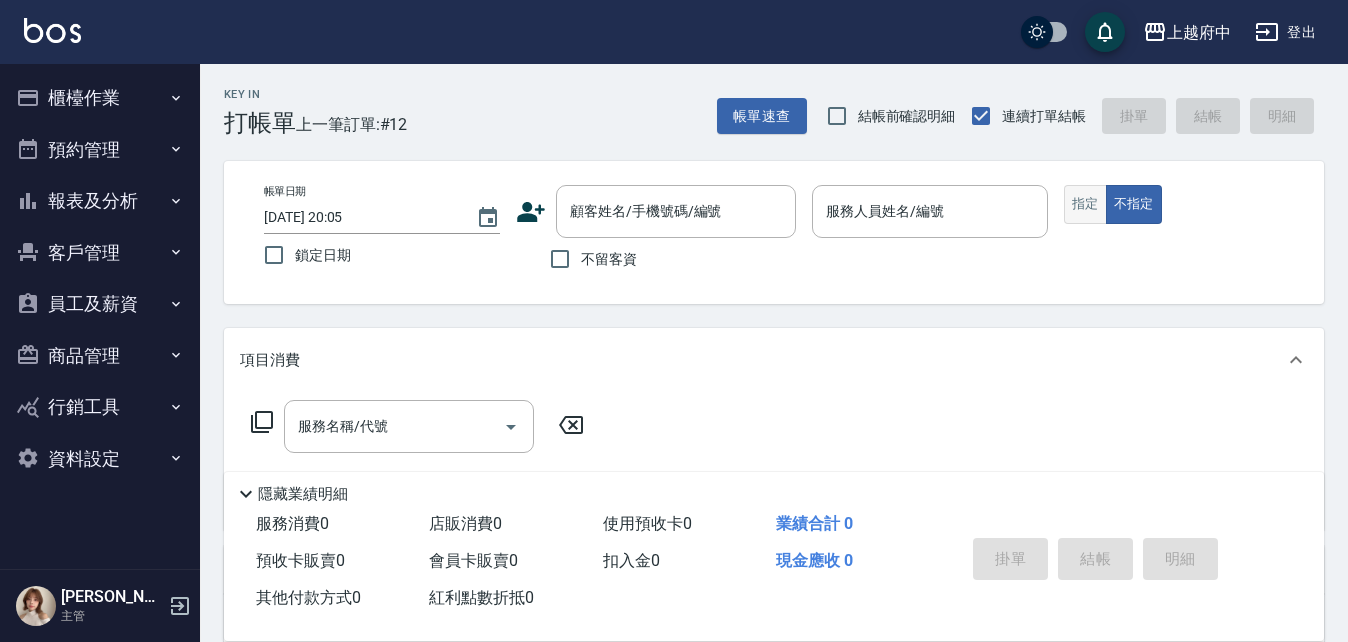 click on "指定" at bounding box center [1085, 204] 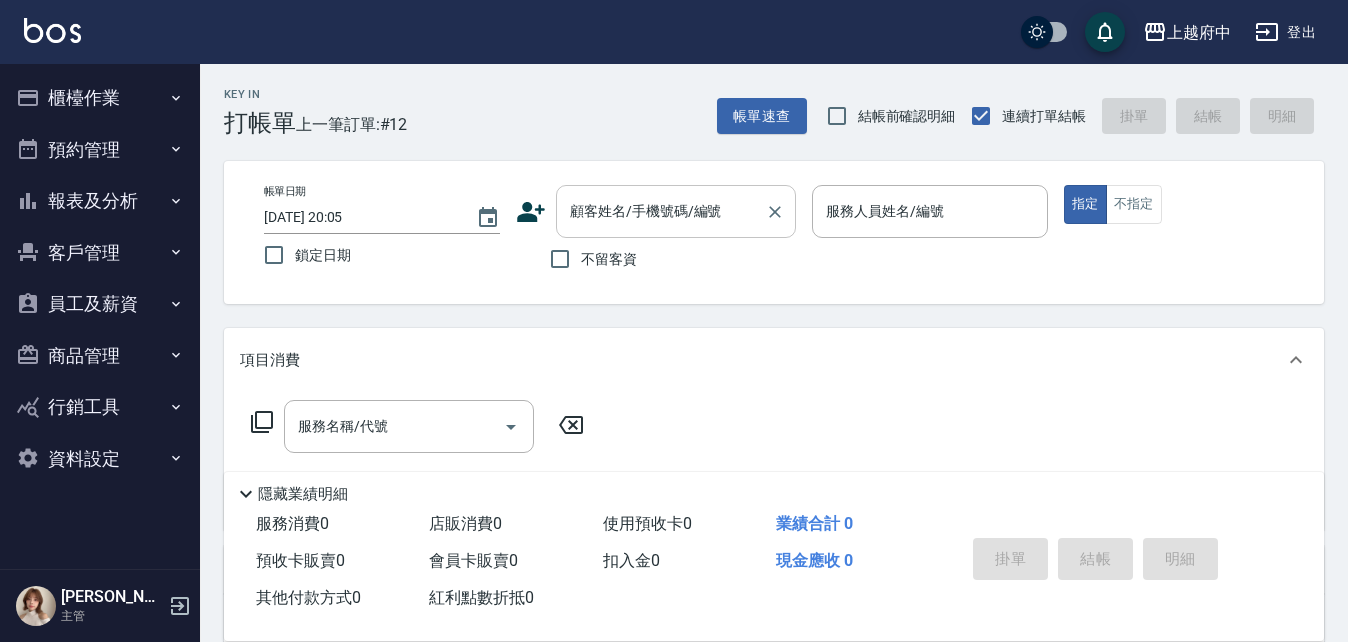 click on "顧客姓名/手機號碼/編號" at bounding box center (661, 211) 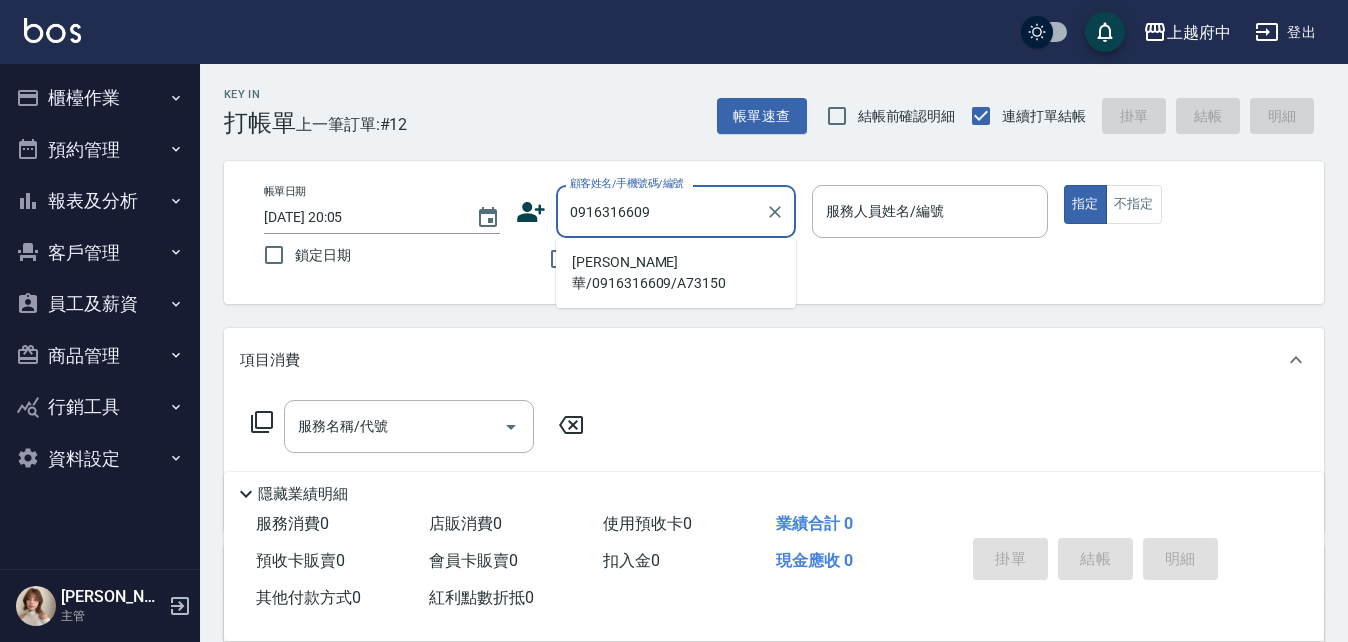 click on "張宸華/0916316609/A73150" at bounding box center [676, 273] 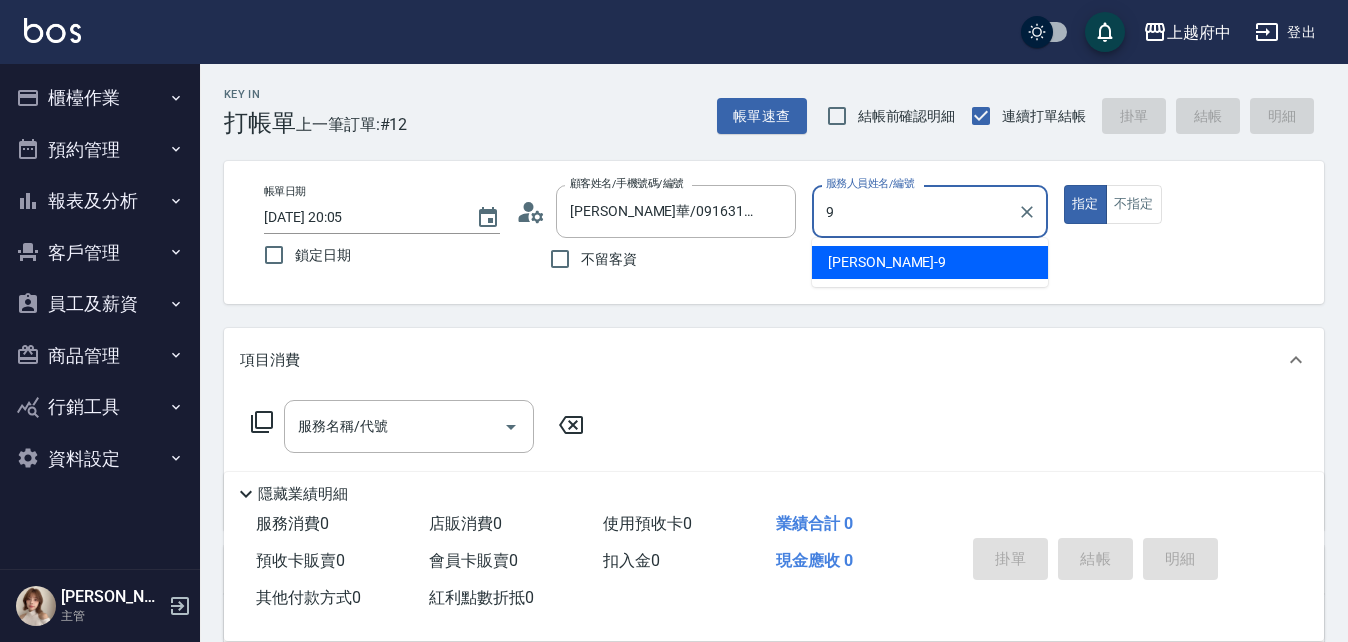 type on "David-9" 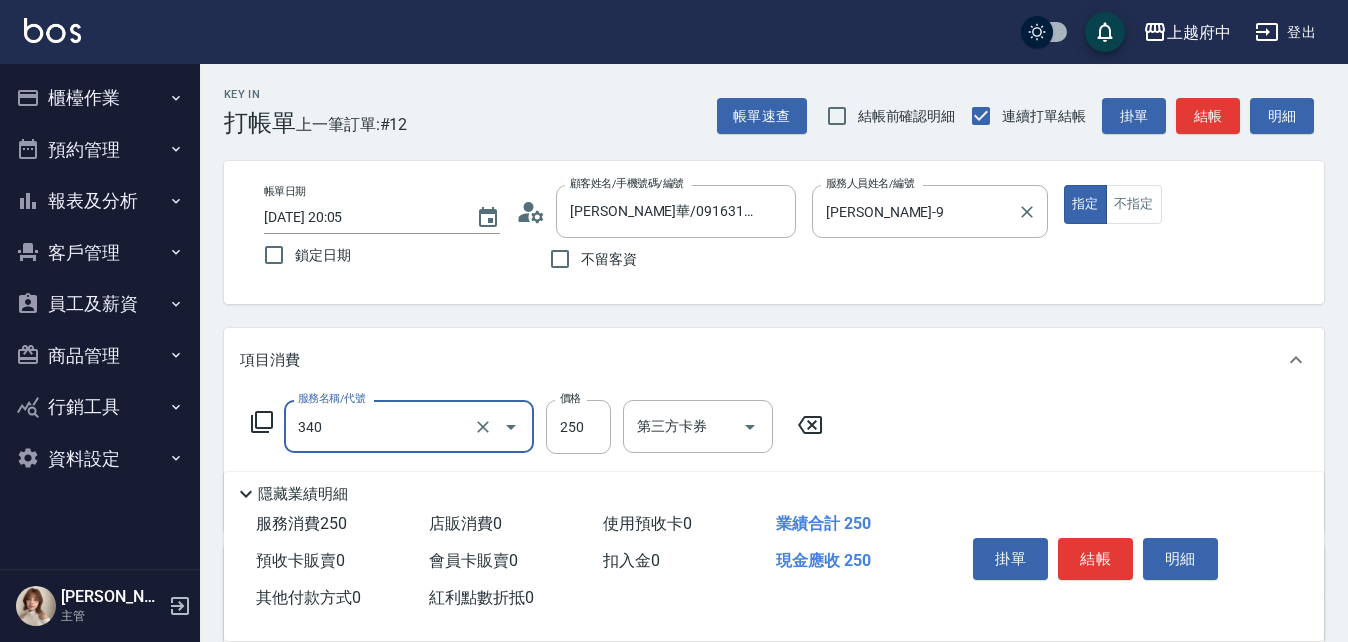 type on "剪髮(340)" 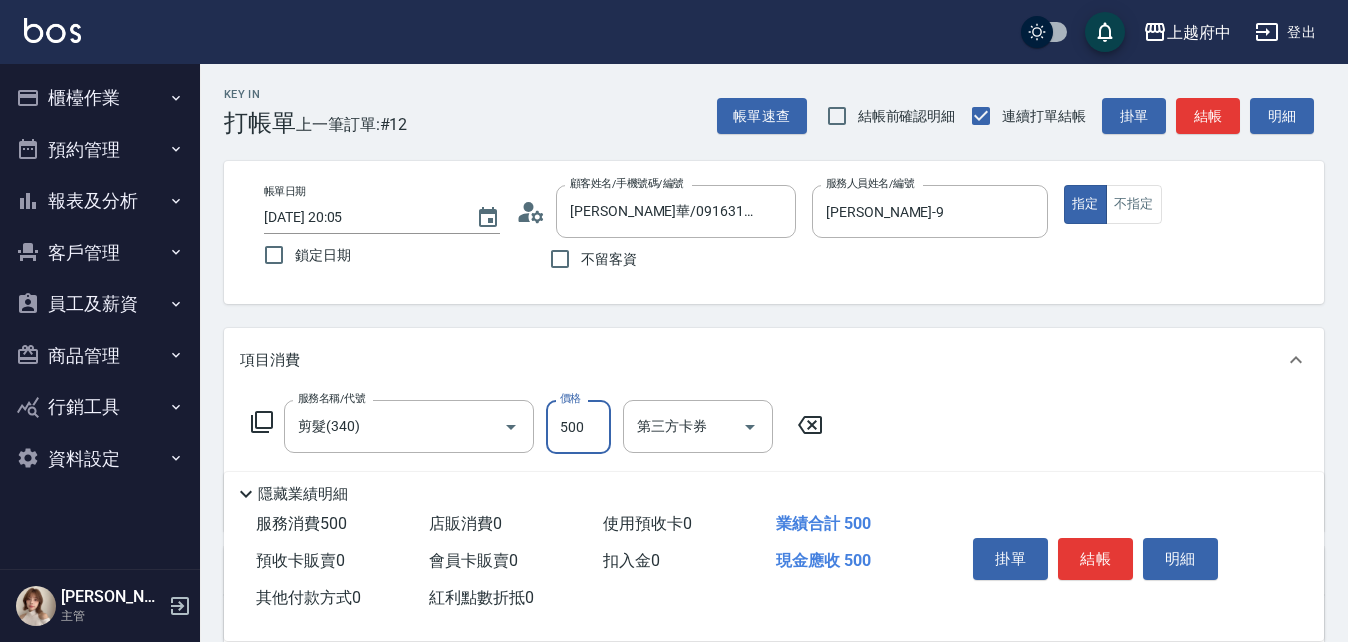 type on "500" 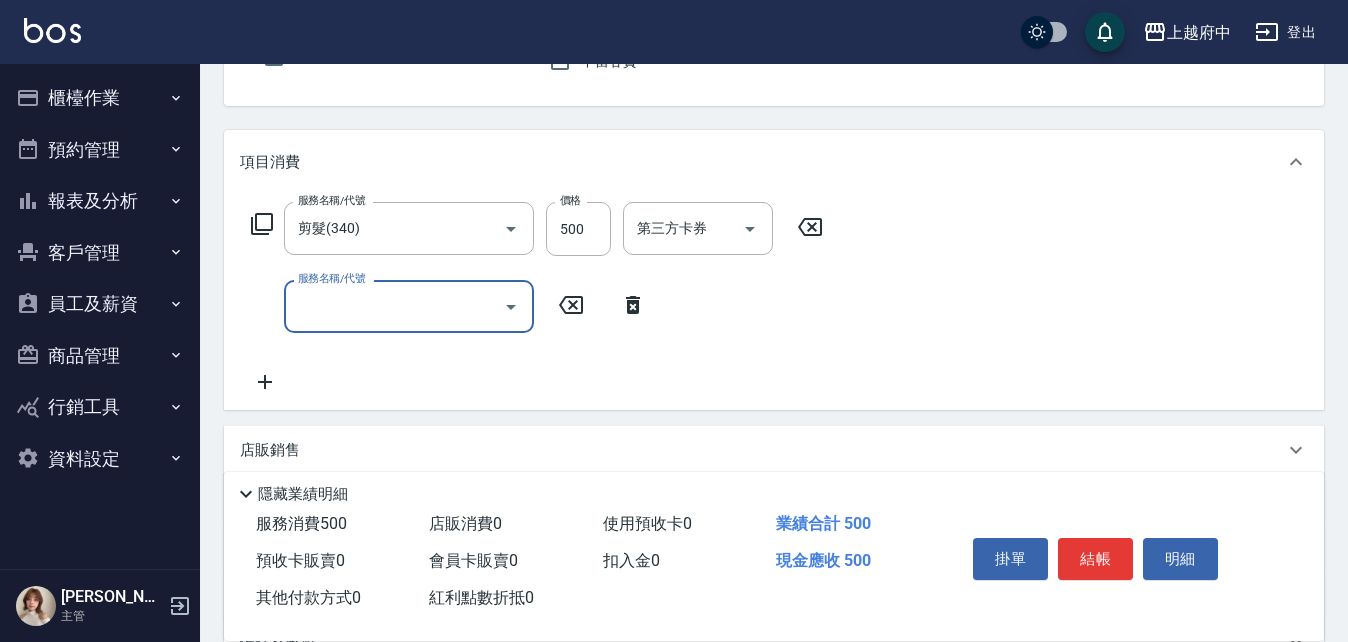 scroll, scrollTop: 200, scrollLeft: 0, axis: vertical 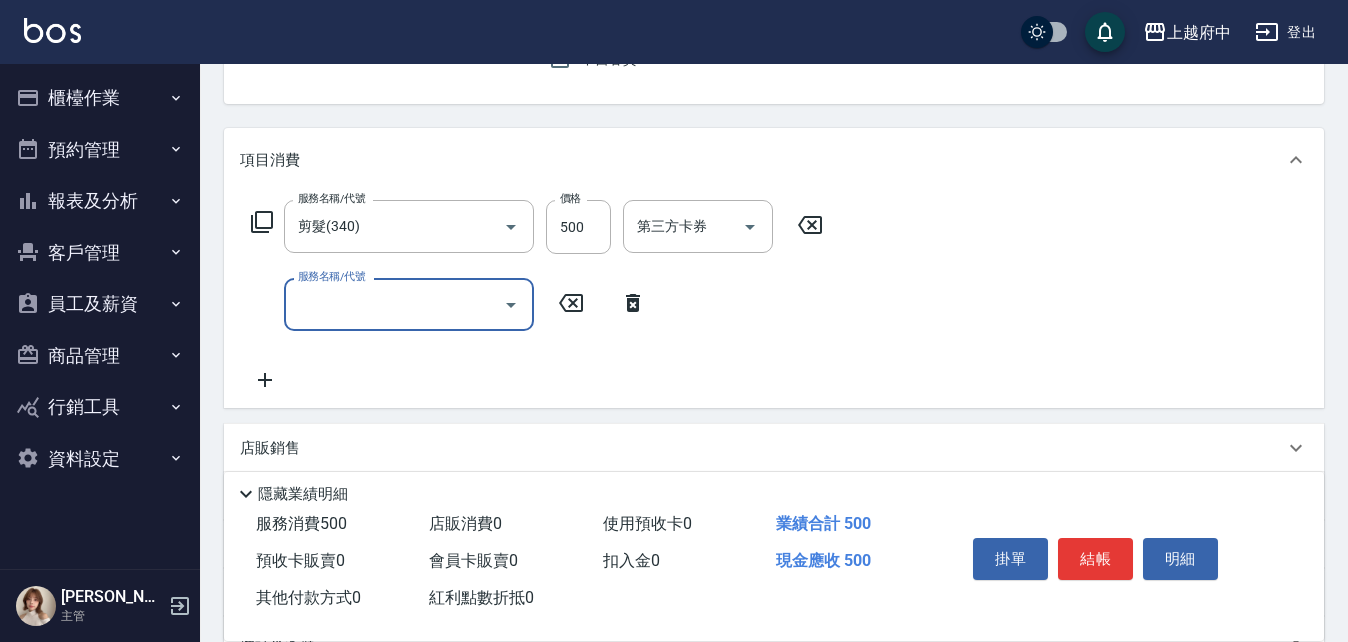 click 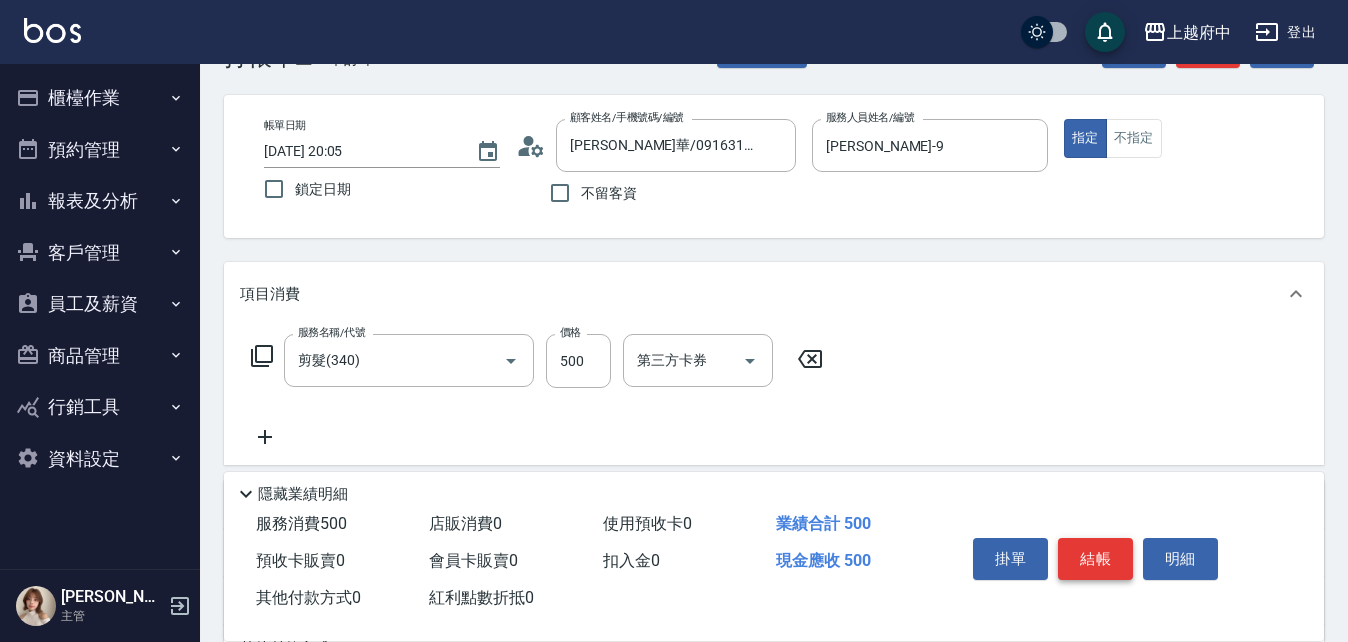 scroll, scrollTop: 100, scrollLeft: 0, axis: vertical 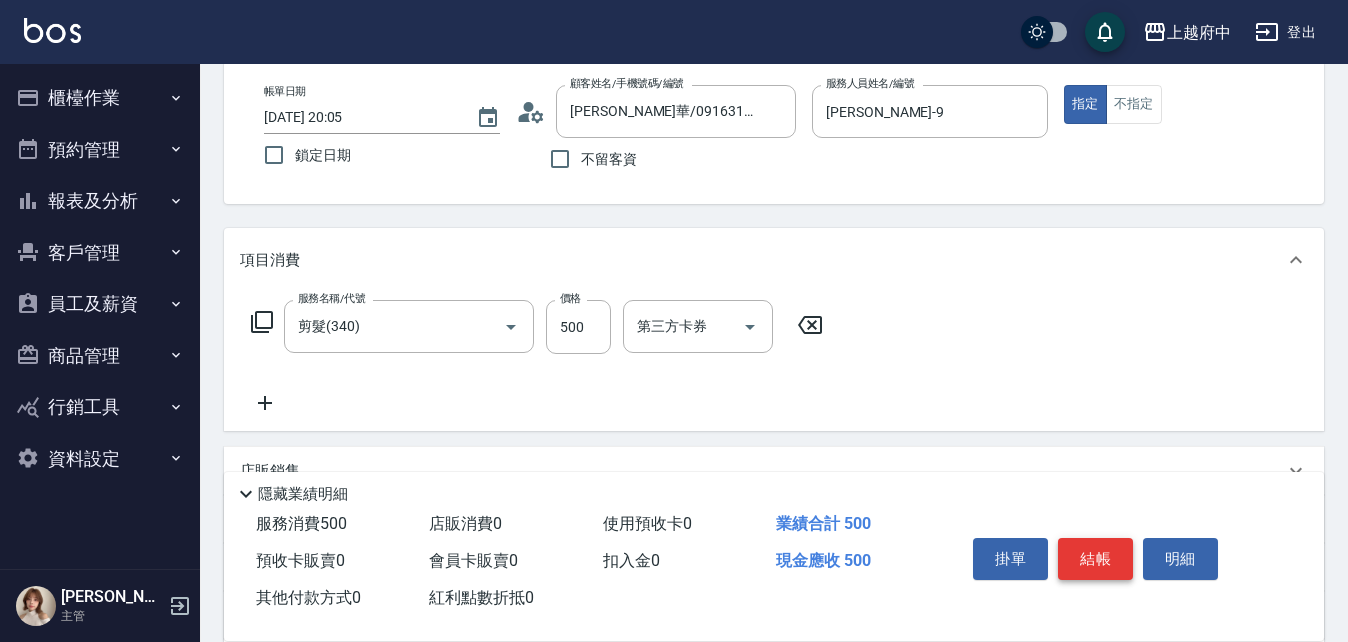 click on "結帳" at bounding box center (1095, 559) 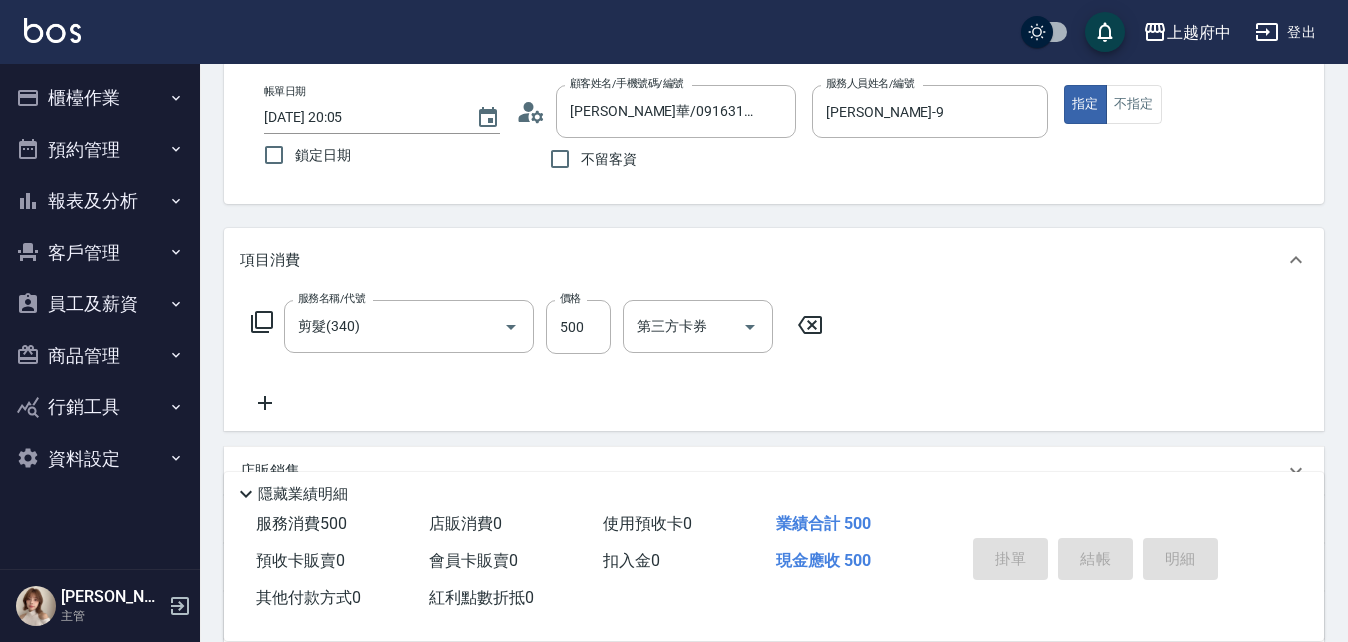 type on "2025/07/15 20:07" 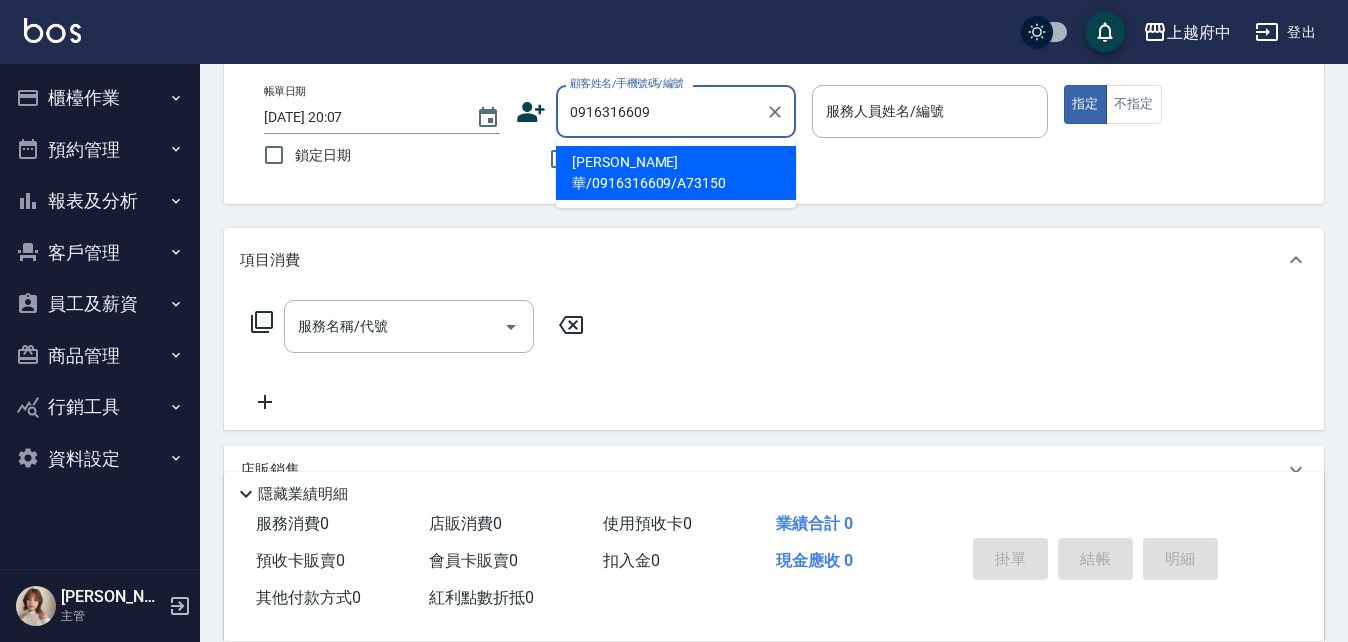 click on "張宸華/0916316609/A73150" at bounding box center [676, 173] 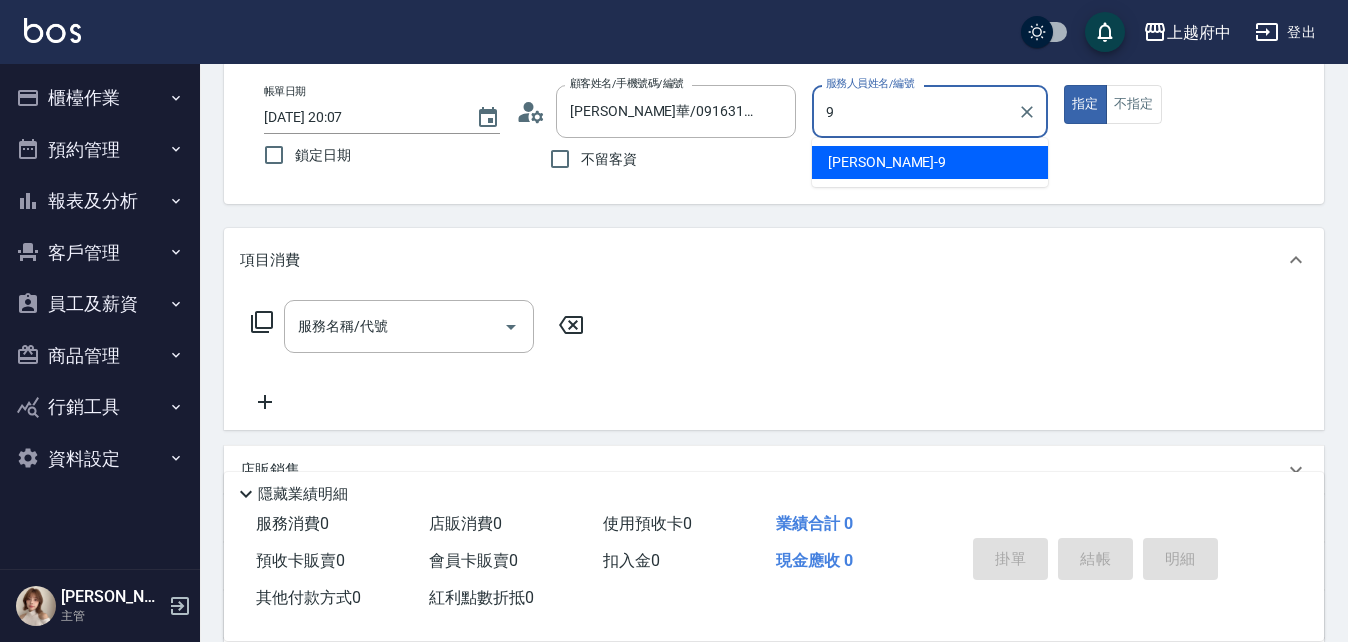 type on "David-9" 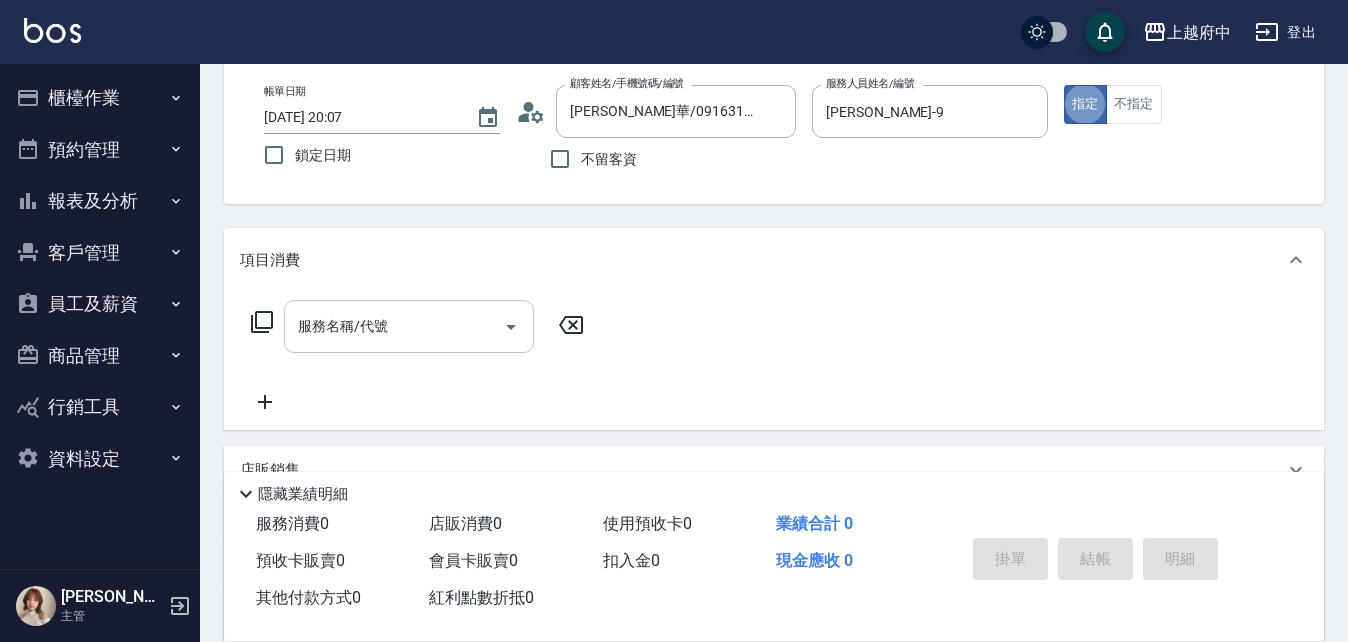 click on "服務名稱/代號 服務名稱/代號" at bounding box center (409, 326) 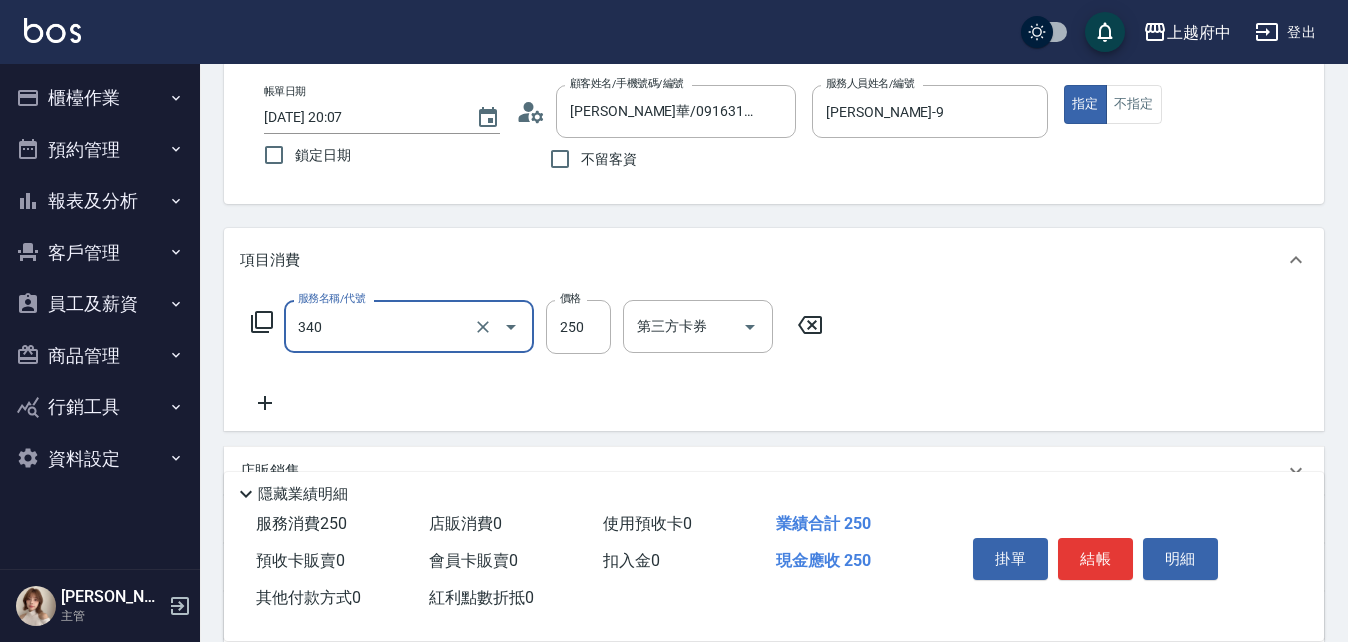type on "剪髮(340)" 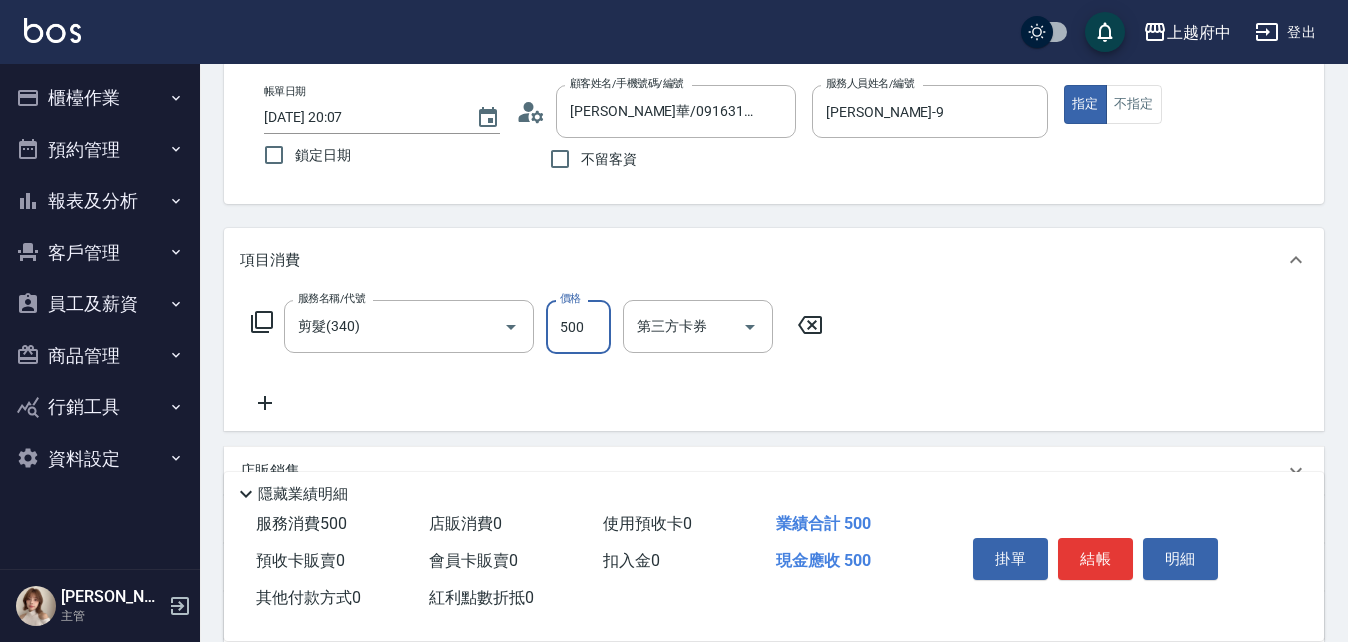 type on "500" 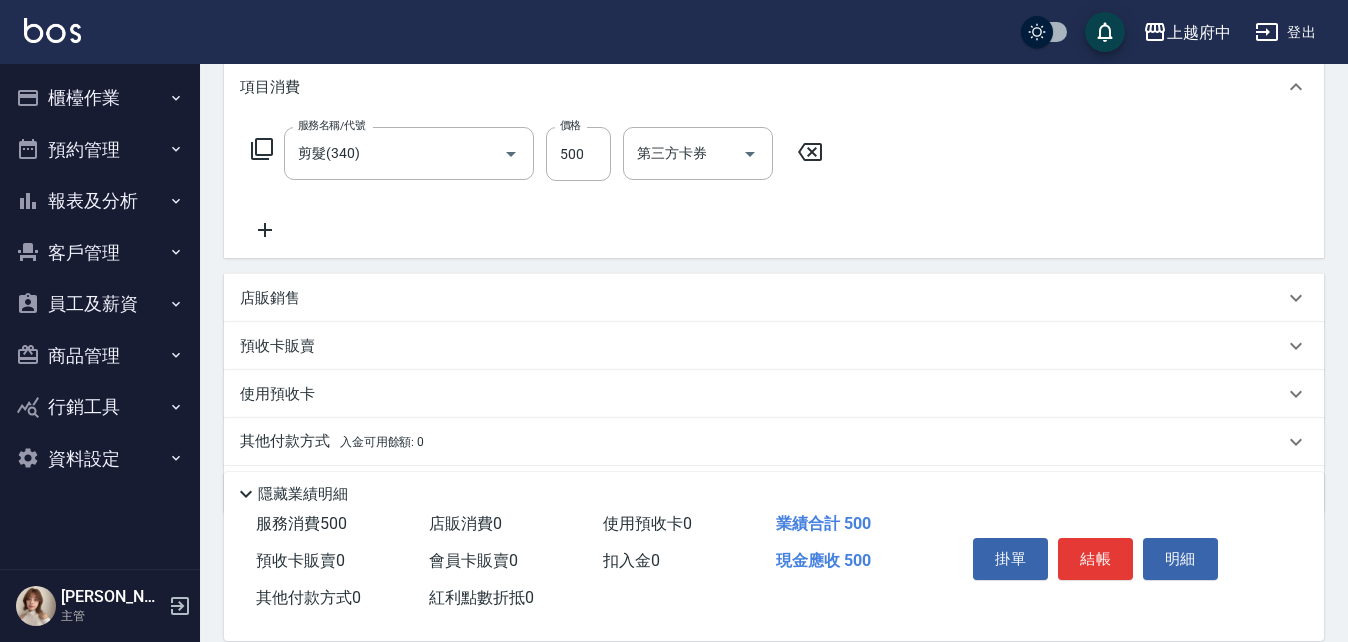 scroll, scrollTop: 300, scrollLeft: 0, axis: vertical 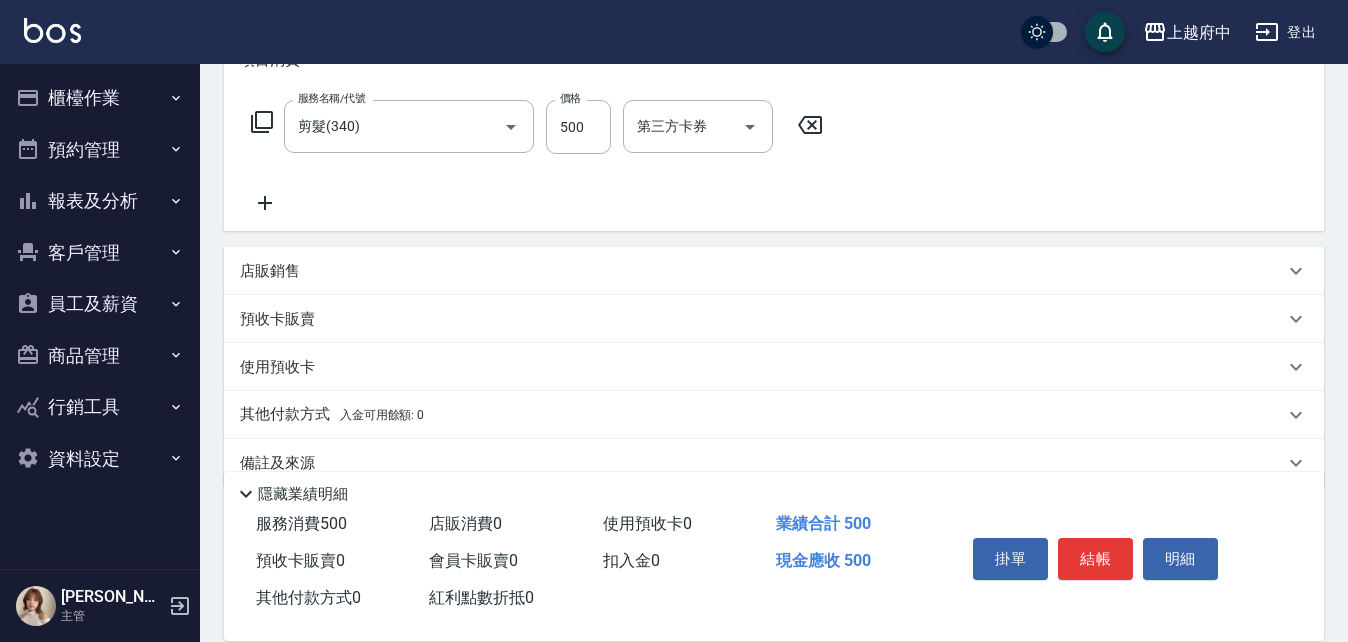 click on "結帳" at bounding box center [1095, 559] 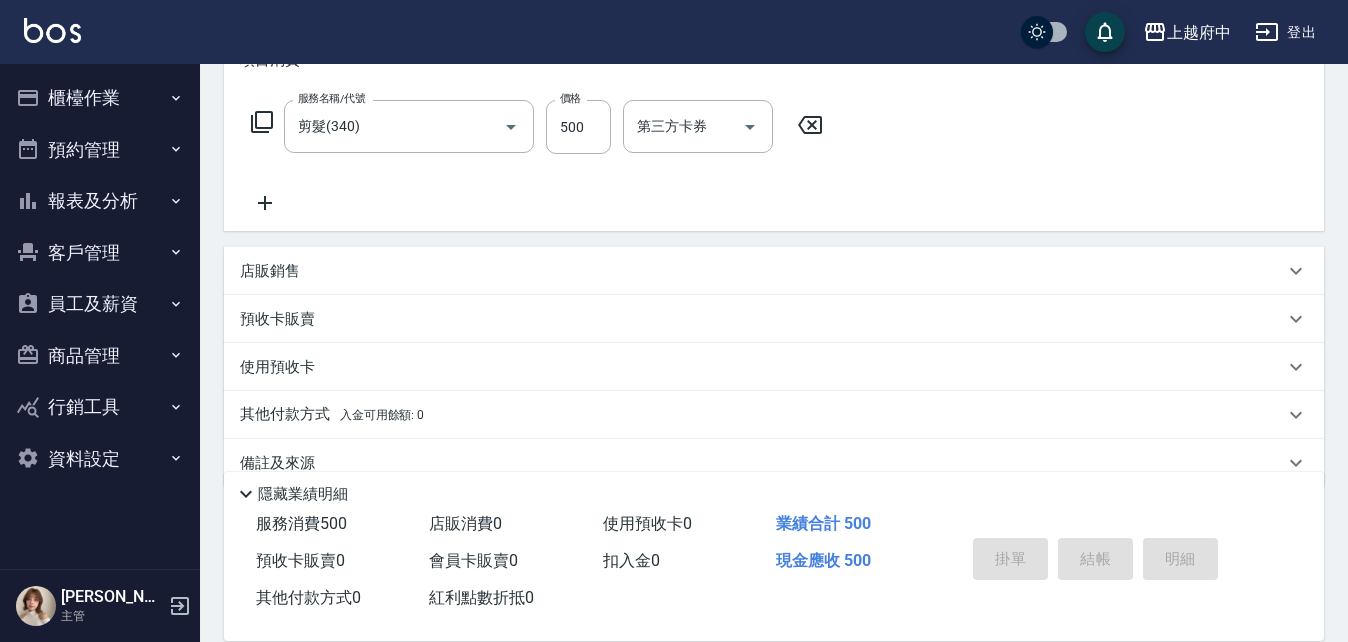 type 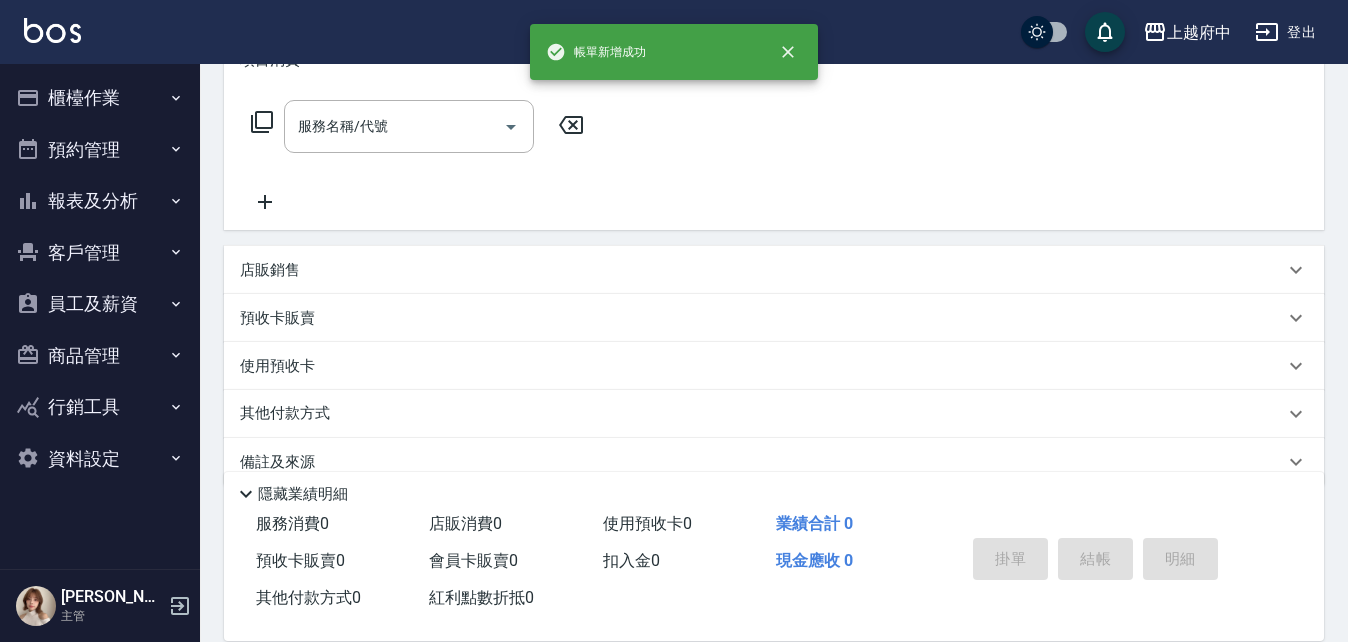 scroll, scrollTop: 0, scrollLeft: 0, axis: both 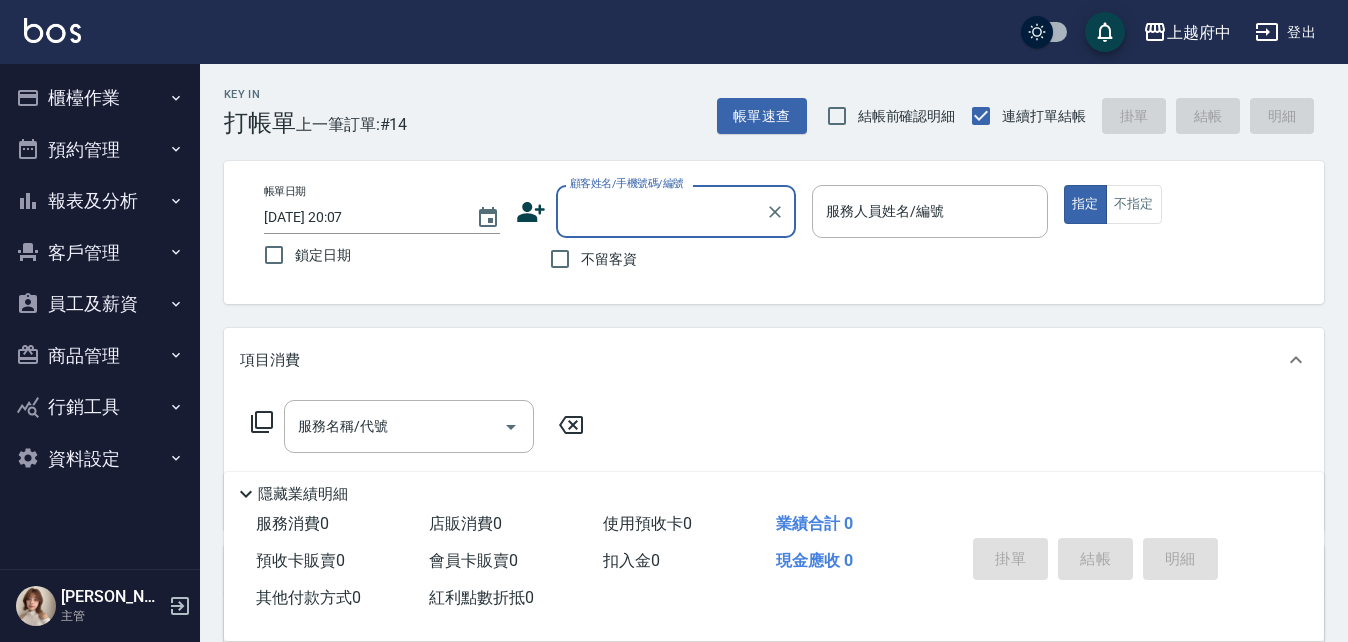 click on "櫃檯作業" at bounding box center (100, 98) 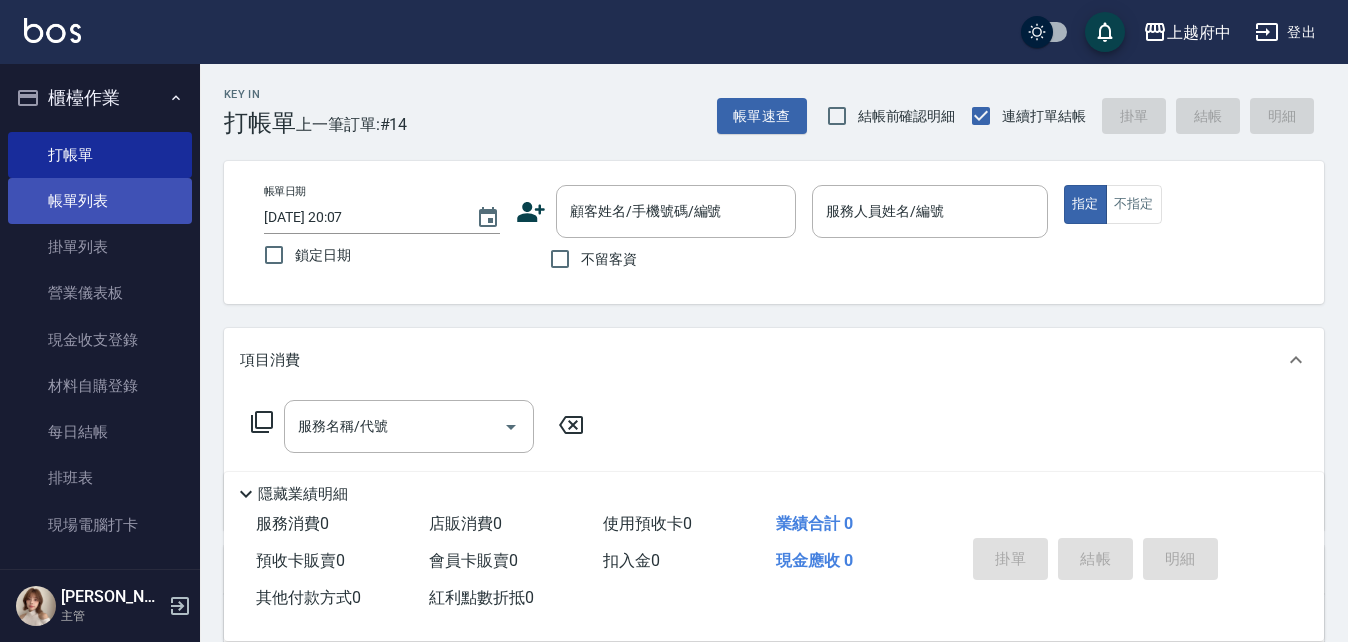 click on "帳單列表" at bounding box center [100, 201] 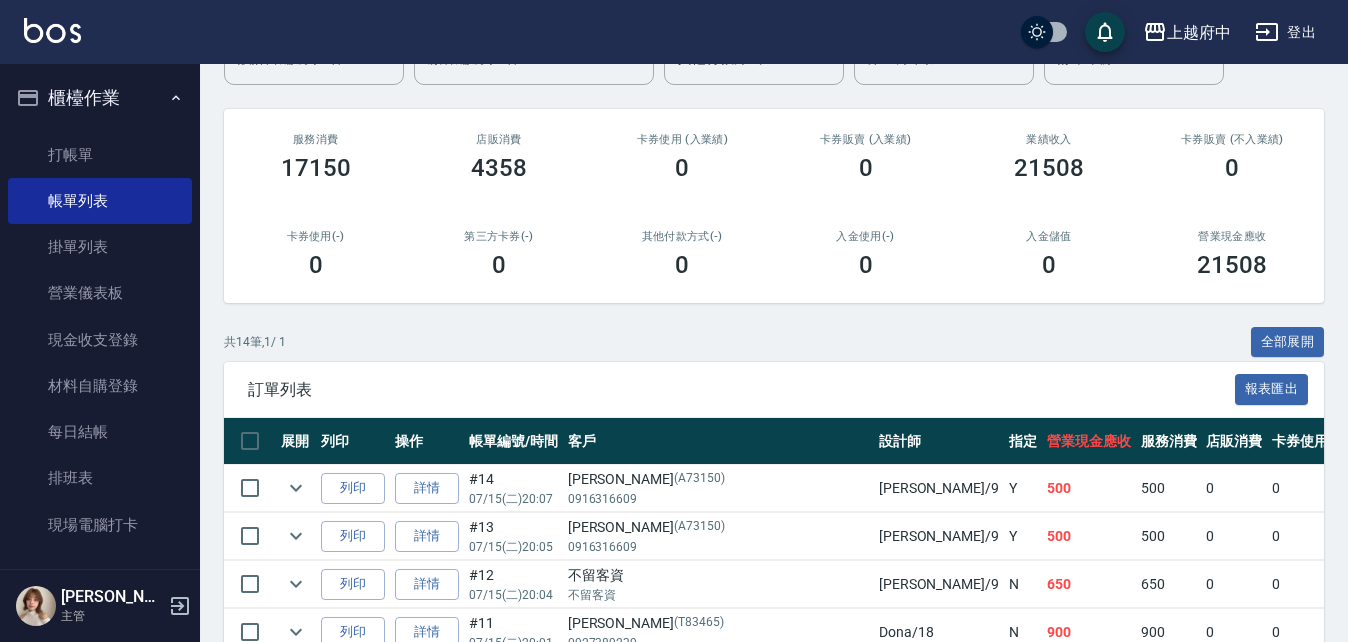 scroll, scrollTop: 295, scrollLeft: 0, axis: vertical 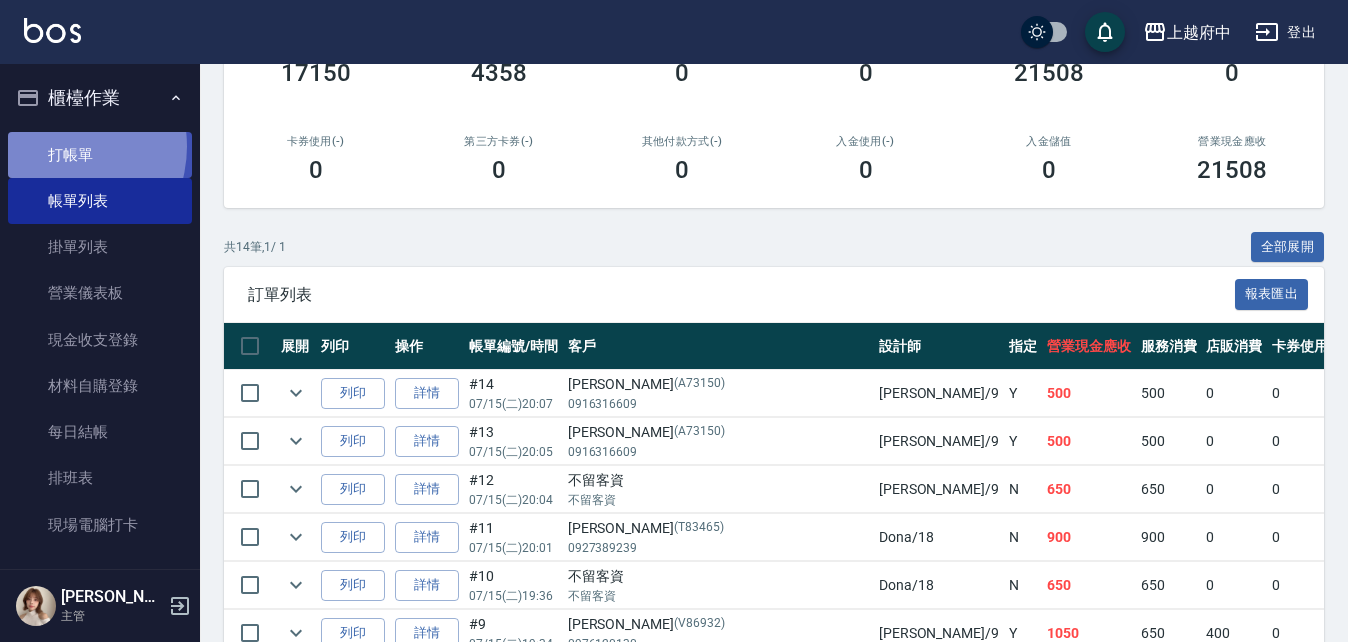 click on "打帳單" at bounding box center [100, 155] 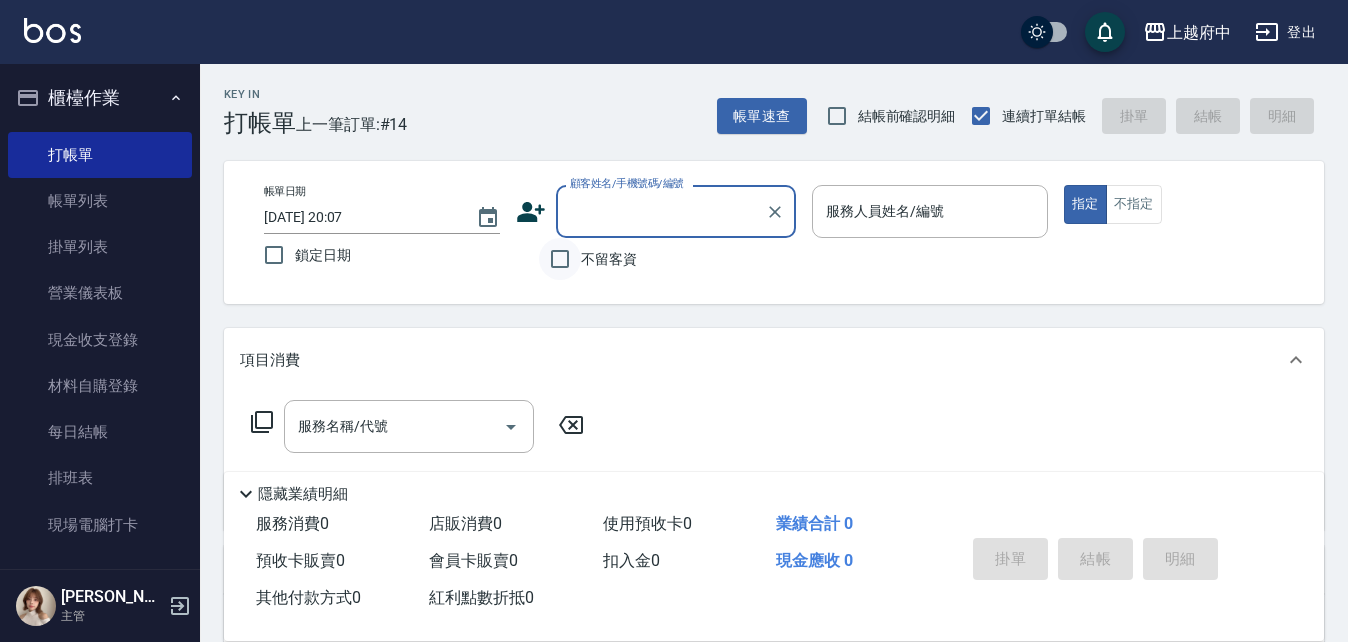 click on "不留客資" at bounding box center (560, 259) 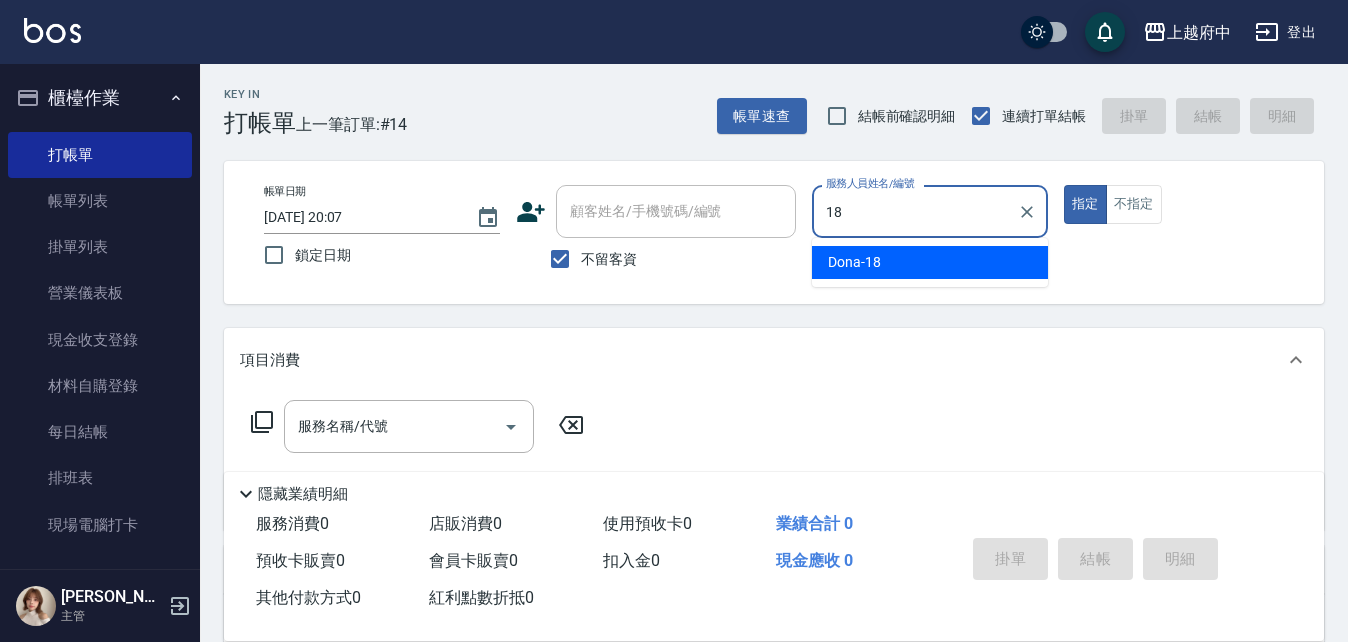 type on "Dona-18" 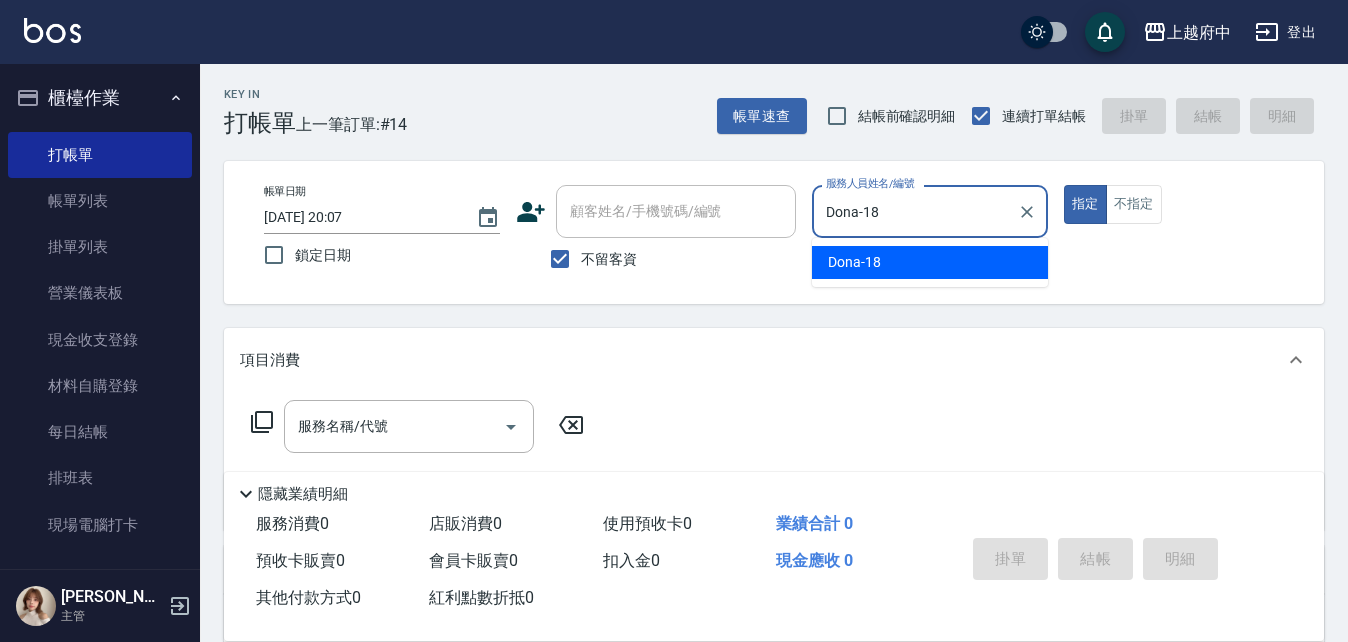 type on "true" 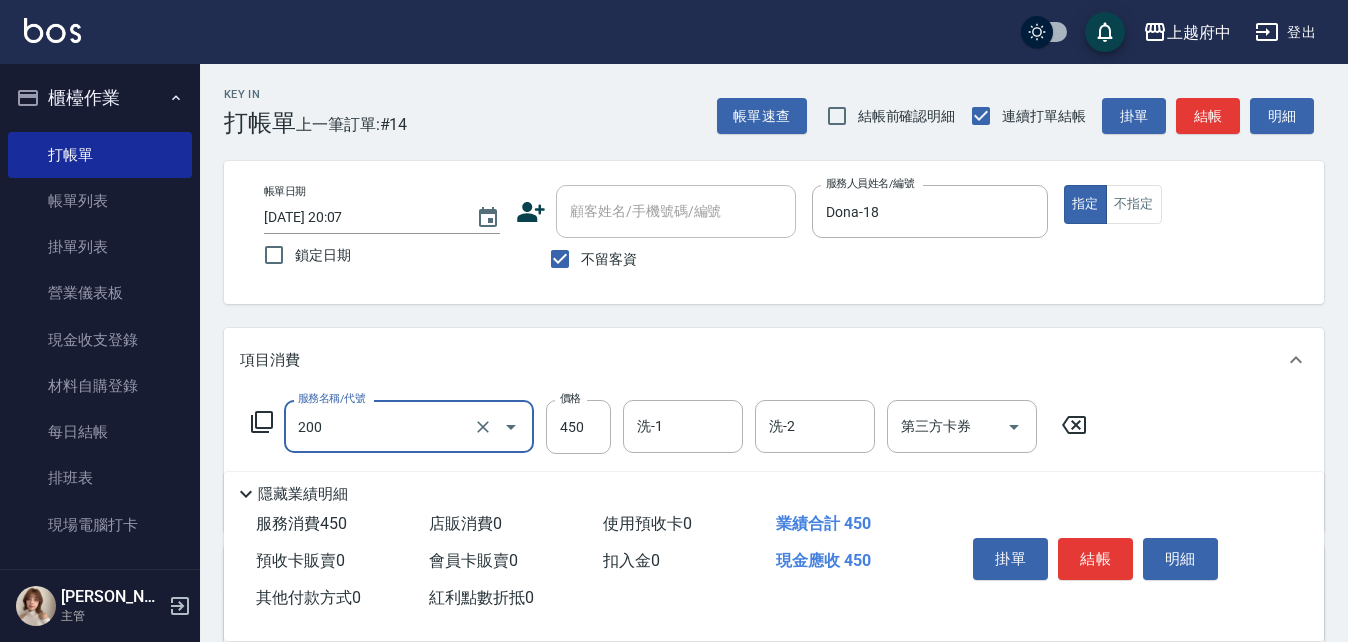 type on "有機洗髮(200)" 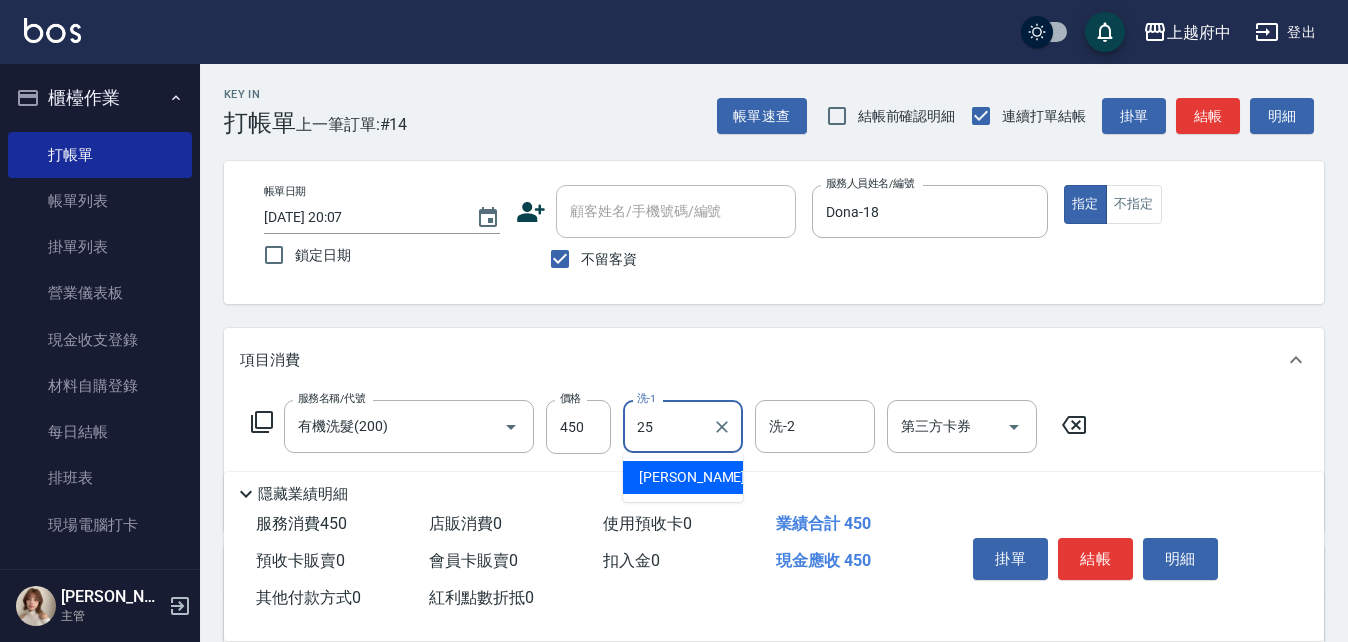 type on "Molly-25" 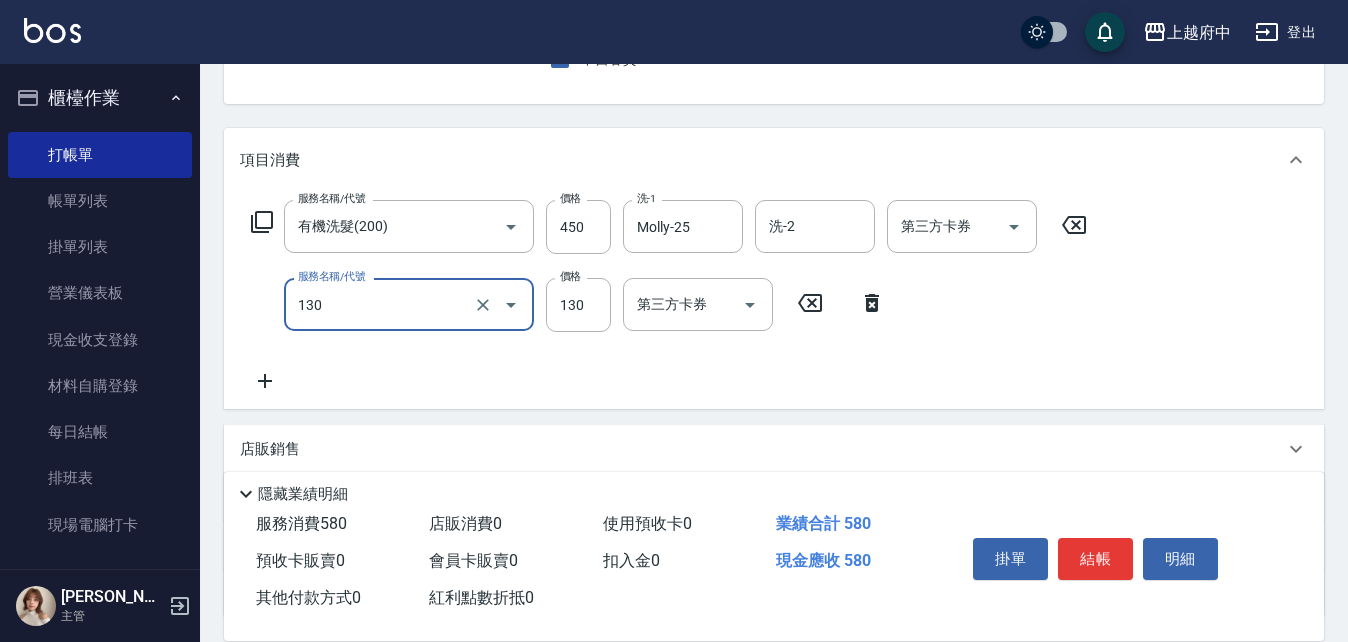 type on "單造型(130)" 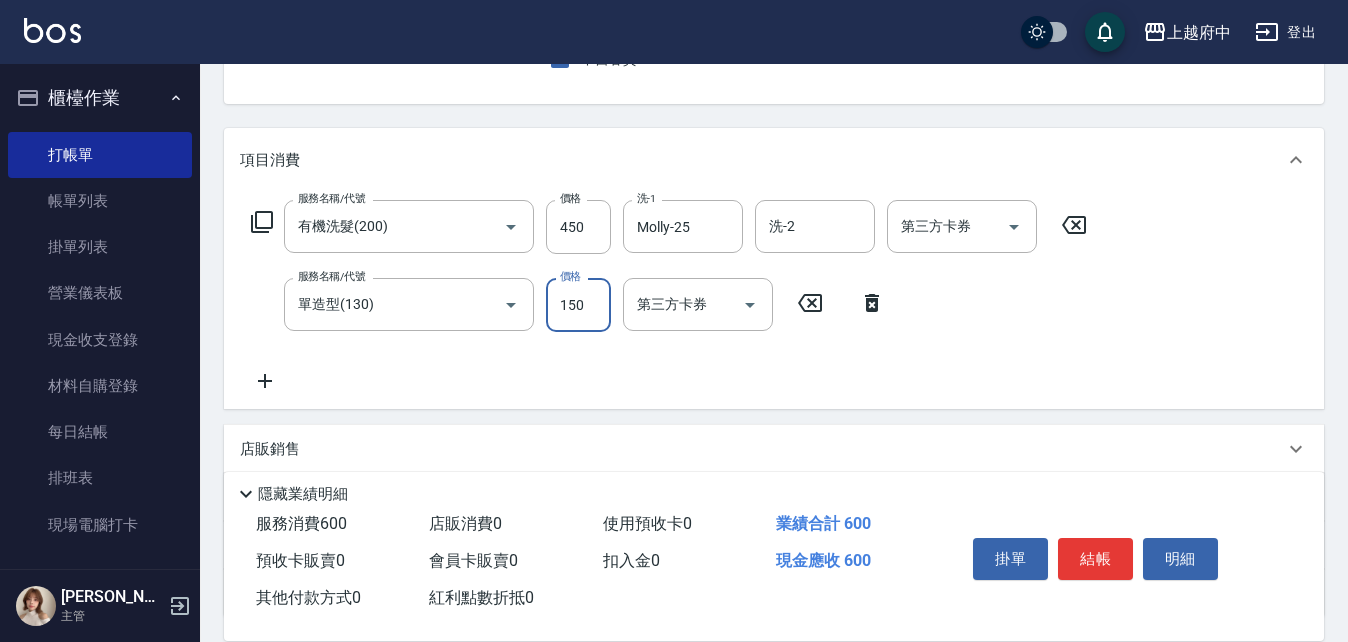 type on "150" 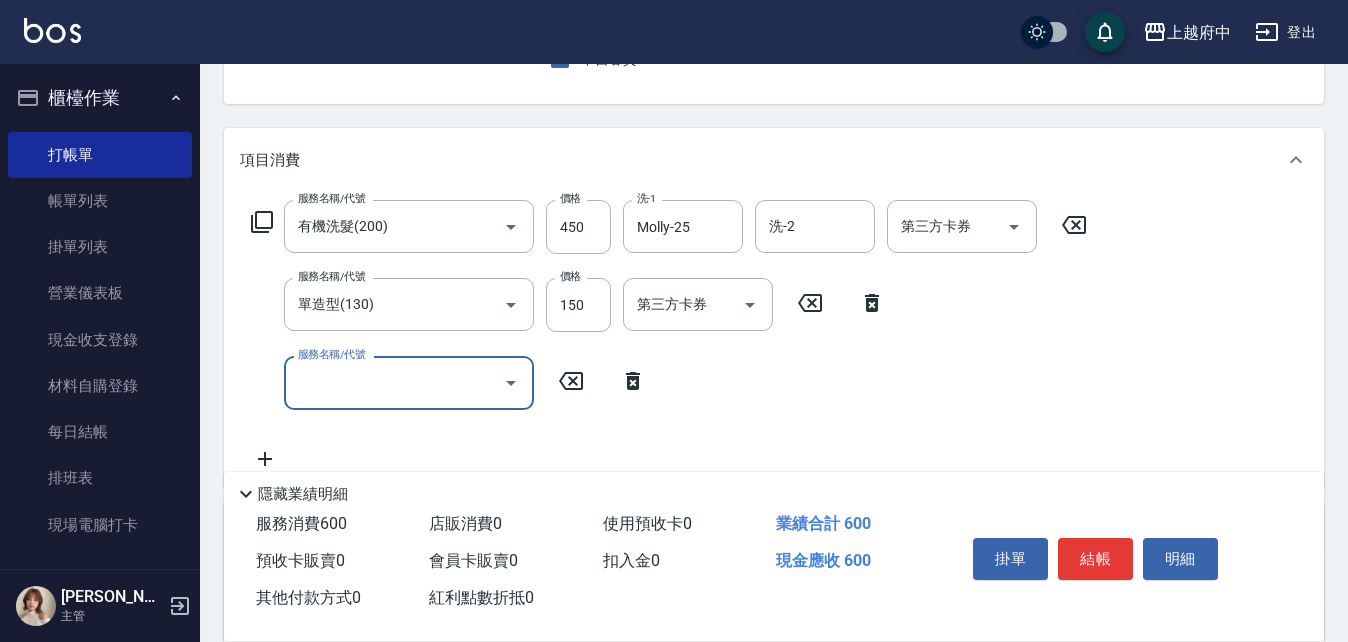click 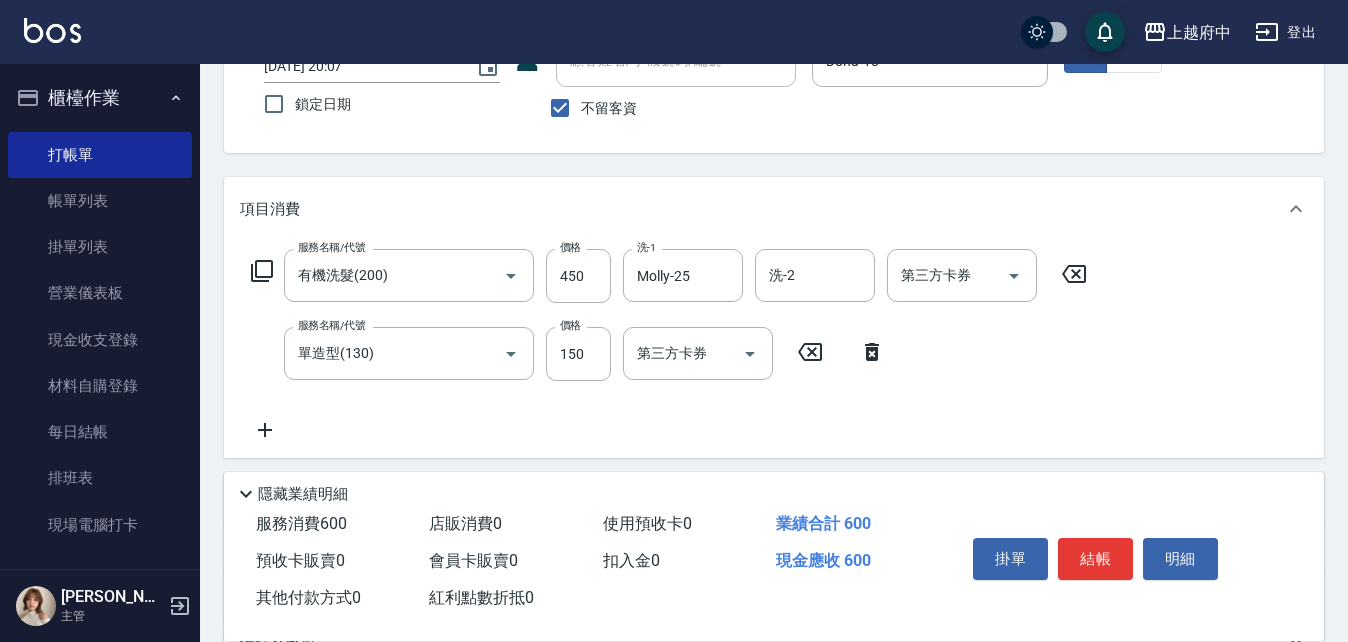 scroll, scrollTop: 200, scrollLeft: 0, axis: vertical 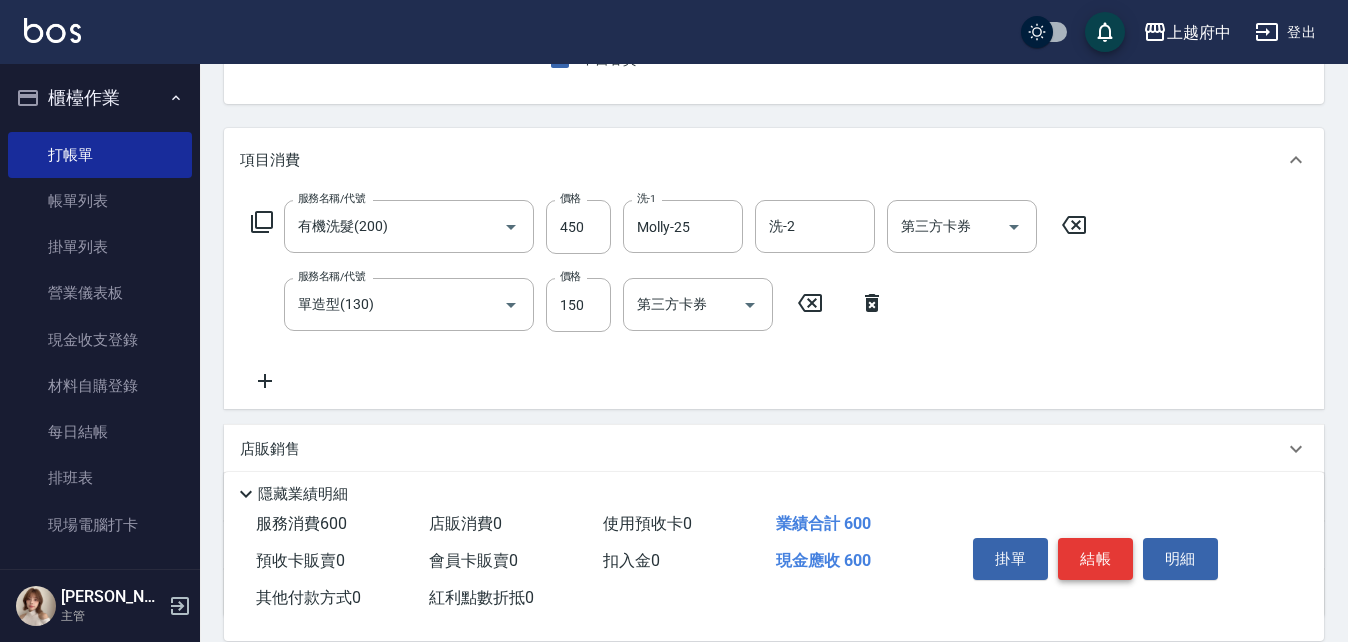 click on "結帳" at bounding box center (1095, 559) 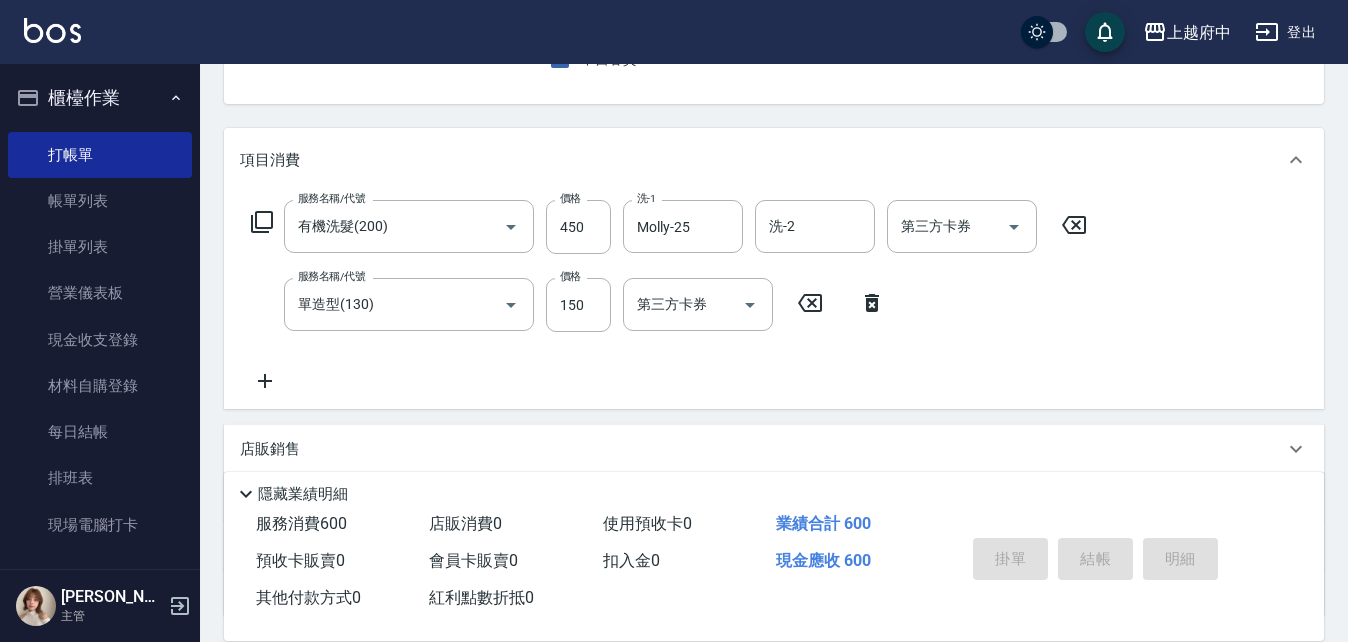 type on "2025/07/15 20:09" 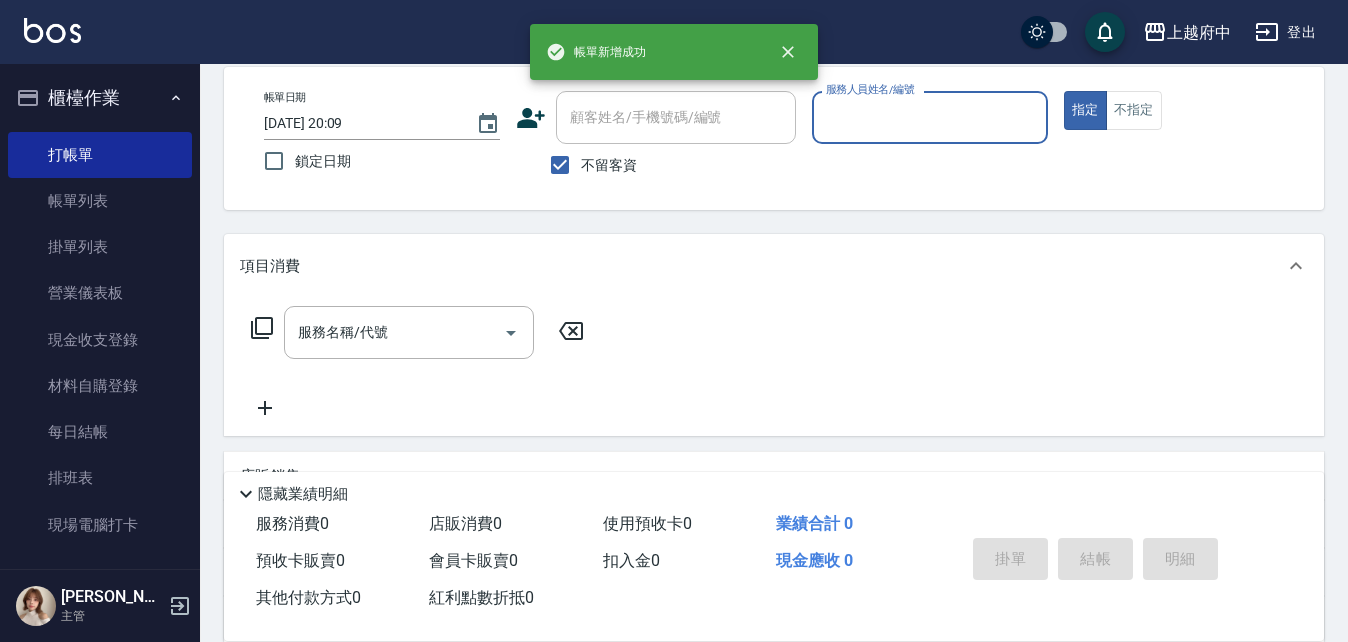 scroll, scrollTop: 0, scrollLeft: 0, axis: both 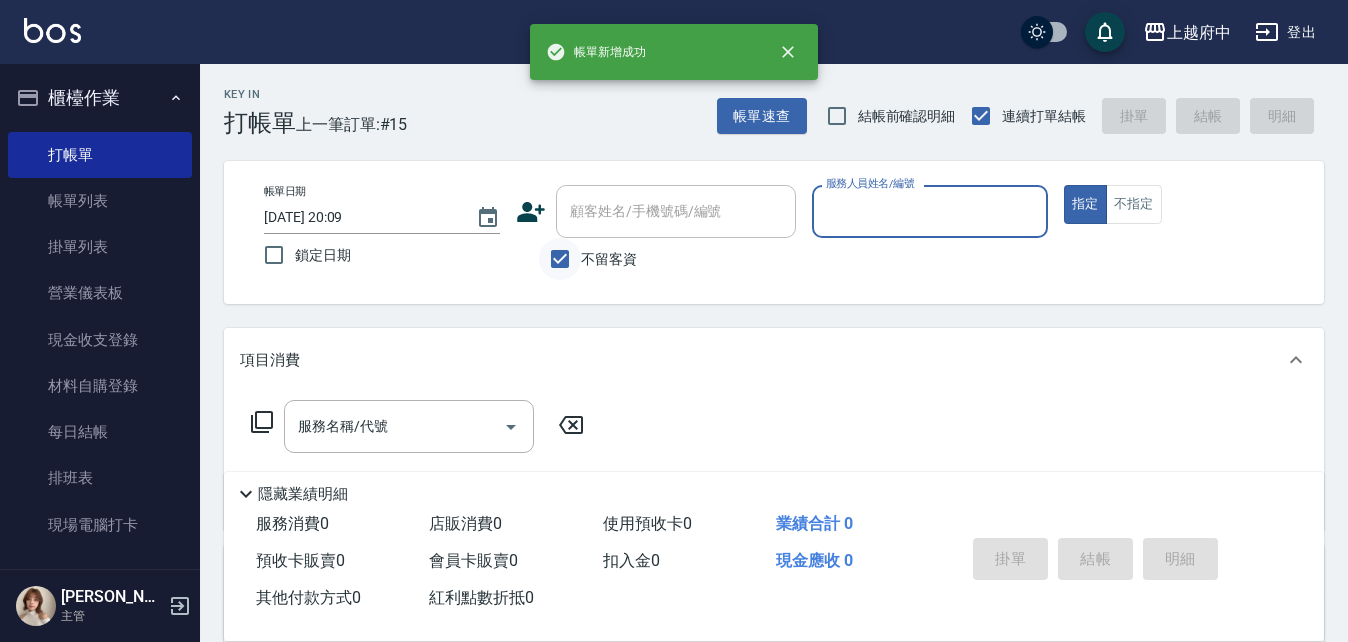 click on "不留客資" at bounding box center (560, 259) 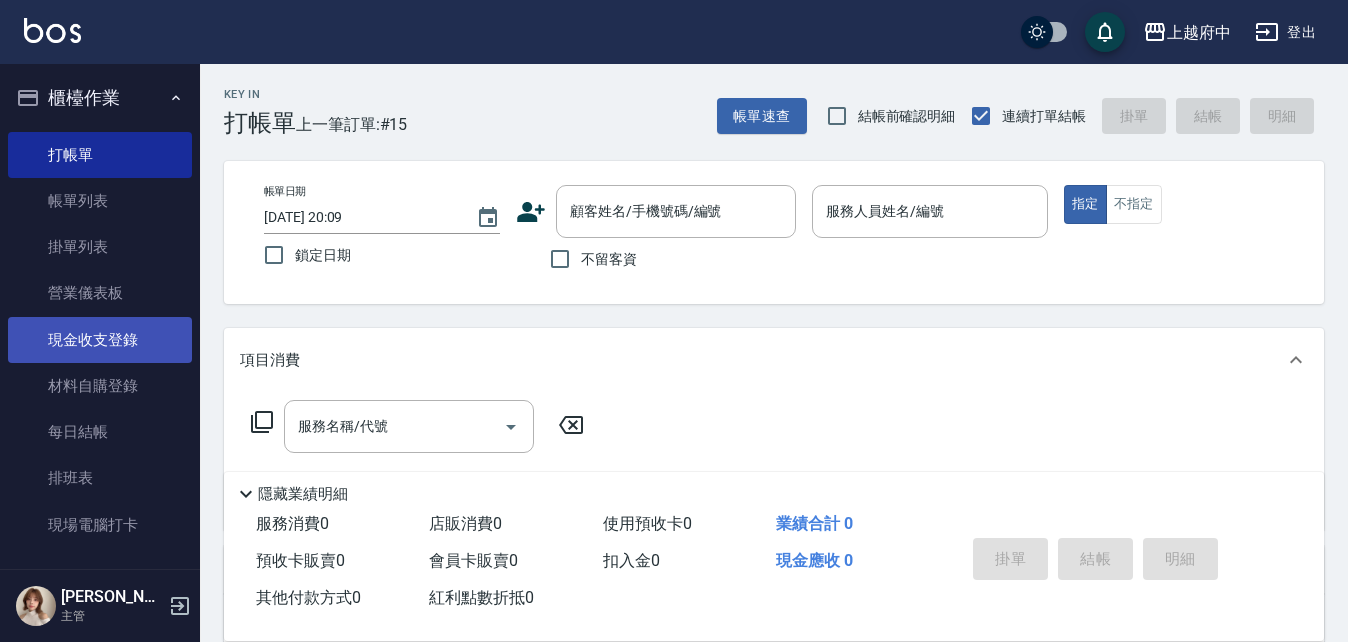 click on "現金收支登錄" at bounding box center [100, 340] 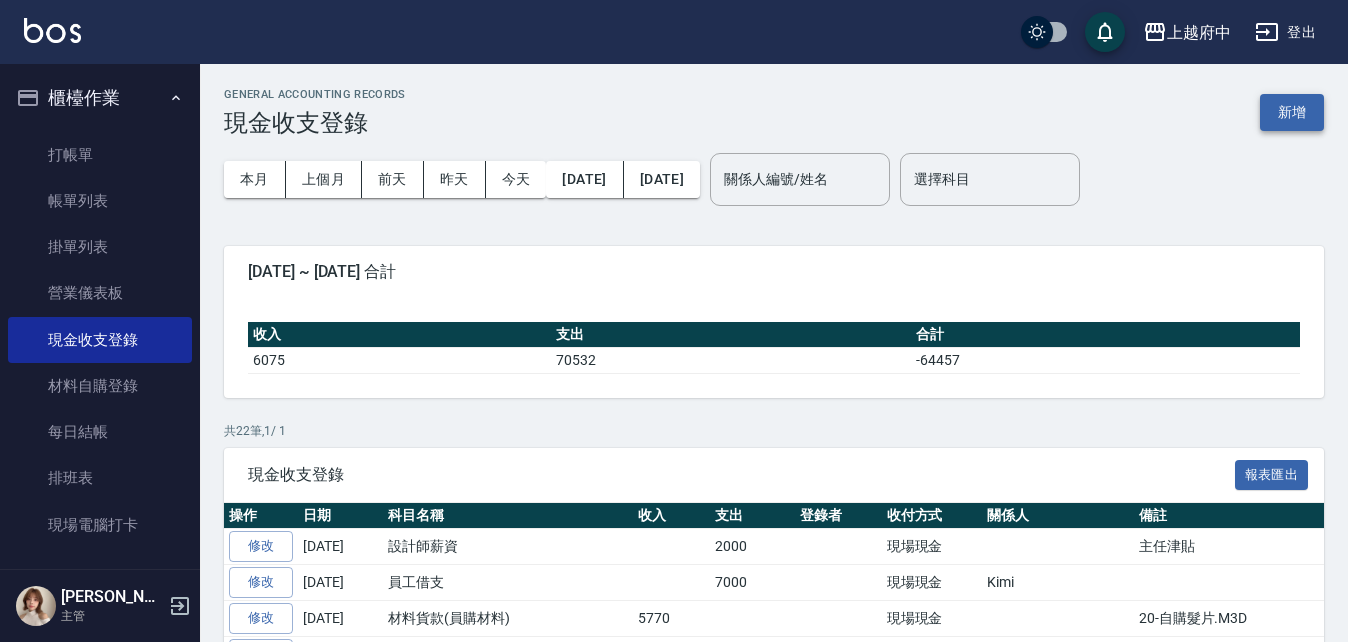 click on "新增" at bounding box center (1292, 112) 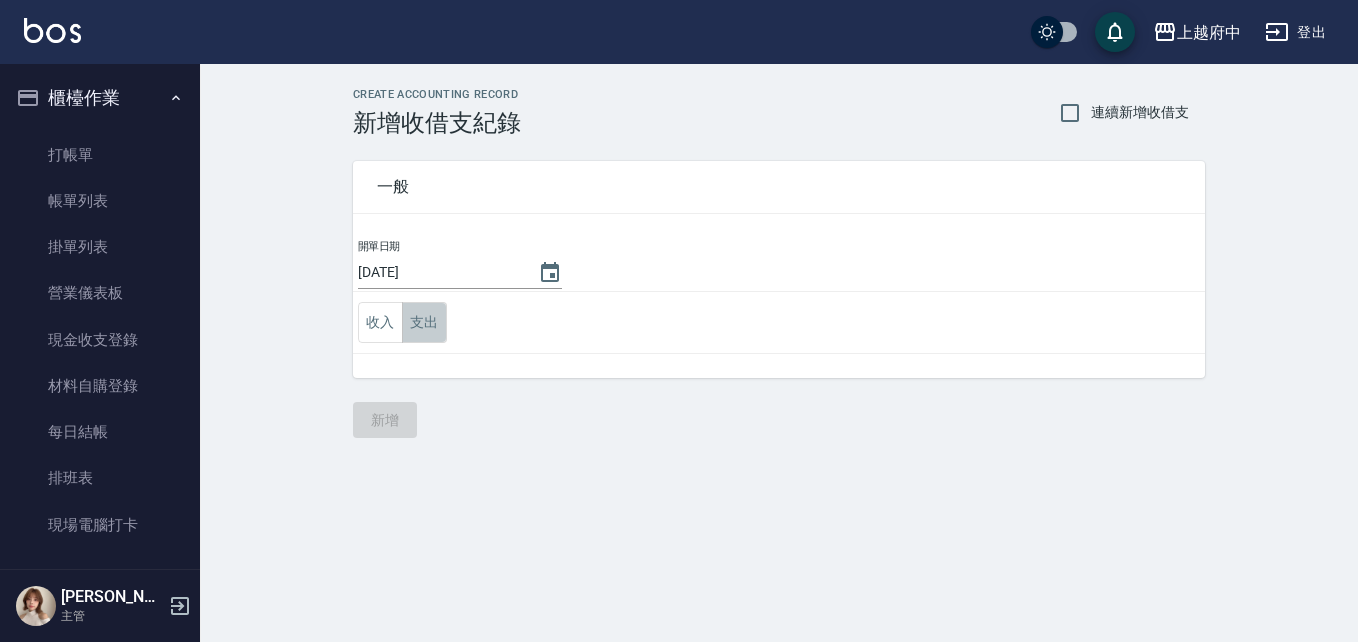 click on "支出" at bounding box center [424, 322] 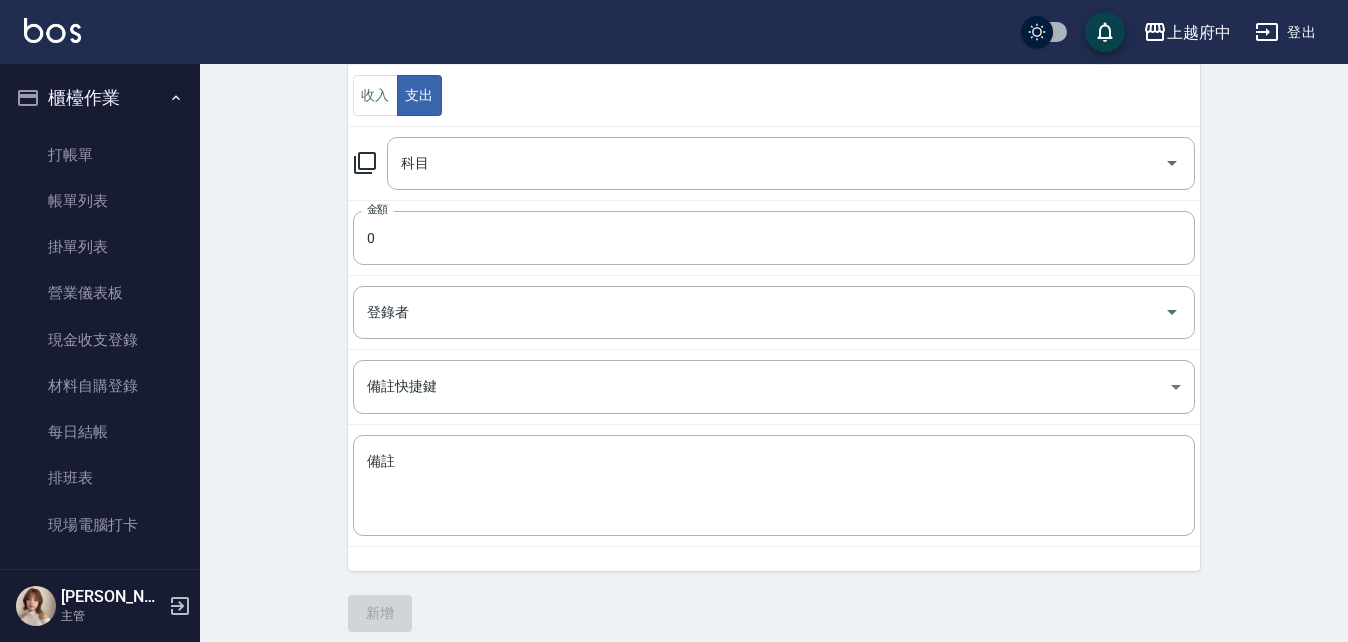 scroll, scrollTop: 241, scrollLeft: 0, axis: vertical 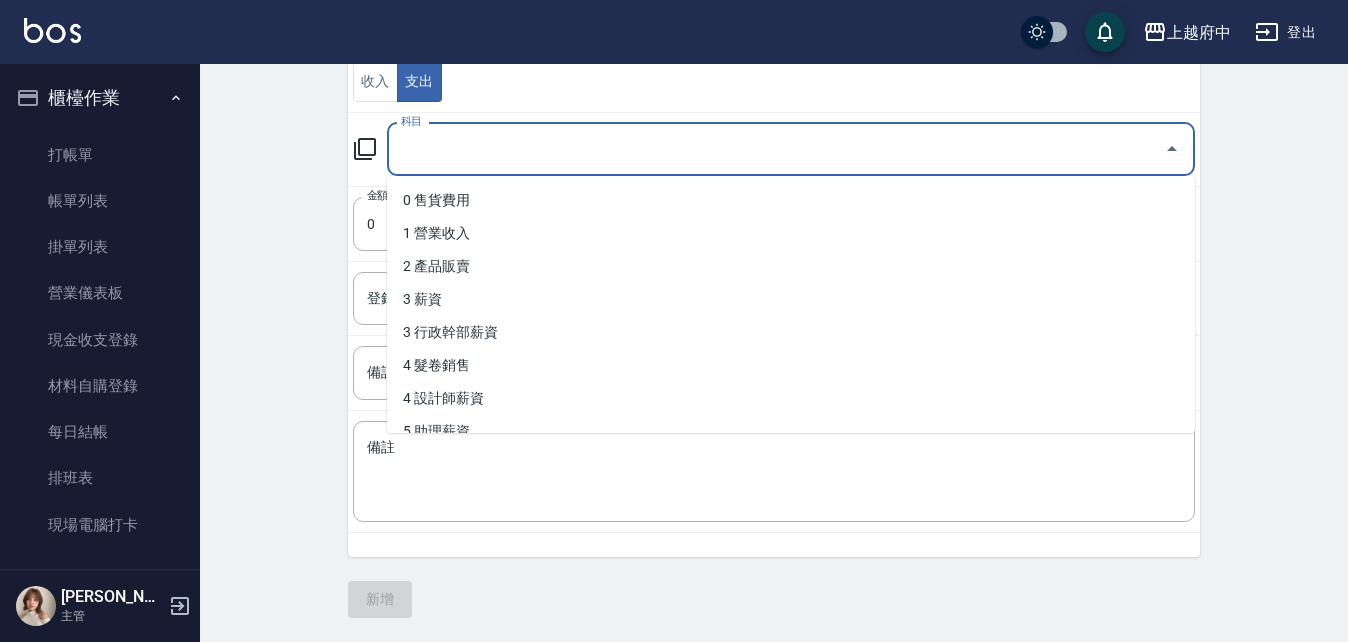 click on "科目" at bounding box center [776, 149] 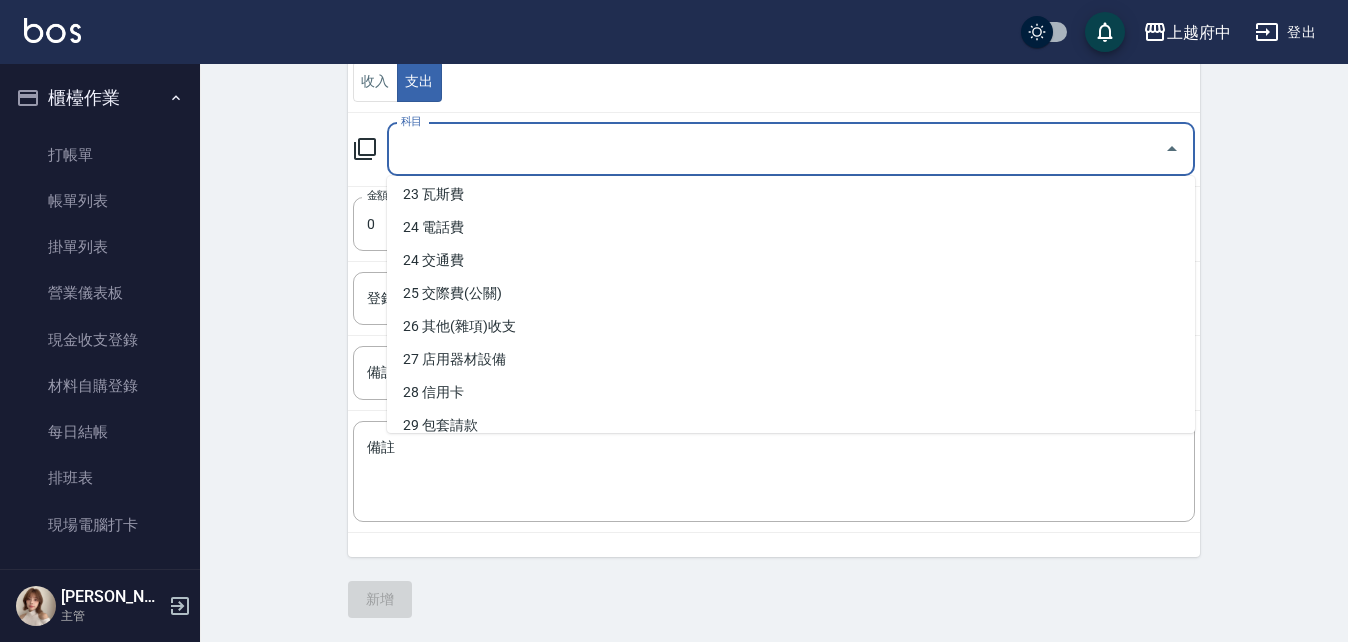 scroll, scrollTop: 1000, scrollLeft: 0, axis: vertical 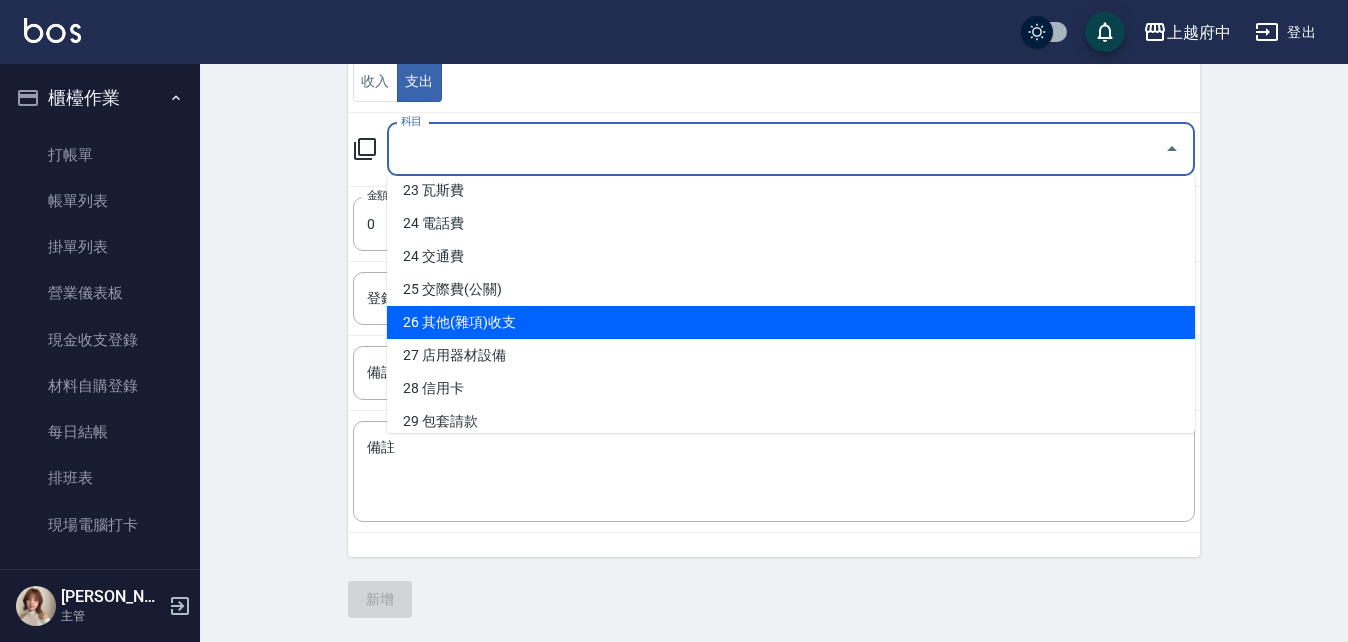 click on "26 其他(雜項)收支" at bounding box center (791, 322) 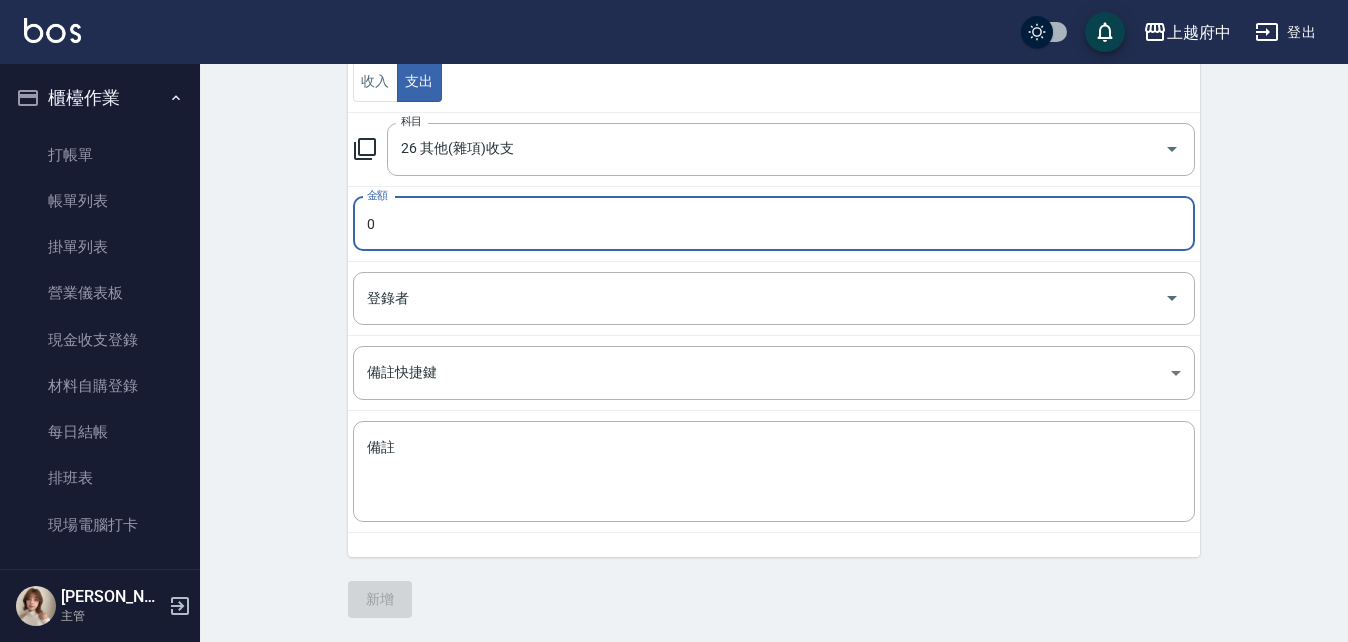 click on "0" at bounding box center (774, 224) 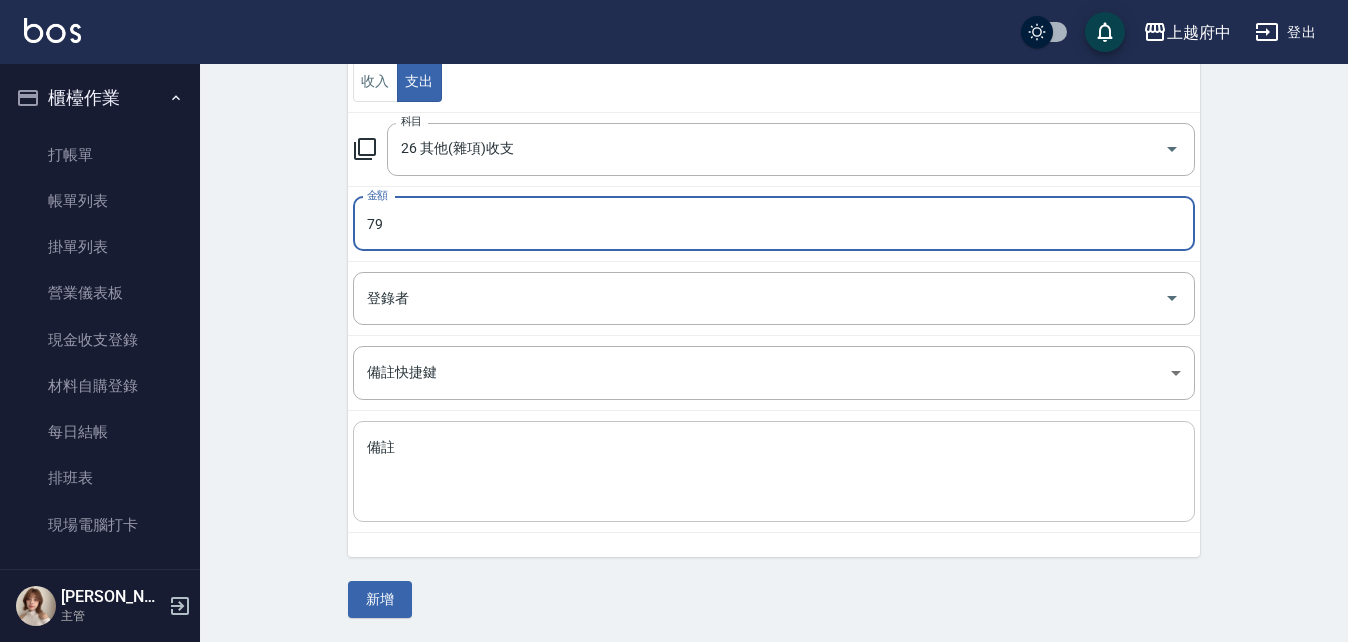 type on "79" 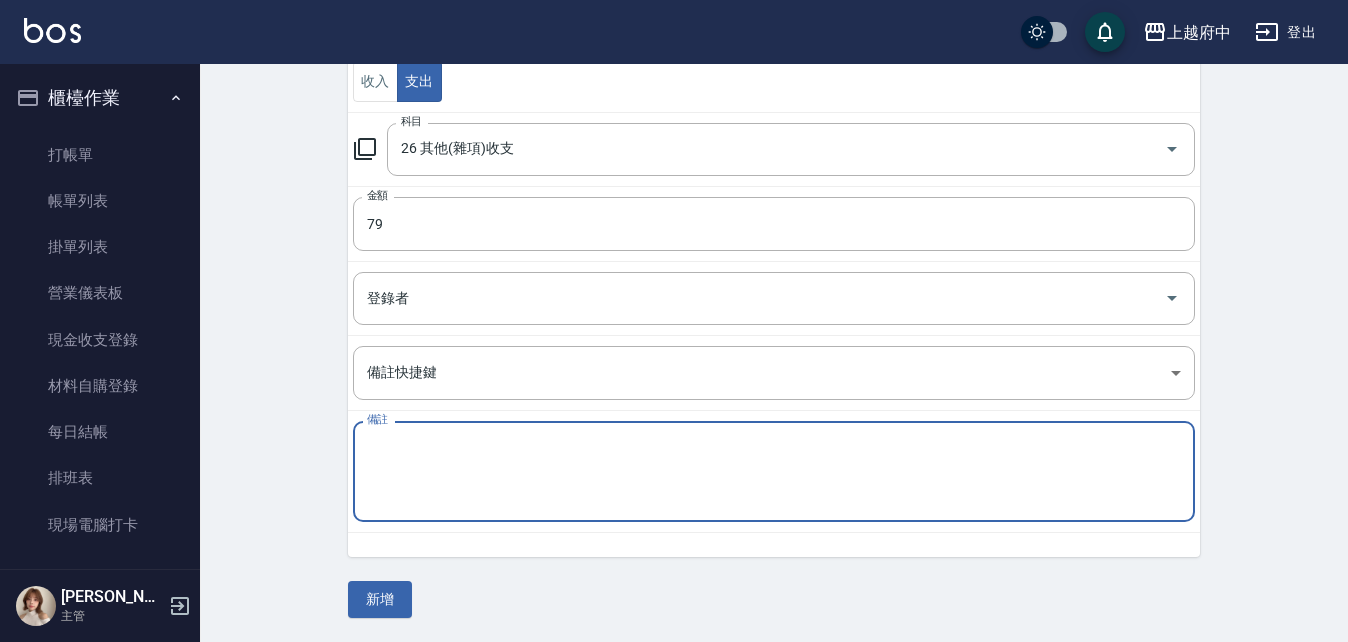 click on "備註" at bounding box center (774, 472) 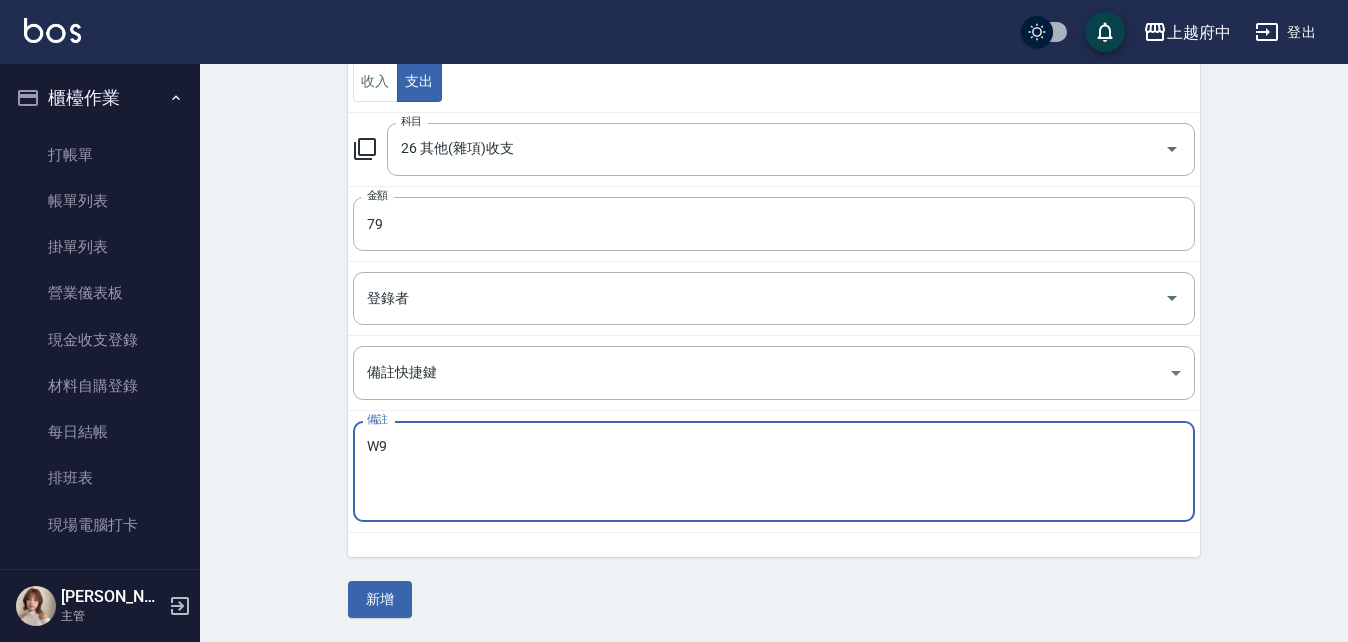 type on "W" 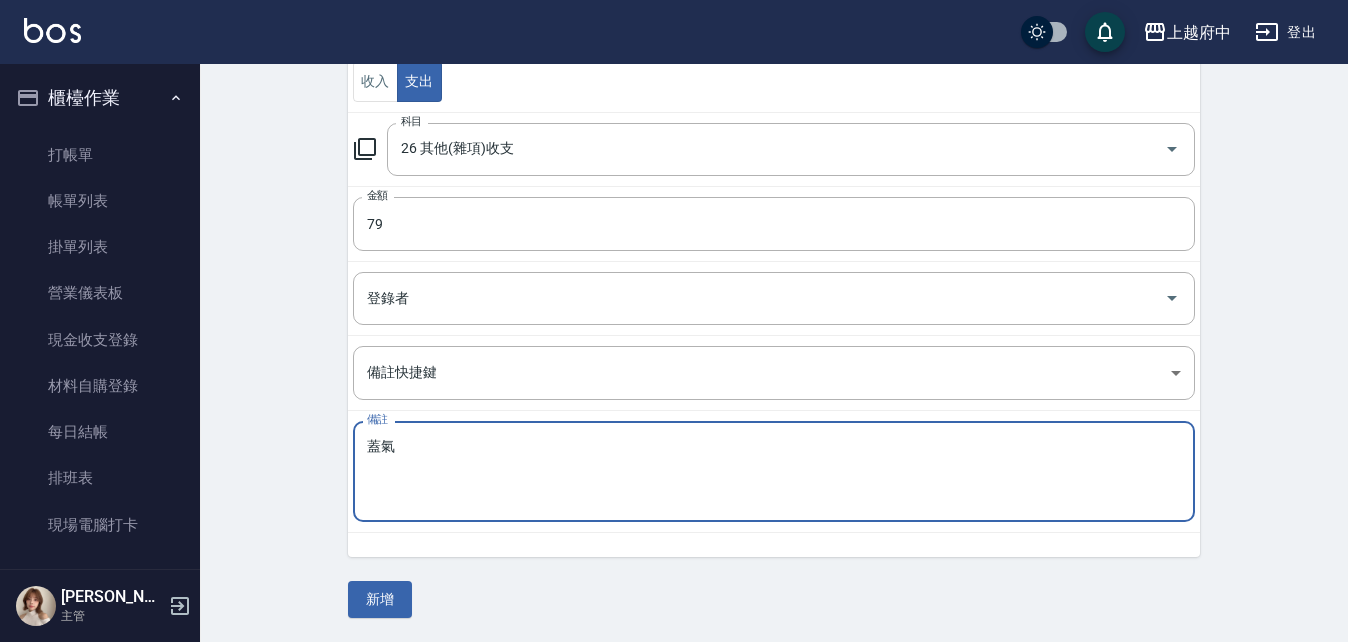 type on "蓋" 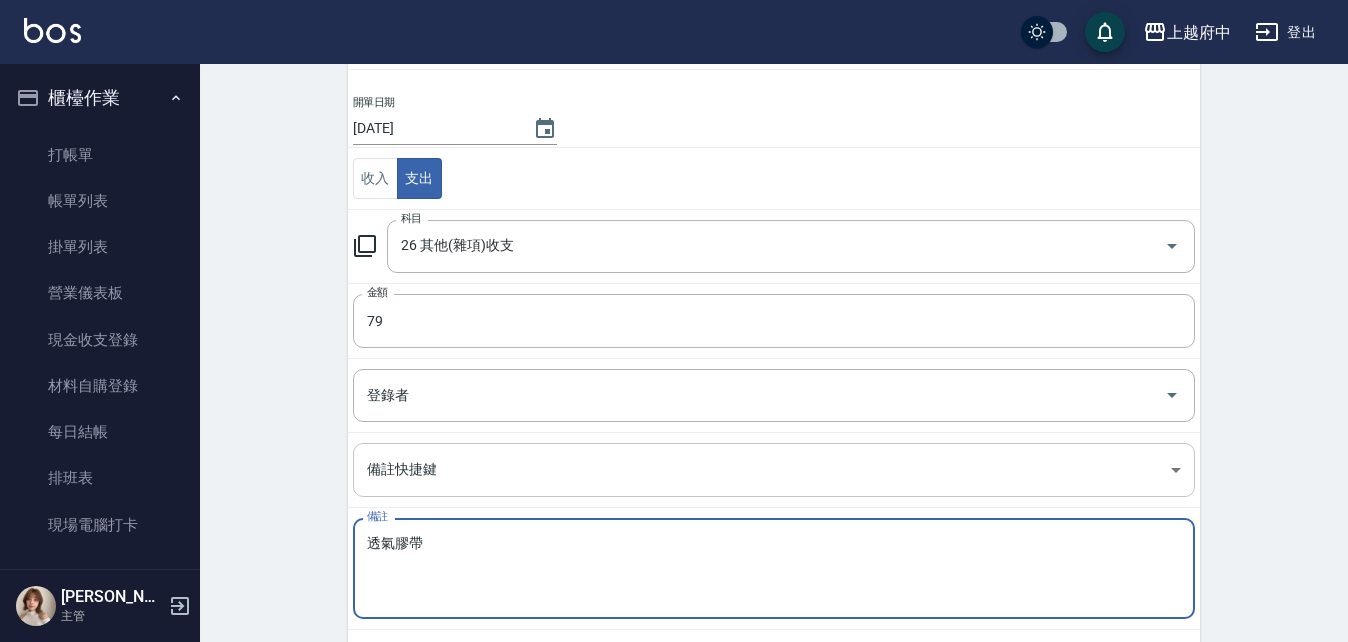 scroll, scrollTop: 241, scrollLeft: 0, axis: vertical 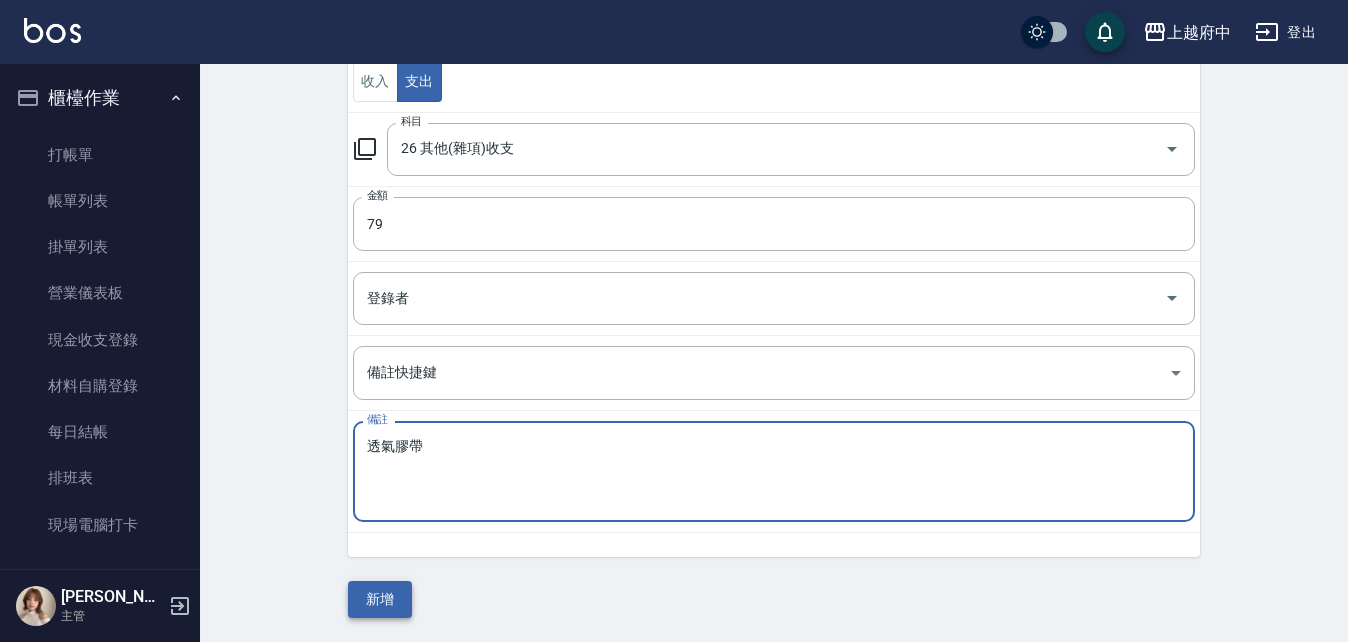 type on "透氣膠帶" 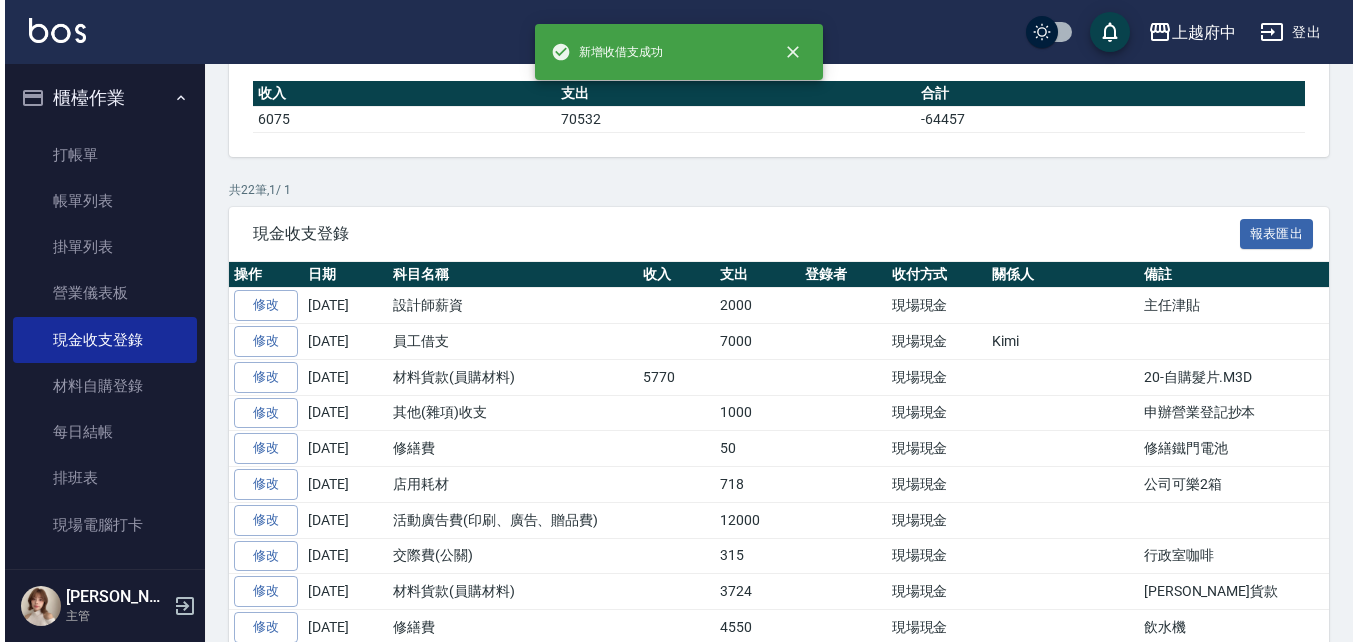 scroll, scrollTop: 0, scrollLeft: 0, axis: both 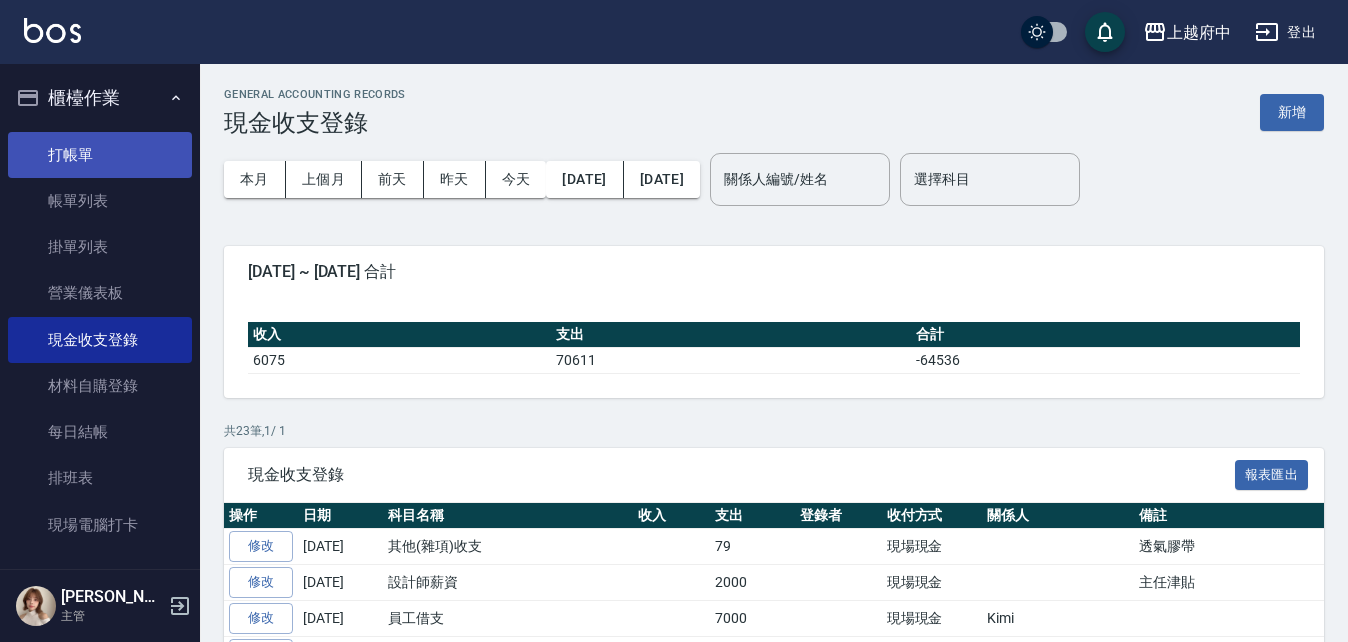 click on "打帳單" at bounding box center (100, 155) 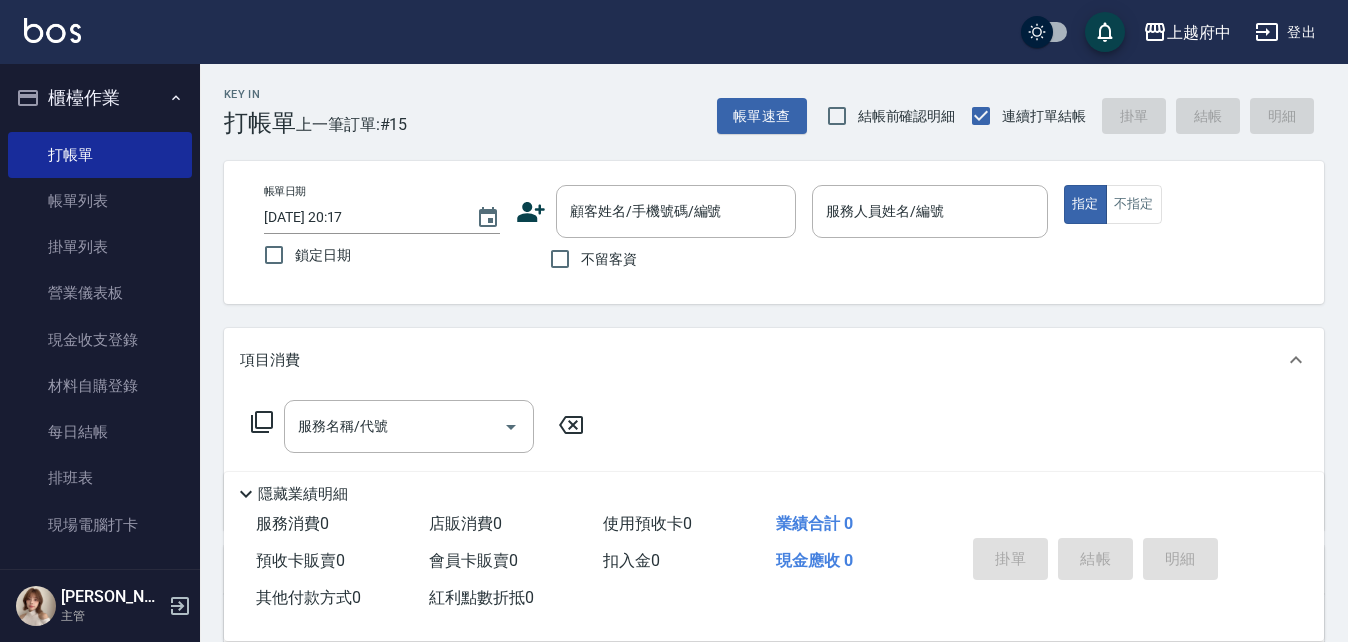 click 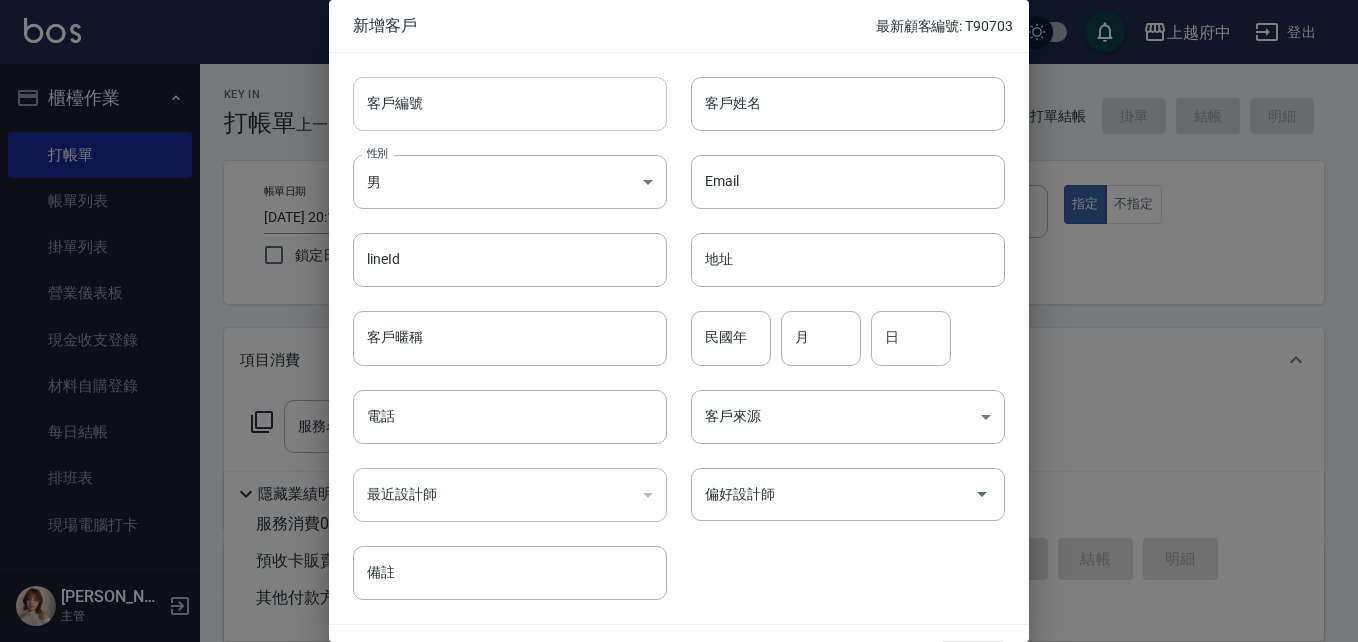 click on "客戶編號" at bounding box center [510, 104] 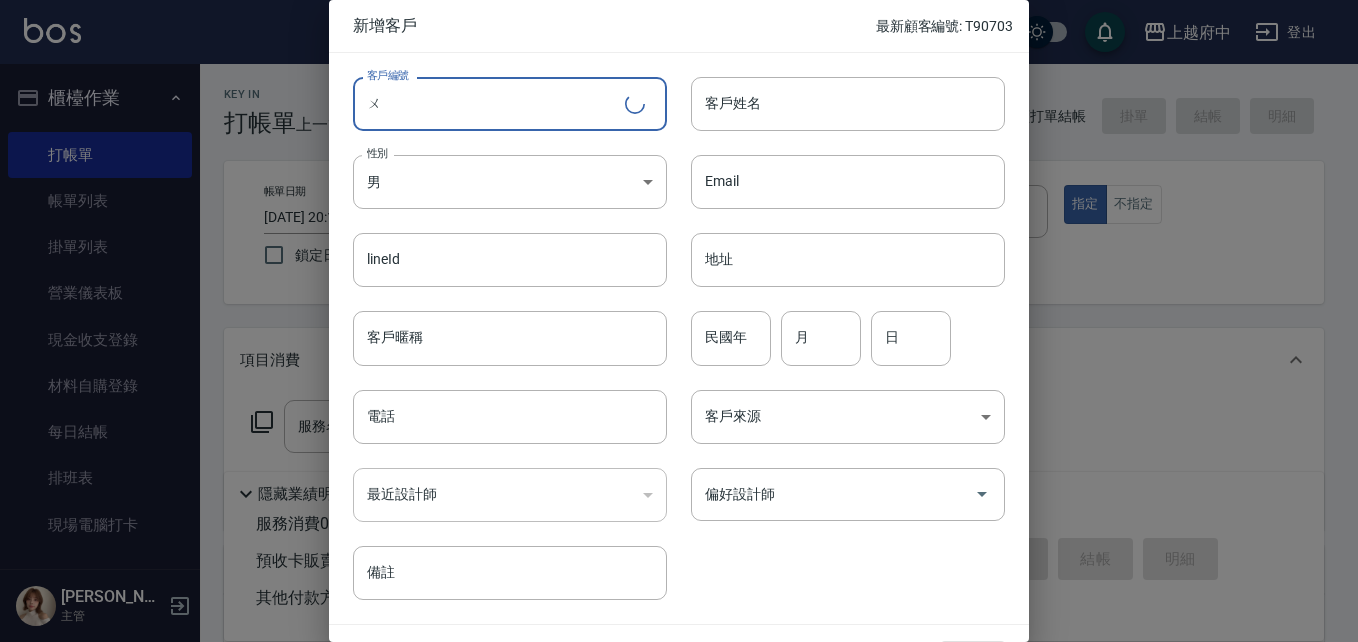 type on "無" 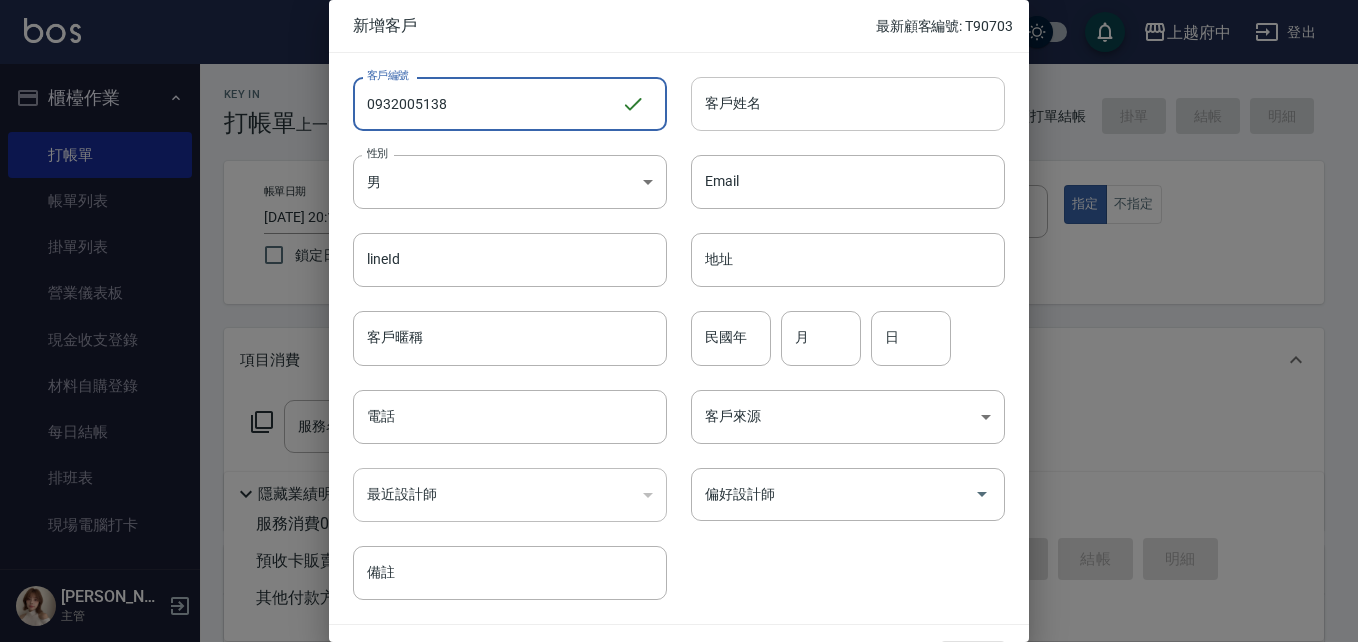type on "0932005138" 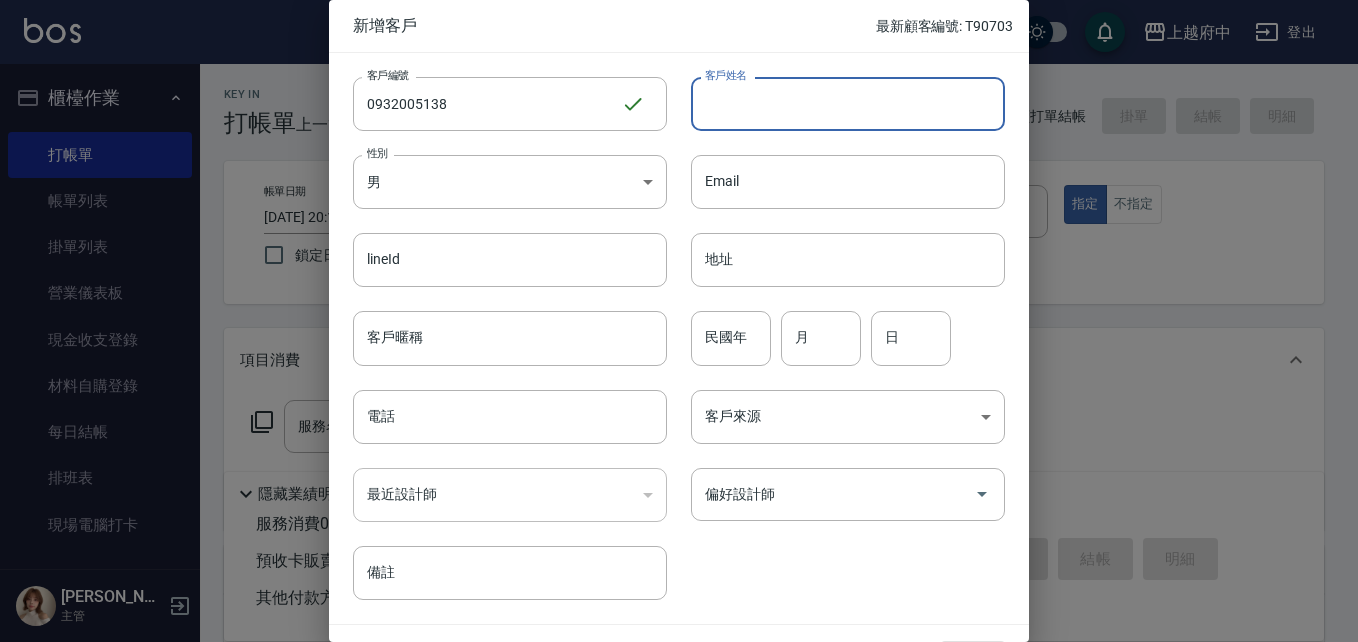click on "客戶姓名" at bounding box center [848, 104] 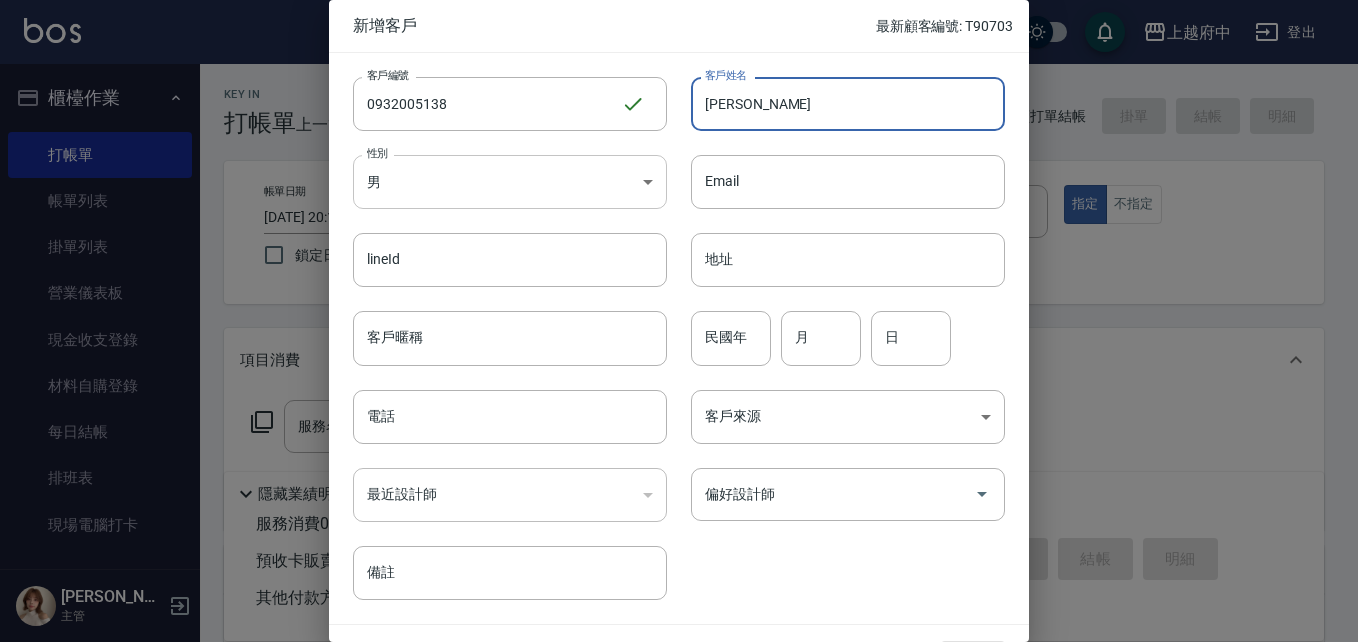 type on "吳明芳" 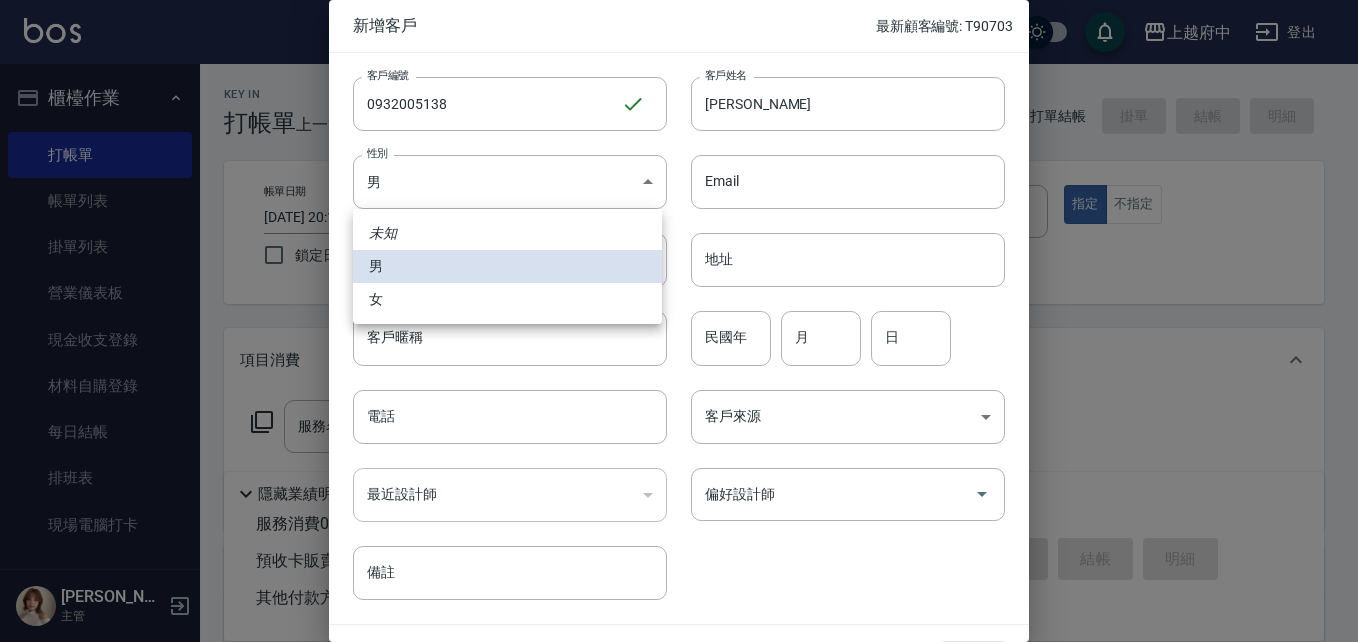 click on "女" at bounding box center (507, 299) 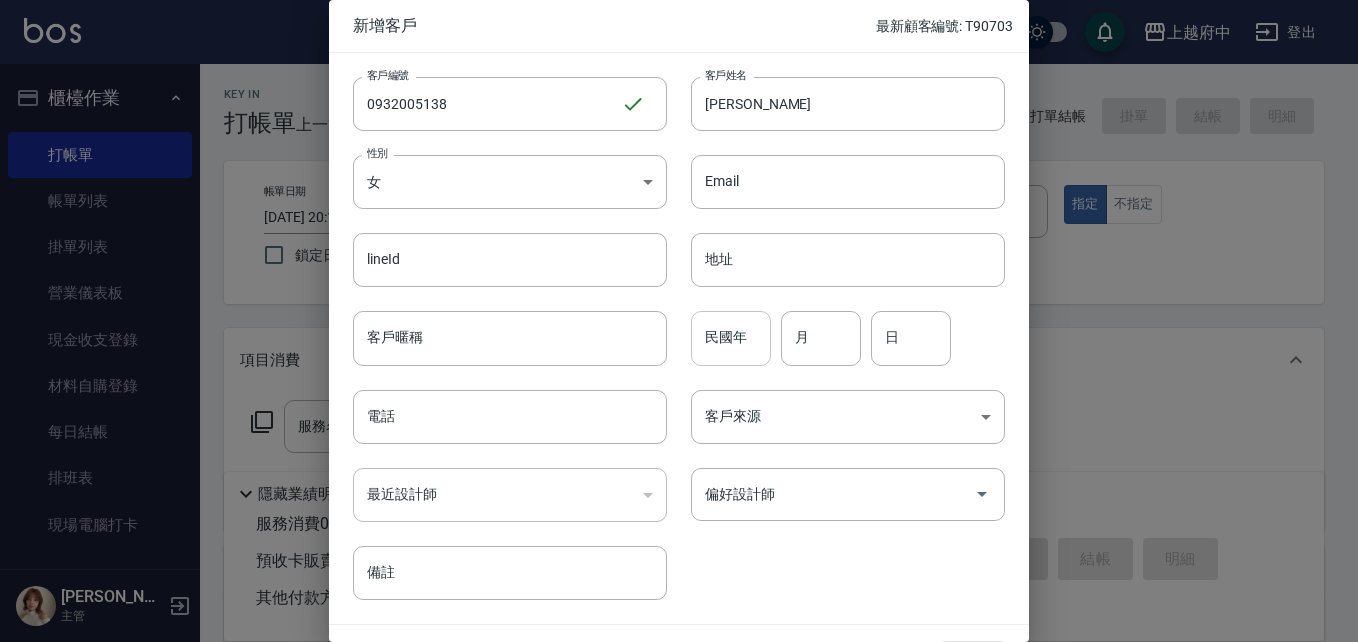 click on "民國年" at bounding box center [731, 338] 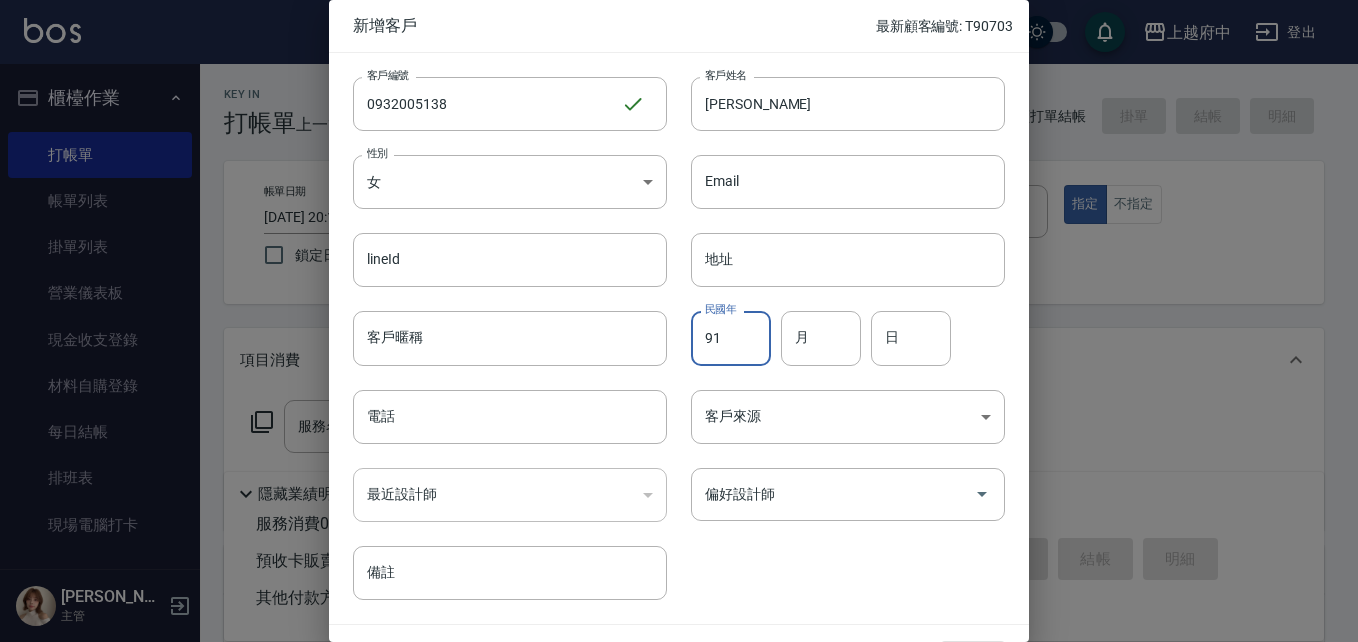 type on "91" 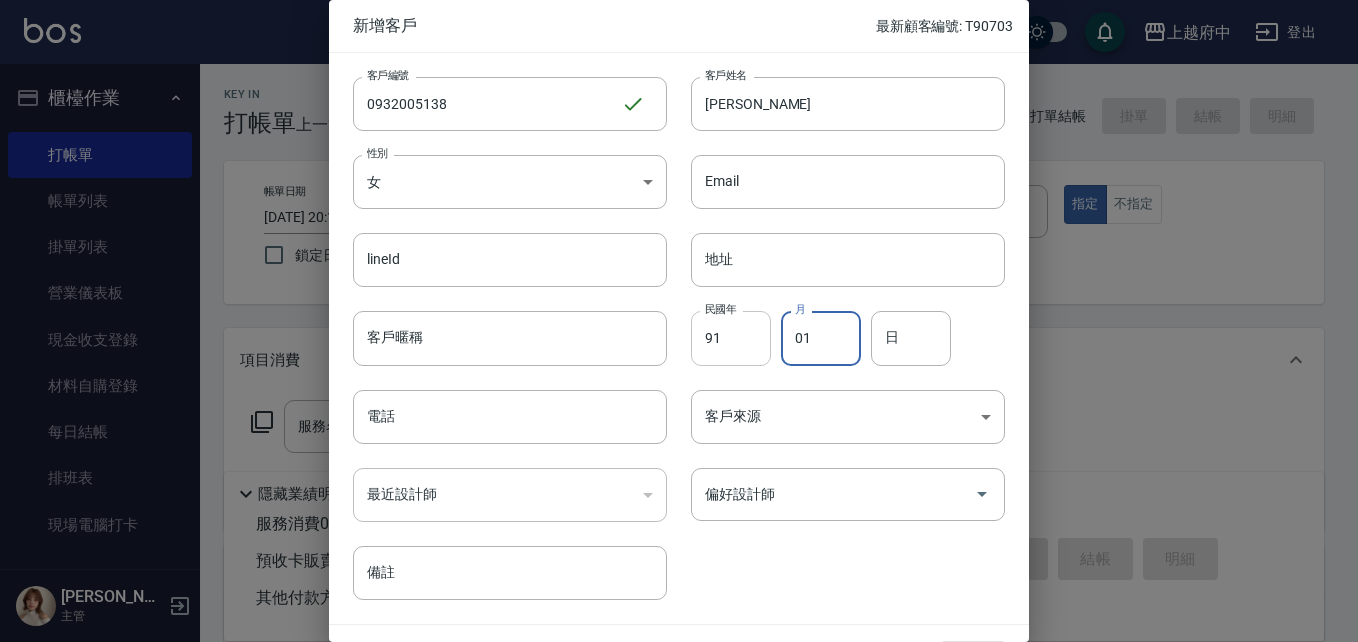 type on "01" 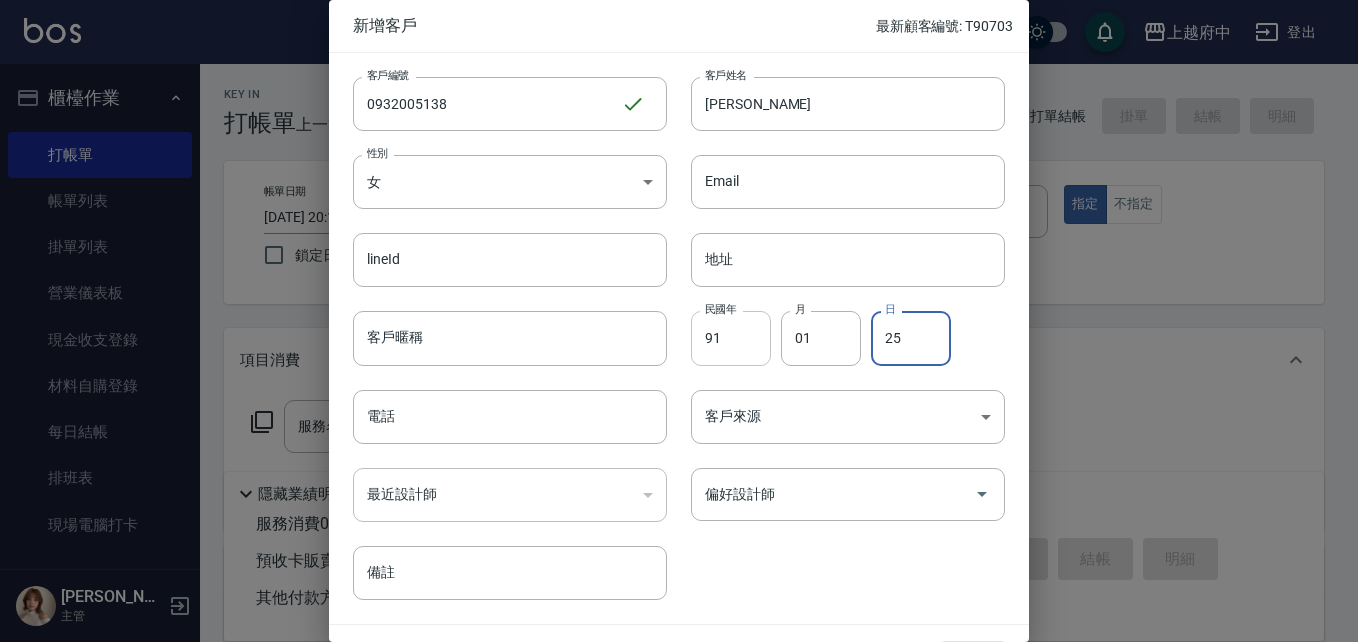 type on "25" 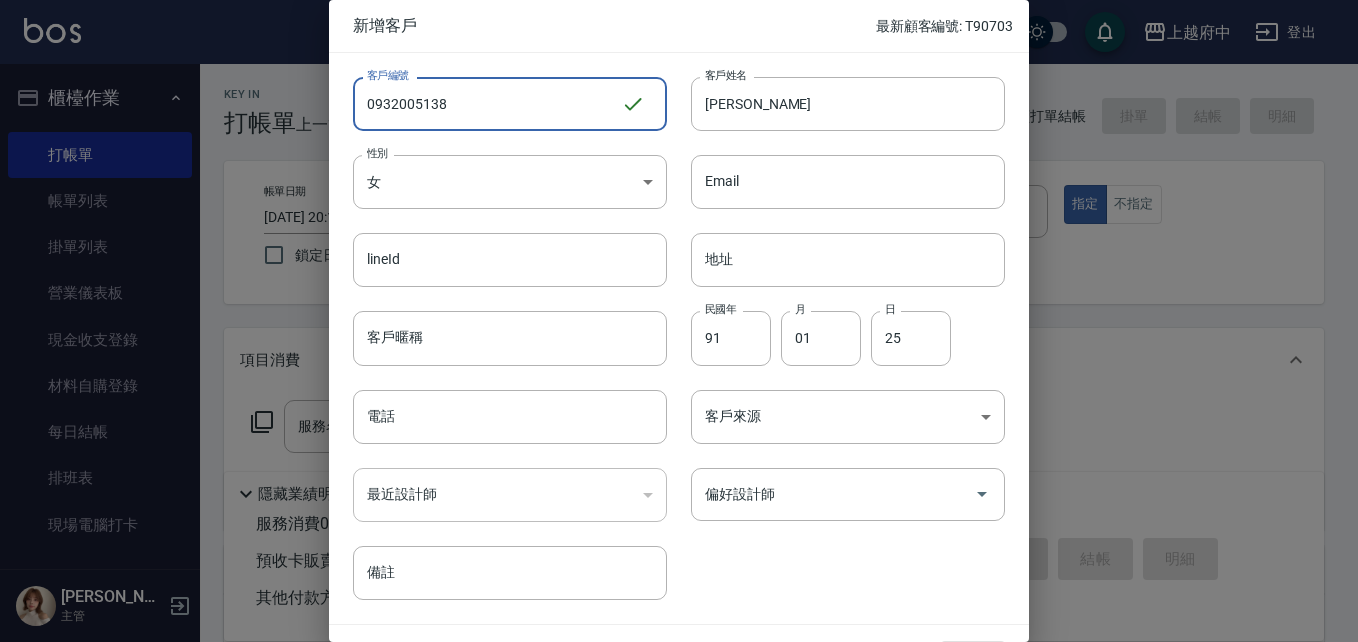 drag, startPoint x: 441, startPoint y: 103, endPoint x: 288, endPoint y: 104, distance: 153.00327 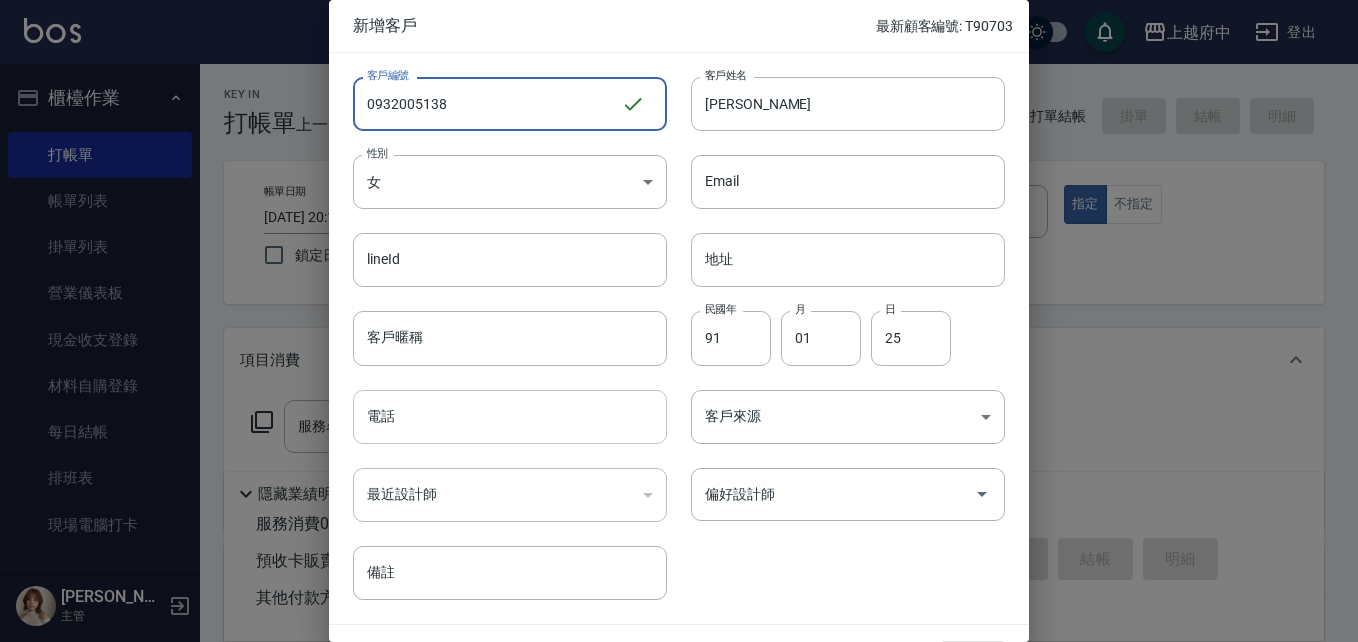 click on "電話" at bounding box center (510, 417) 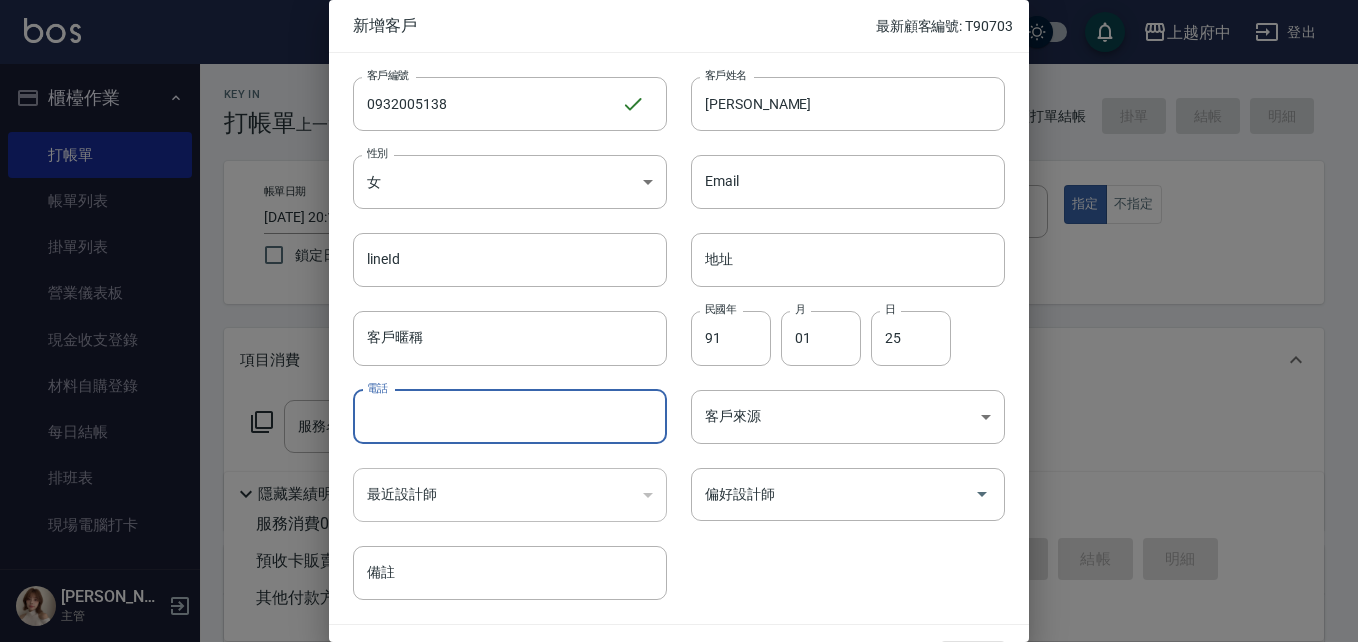 paste on "0932005138" 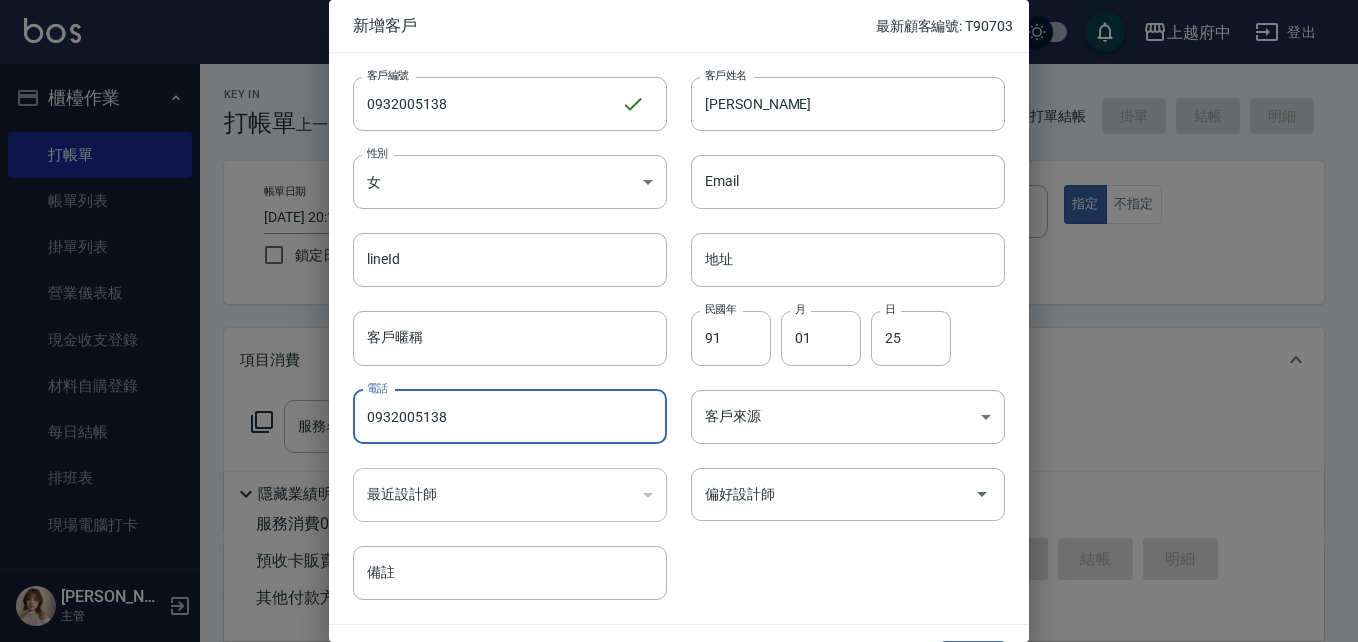 type on "0932005138" 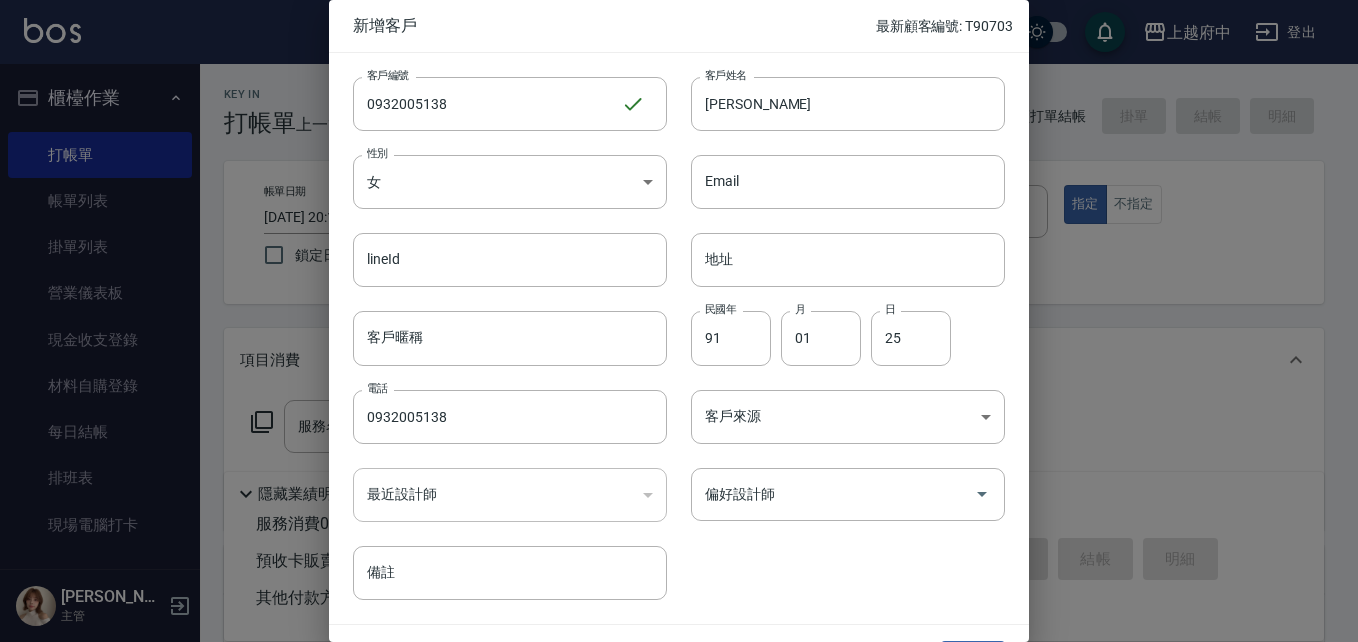 click on "客戶編號 0932005138 ​ 客戶編號 客戶姓名 吳明芳 客戶姓名 性別 女 FEMALE 性別 Email Email lineId lineId 地址 地址 客戶暱稱 客戶暱稱 民國年 91 民國年 月 01 月 日 25 日 電話 0932005138 電話 客戶來源 ​ 客戶來源 最近設計師 ​ 最近設計師 偏好設計師 偏好設計師 備註 備註" at bounding box center [667, 326] 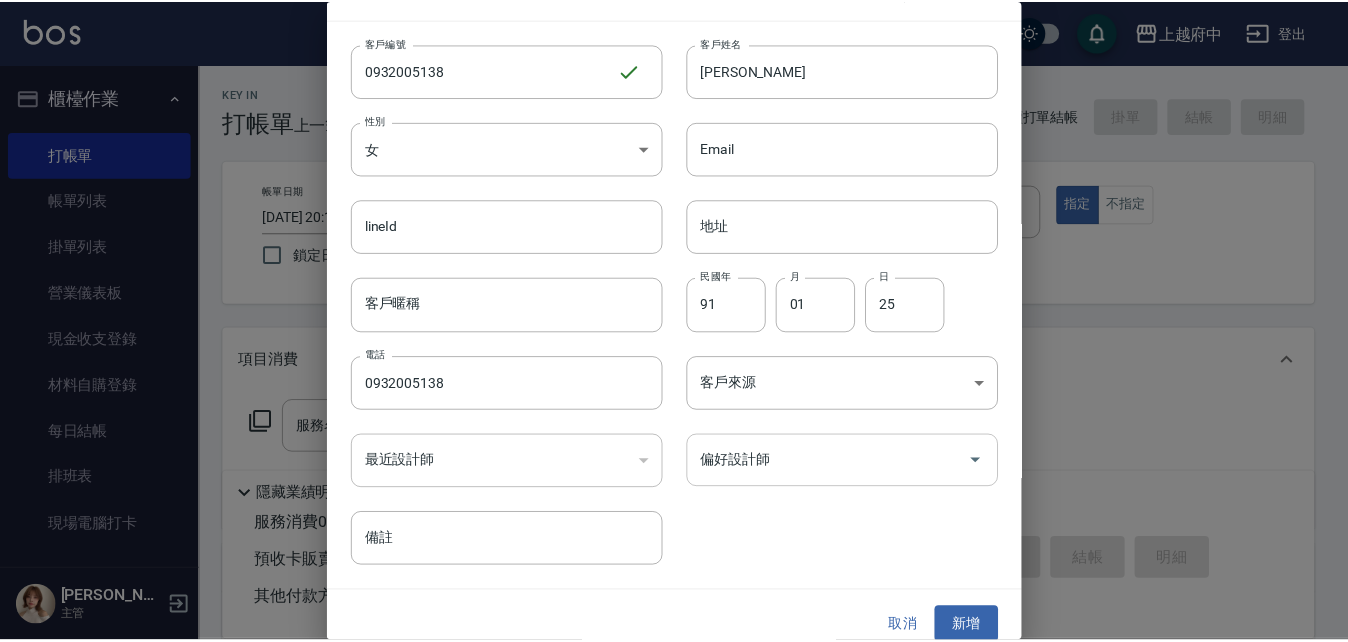 scroll, scrollTop: 51, scrollLeft: 0, axis: vertical 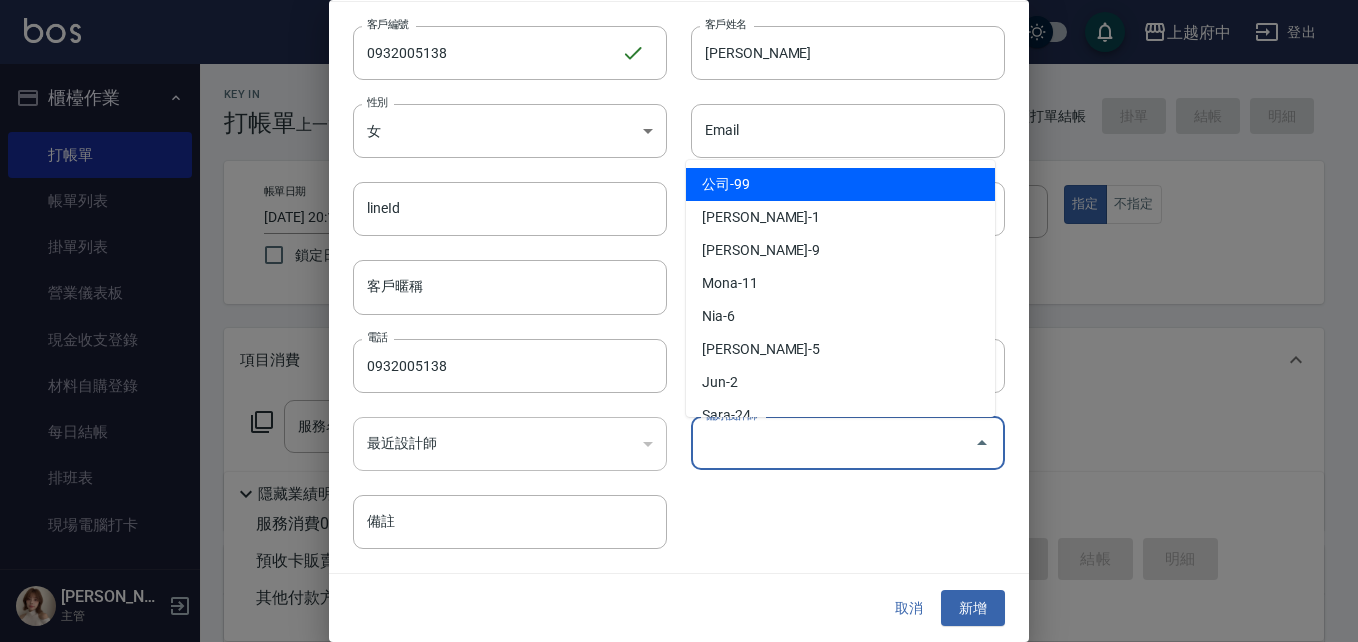 click on "偏好設計師" at bounding box center [833, 443] 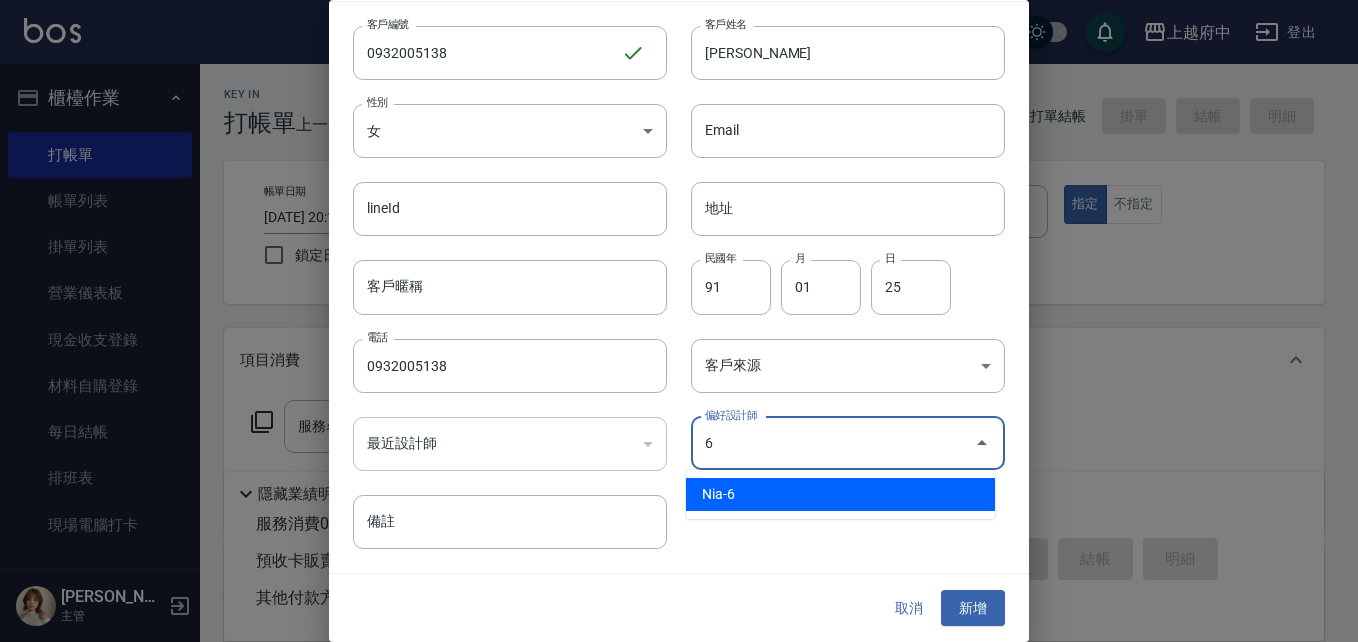 type on "Nia" 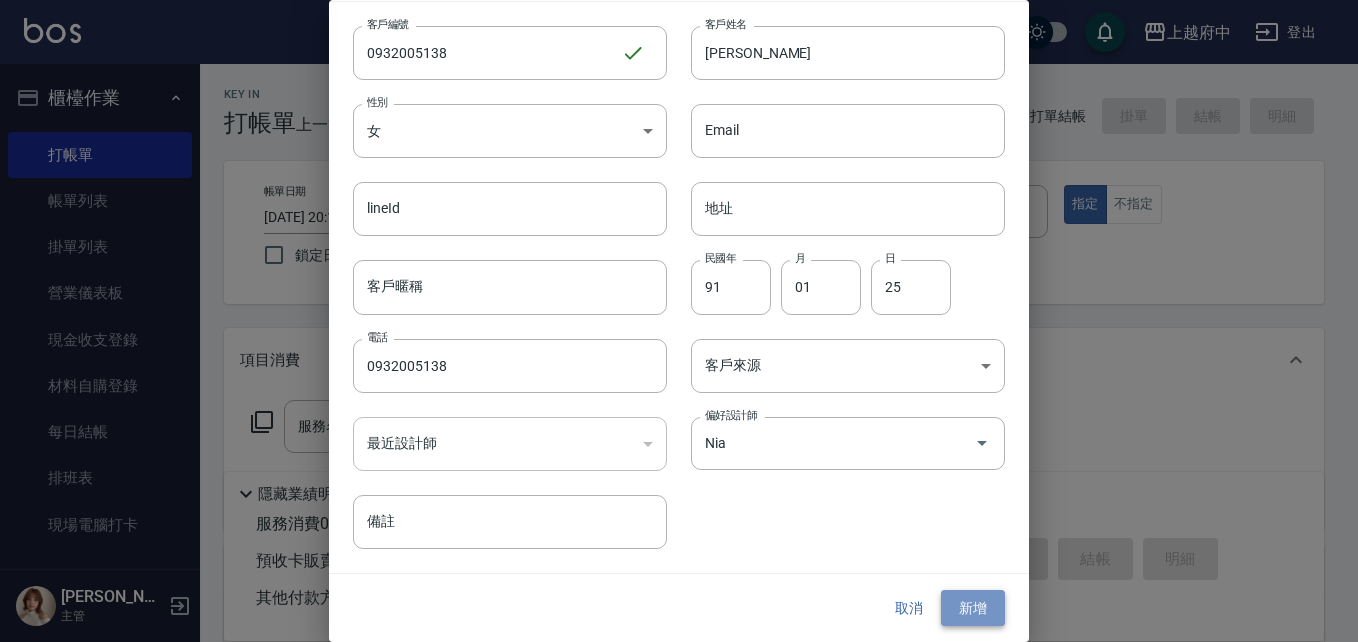 click on "新增" at bounding box center (973, 608) 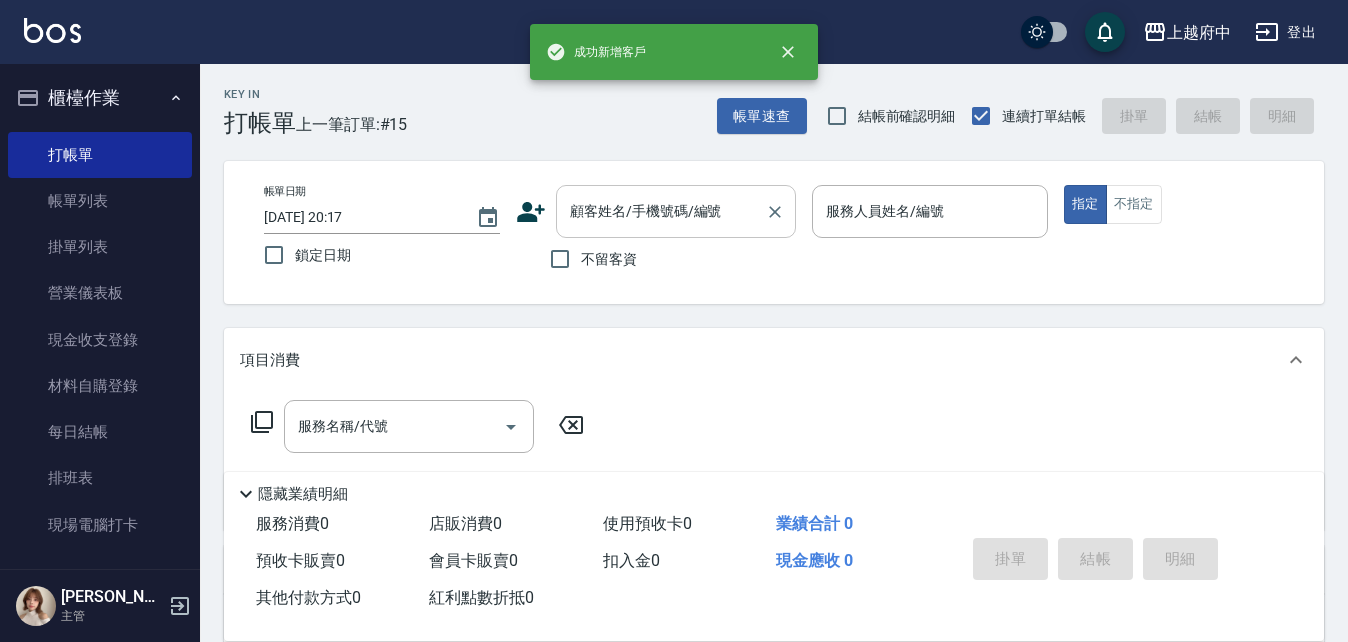 click on "顧客姓名/手機號碼/編號" at bounding box center [661, 211] 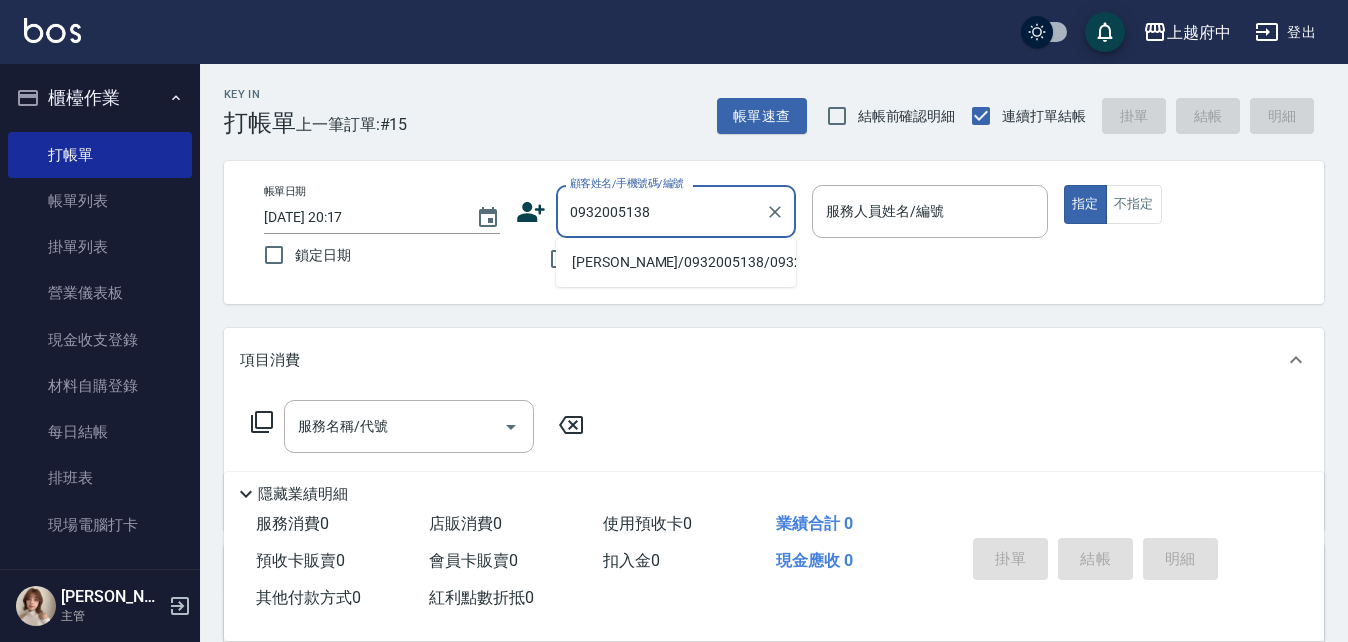 click on "吳明芳/0932005138/0932005138" at bounding box center [676, 262] 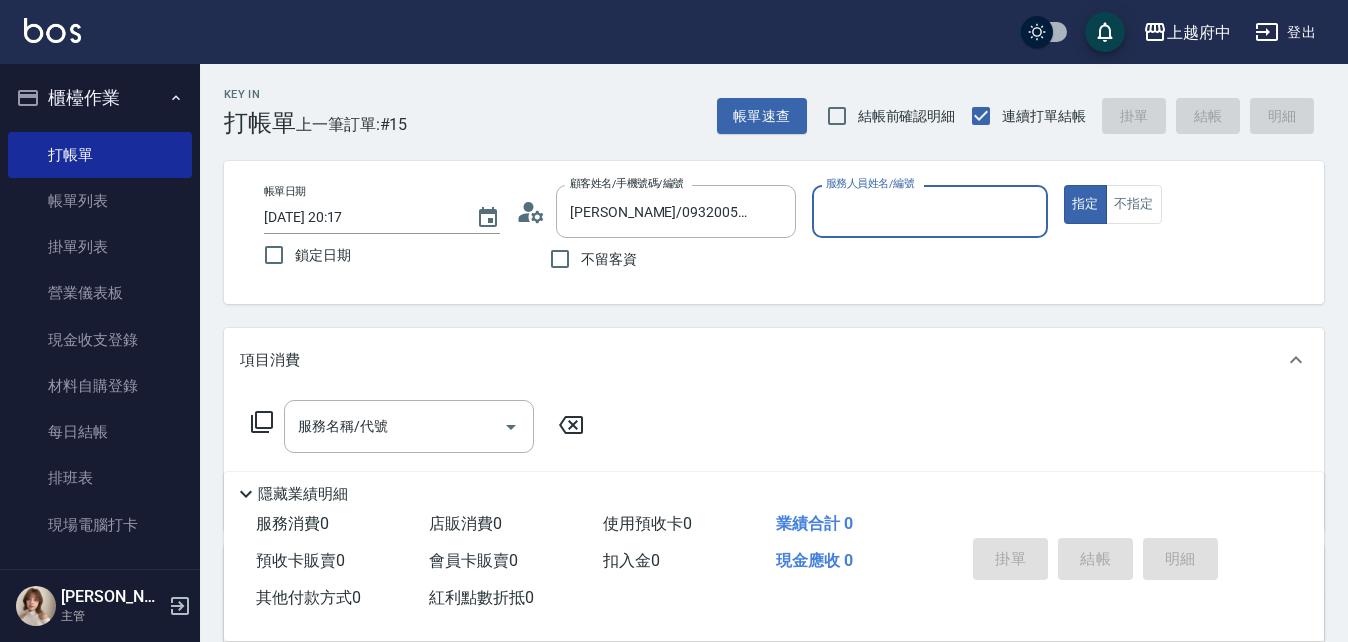 type on "Nia-6" 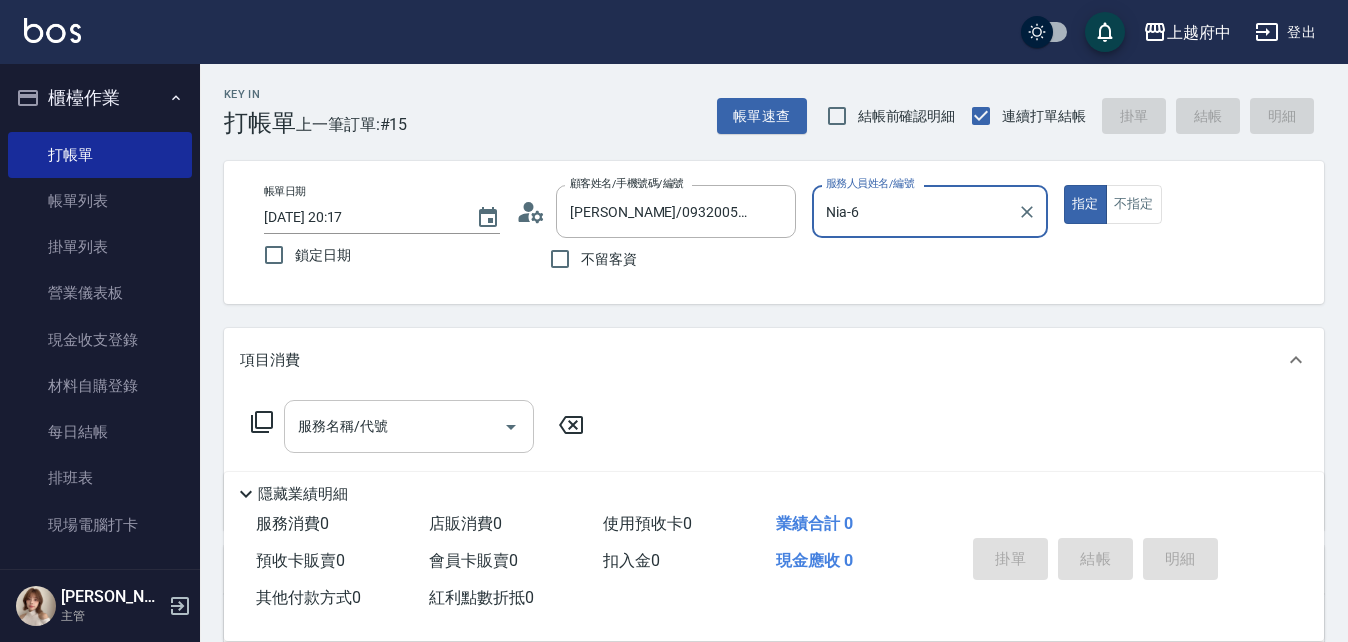 click on "服務名稱/代號" at bounding box center (394, 426) 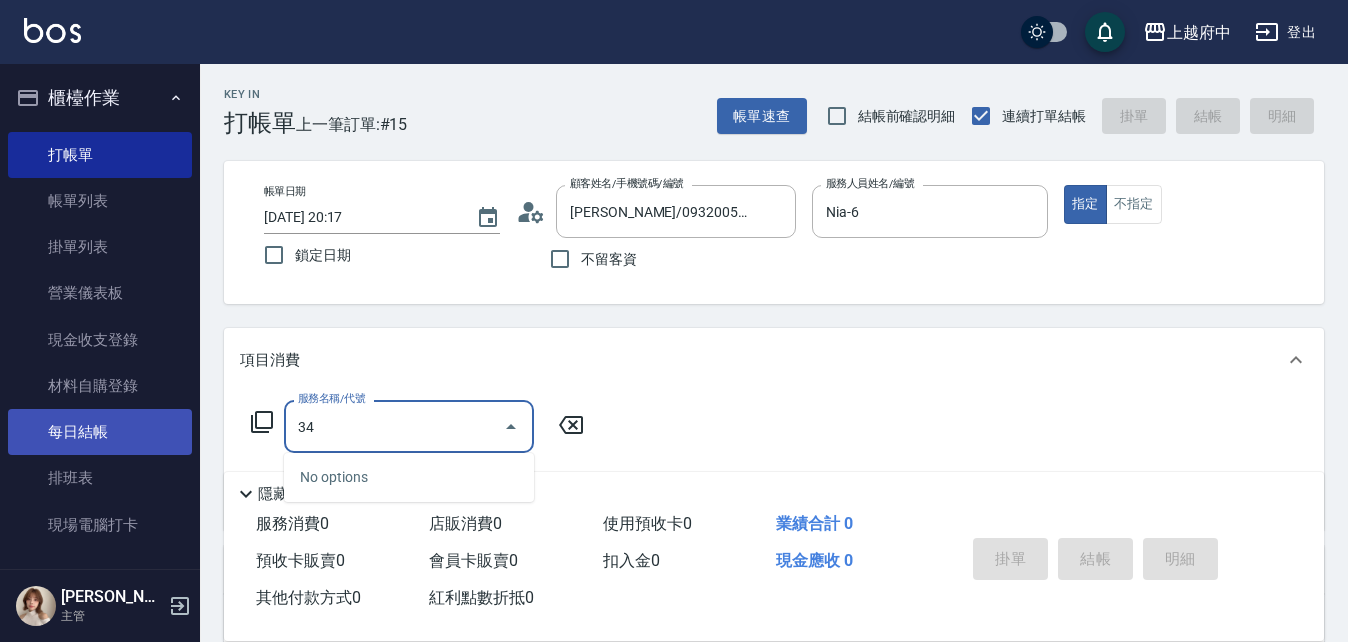 type on "3" 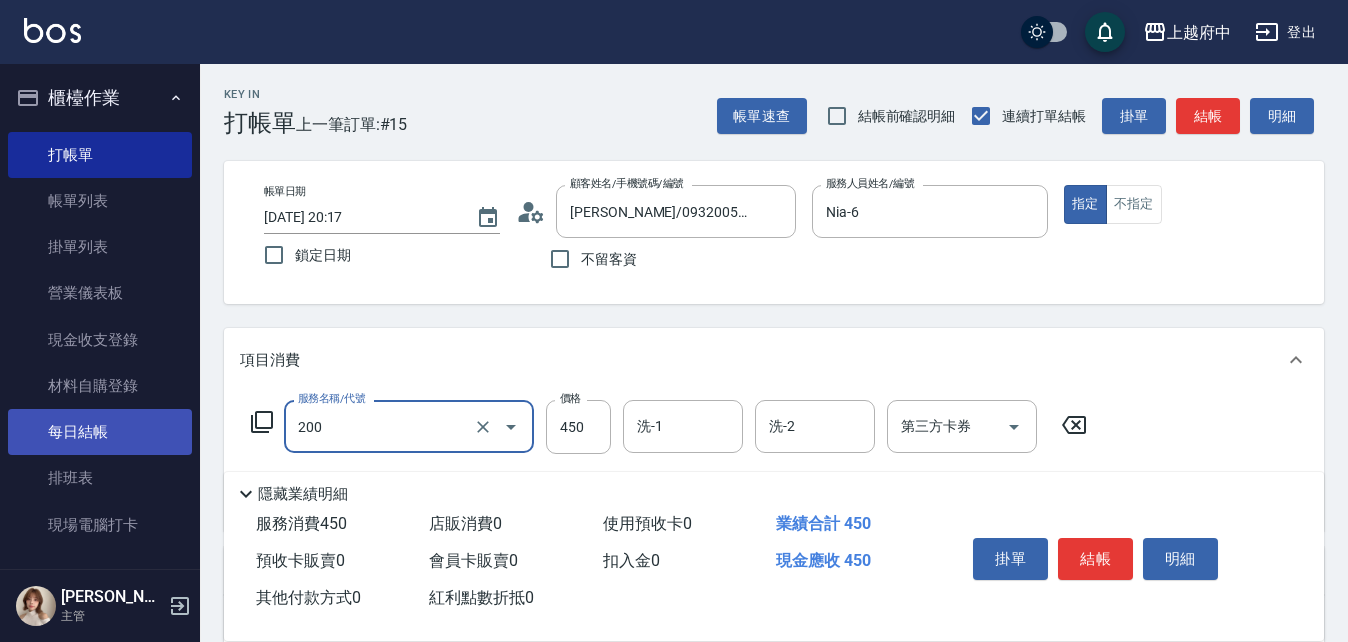 type on "有機洗髮(200)" 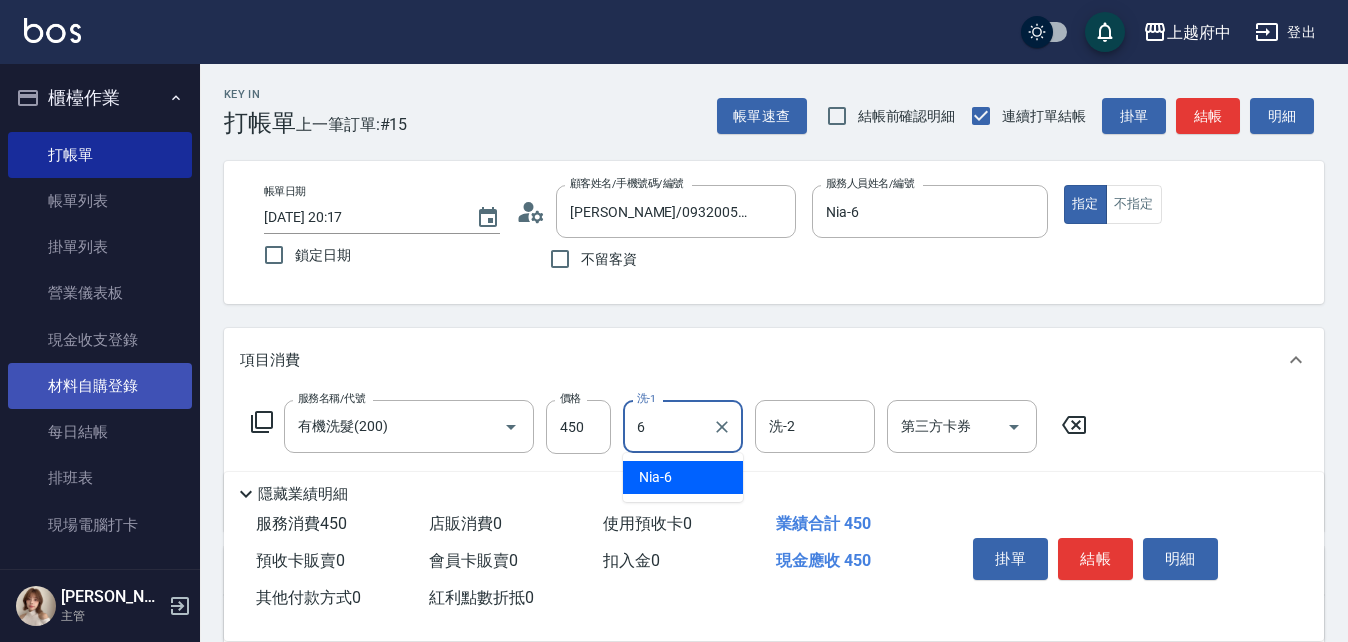 type on "Nia-6" 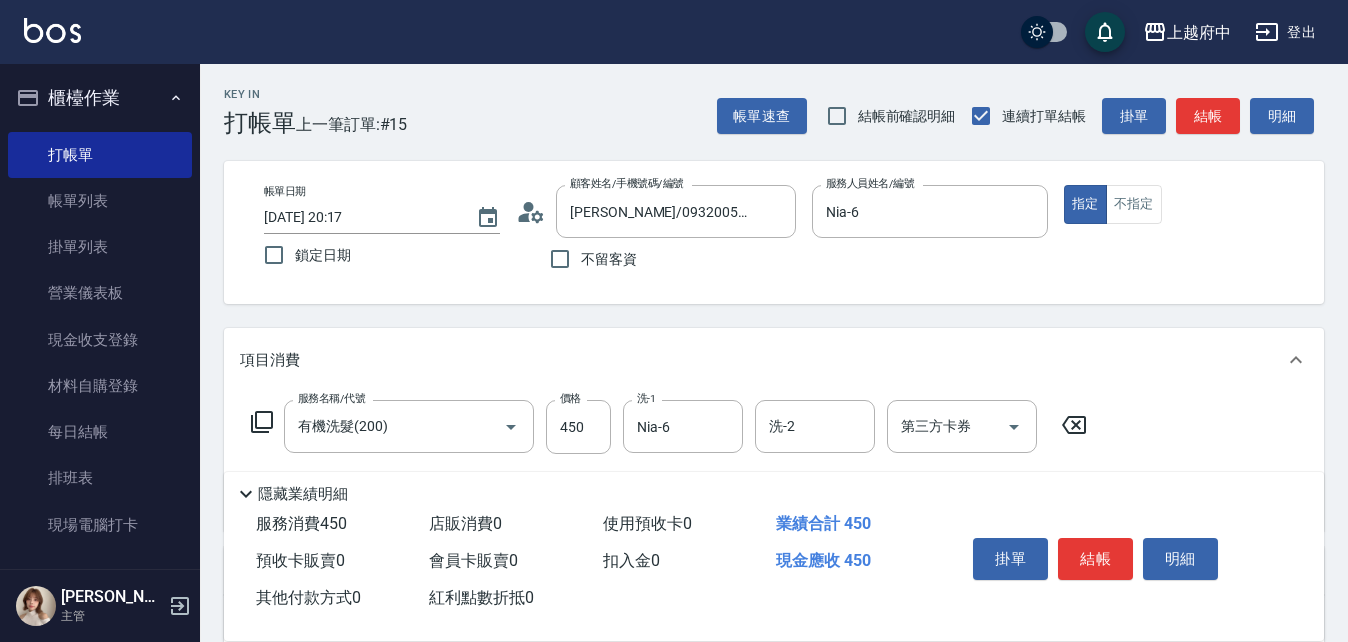click on "服務名稱/代號 有機洗髮(200) 服務名稱/代號 價格 450 價格 洗-1 Nia-6 洗-1 洗-2 洗-2 第三方卡券 第三方卡券" at bounding box center [774, 461] 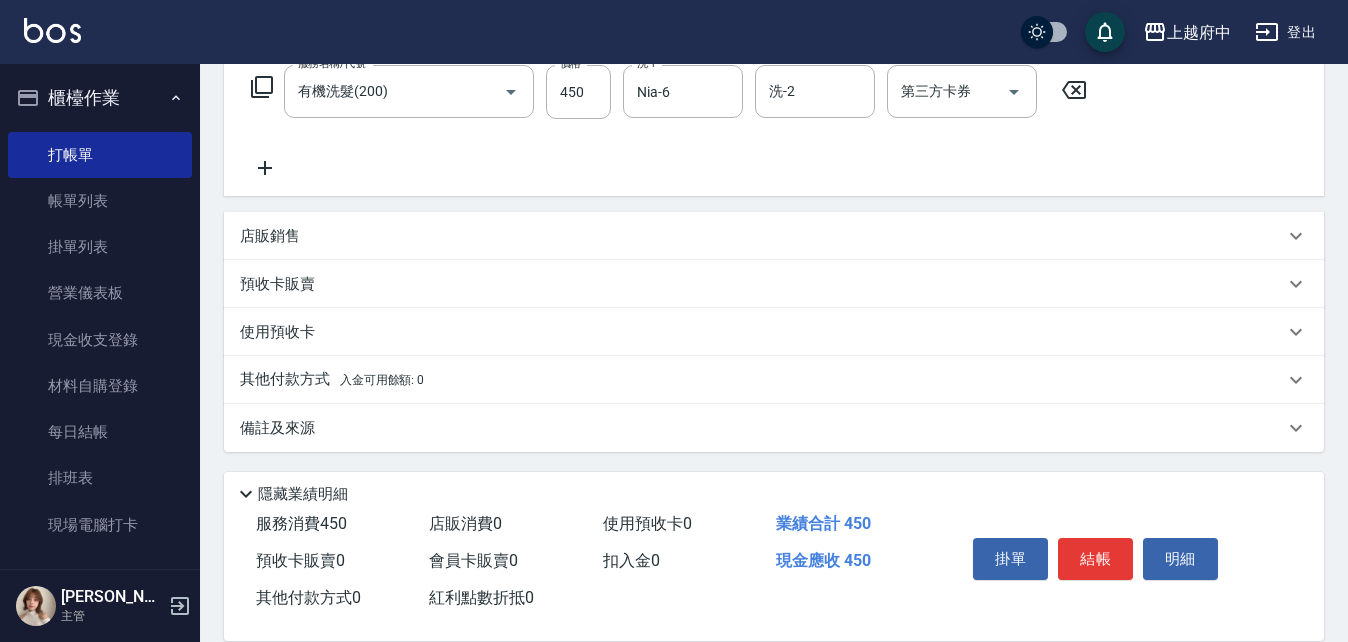 scroll, scrollTop: 337, scrollLeft: 0, axis: vertical 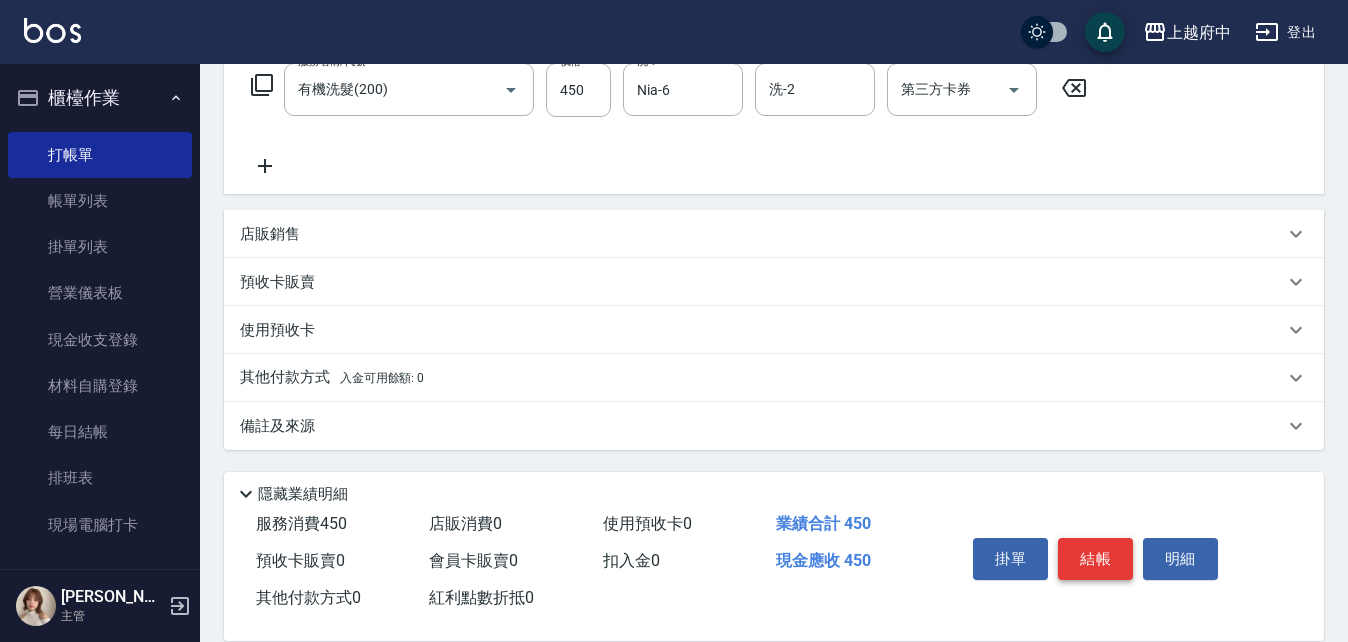 click on "結帳" at bounding box center [1095, 559] 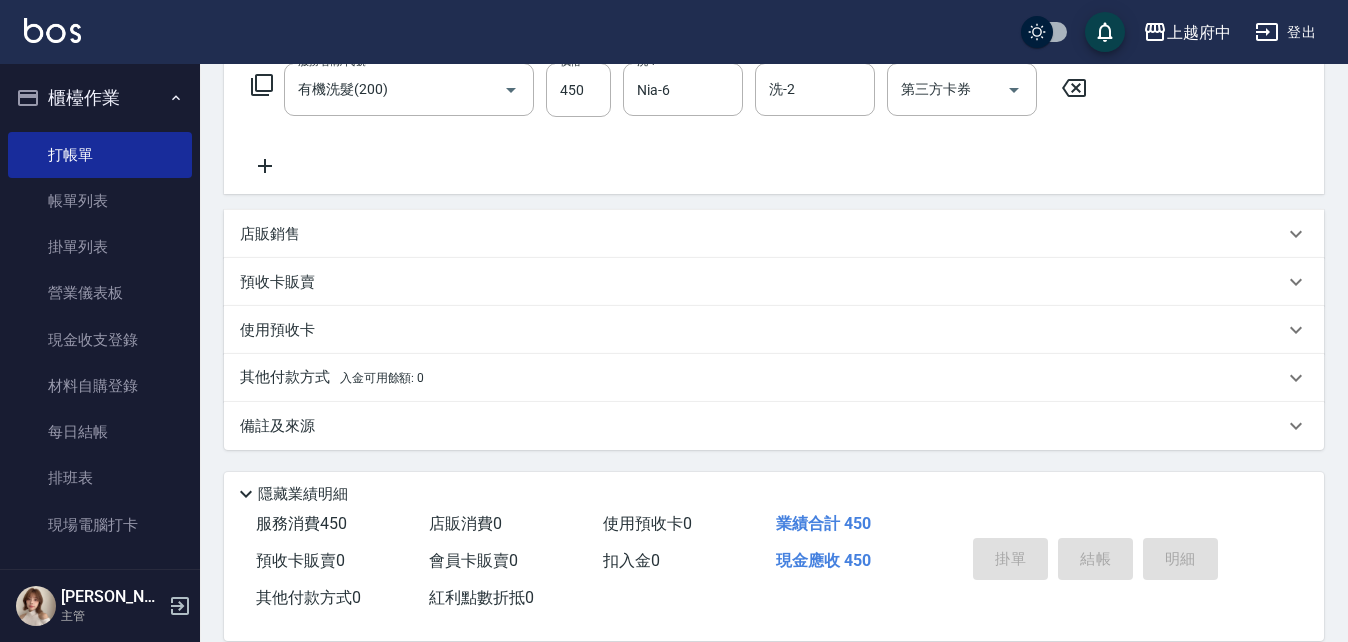 type on "2025/07/15 20:22" 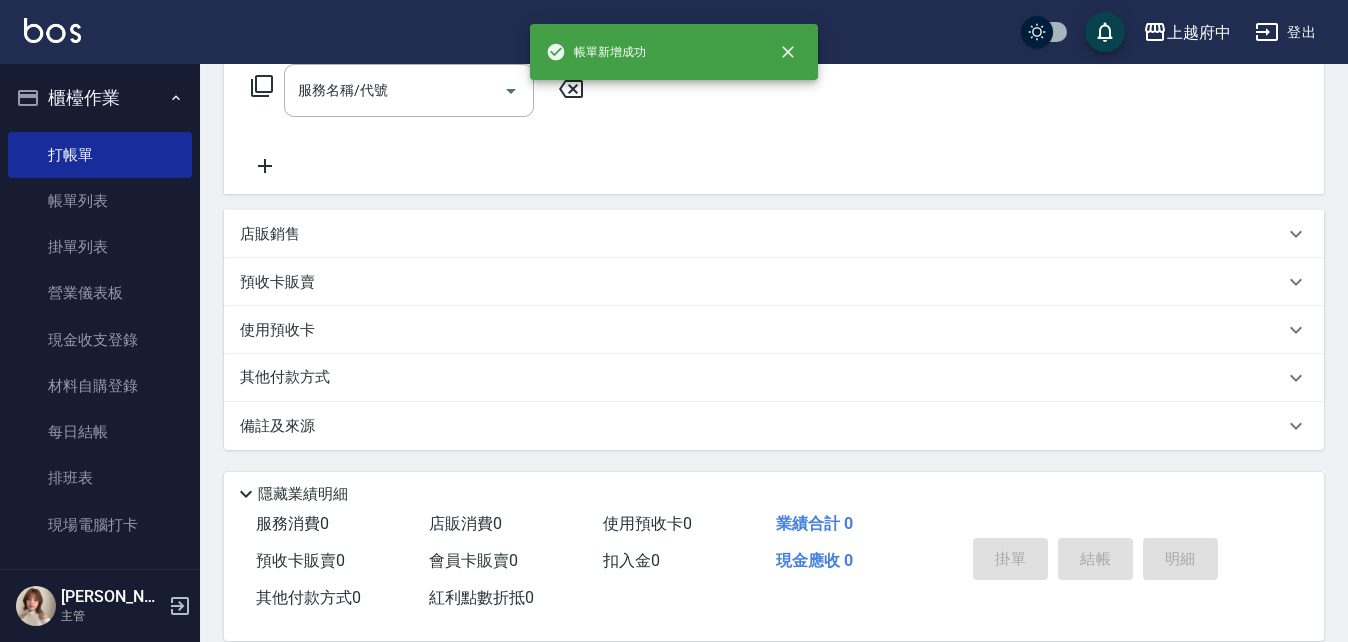 scroll, scrollTop: 0, scrollLeft: 0, axis: both 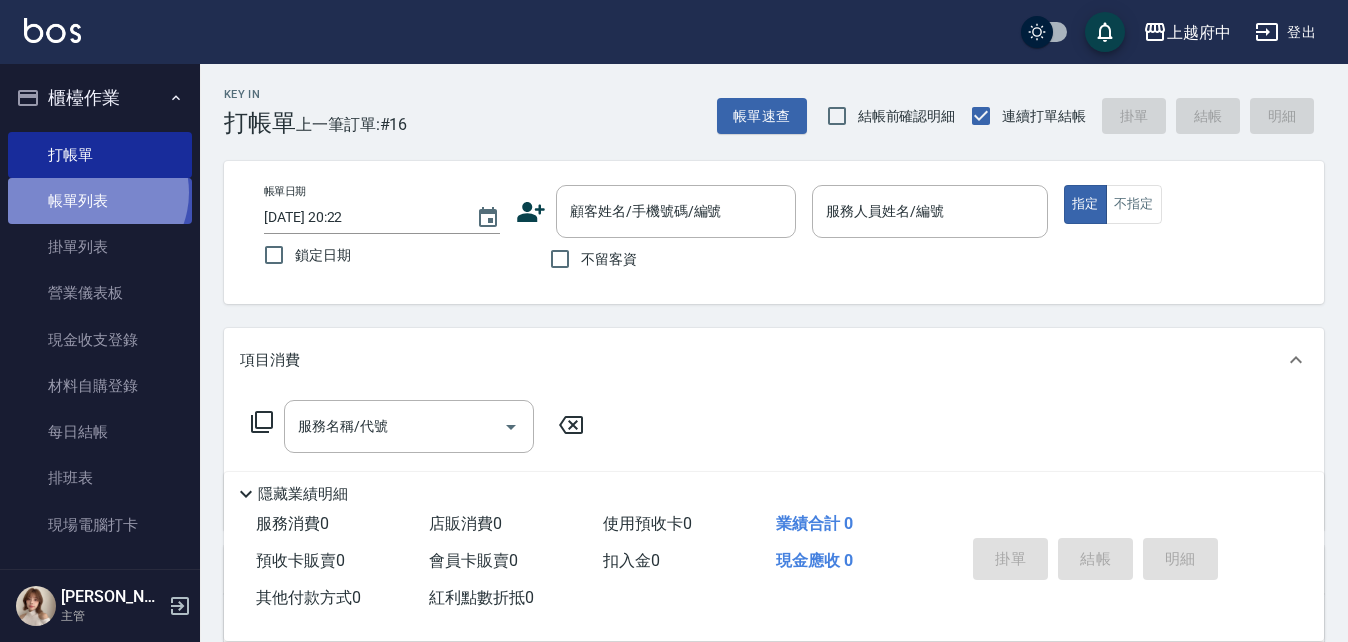 click on "帳單列表" at bounding box center [100, 201] 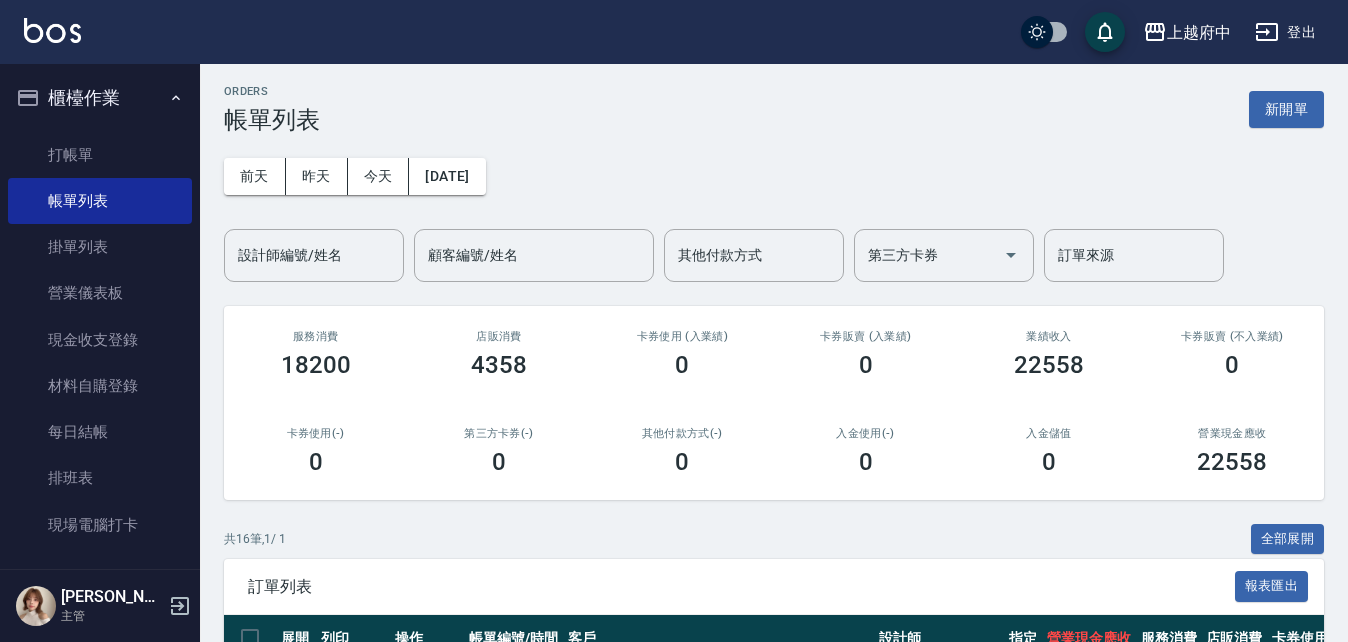 scroll, scrollTop: 0, scrollLeft: 0, axis: both 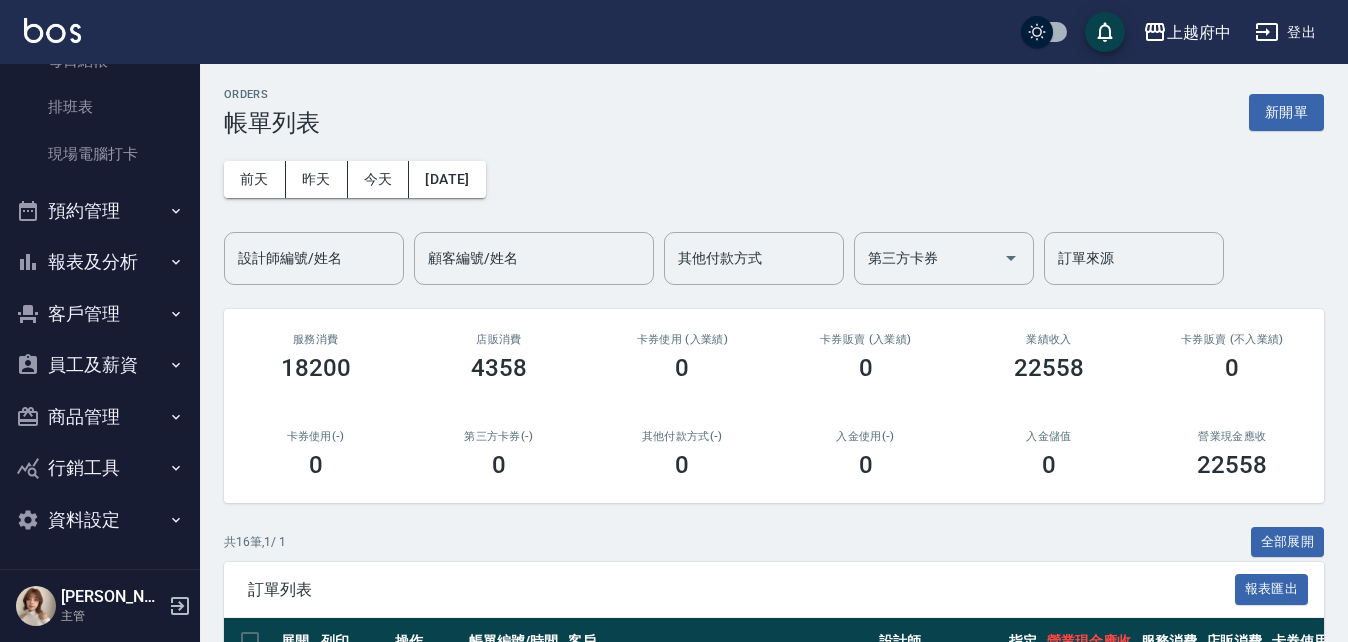 click on "報表及分析" at bounding box center (100, 262) 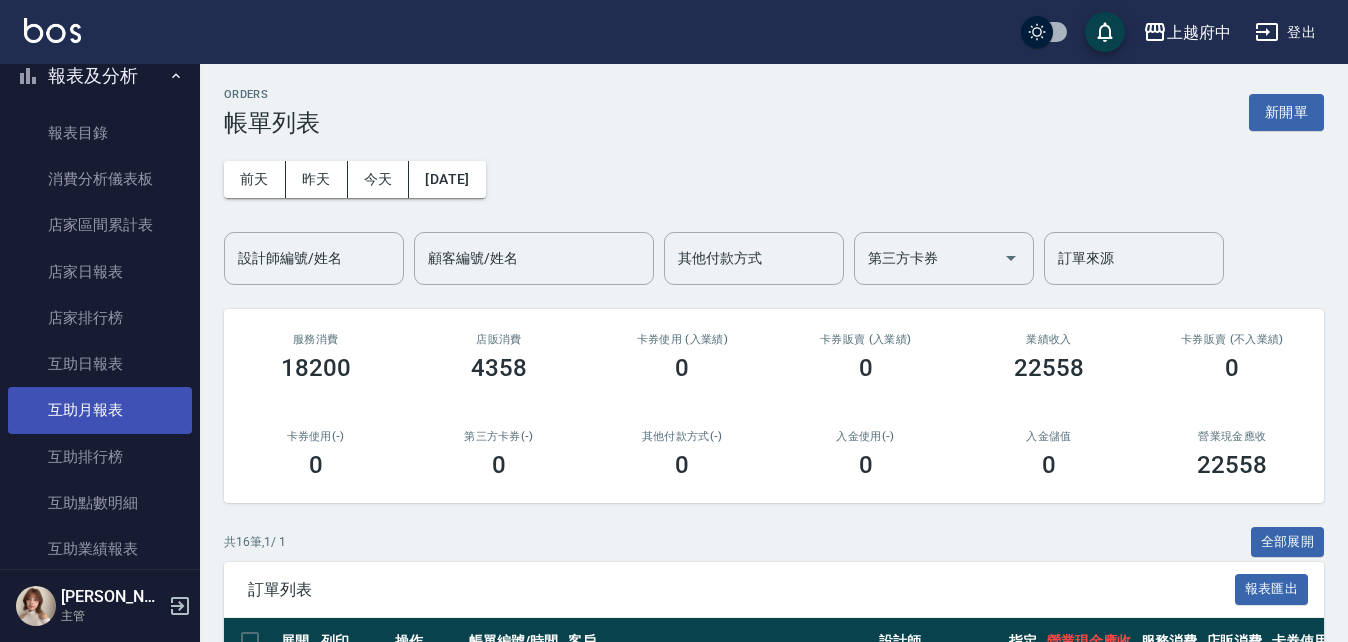 scroll, scrollTop: 671, scrollLeft: 0, axis: vertical 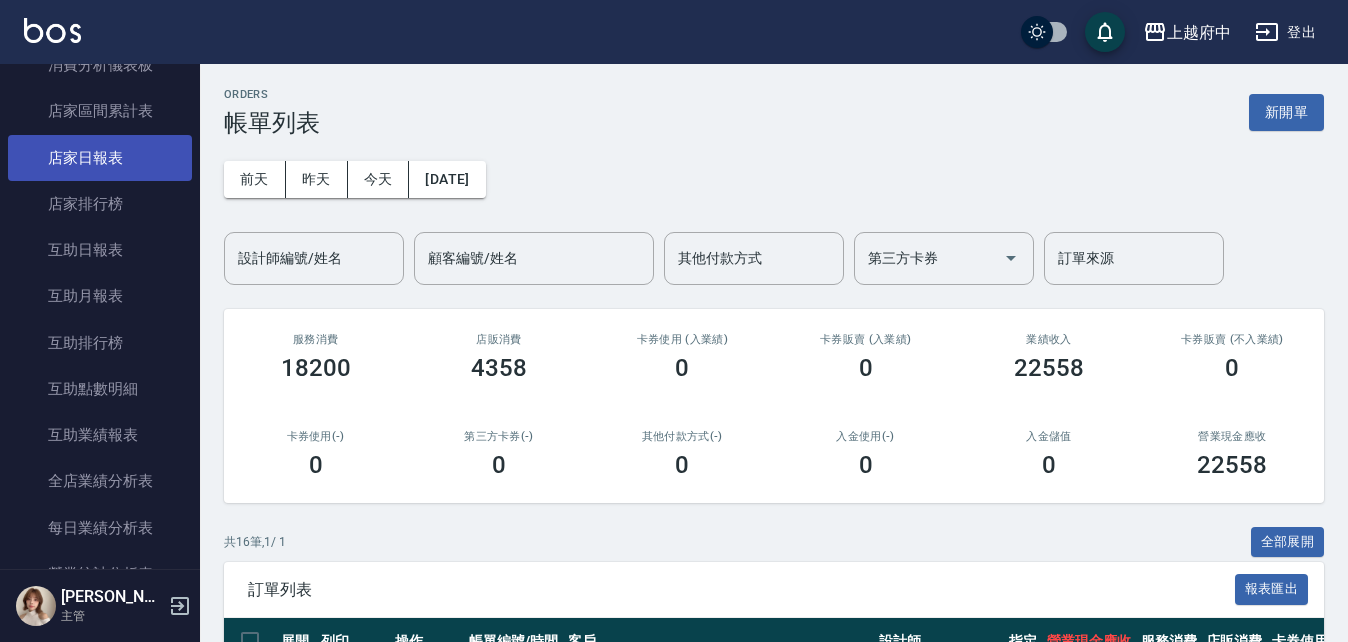 click on "店家日報表" at bounding box center (100, 158) 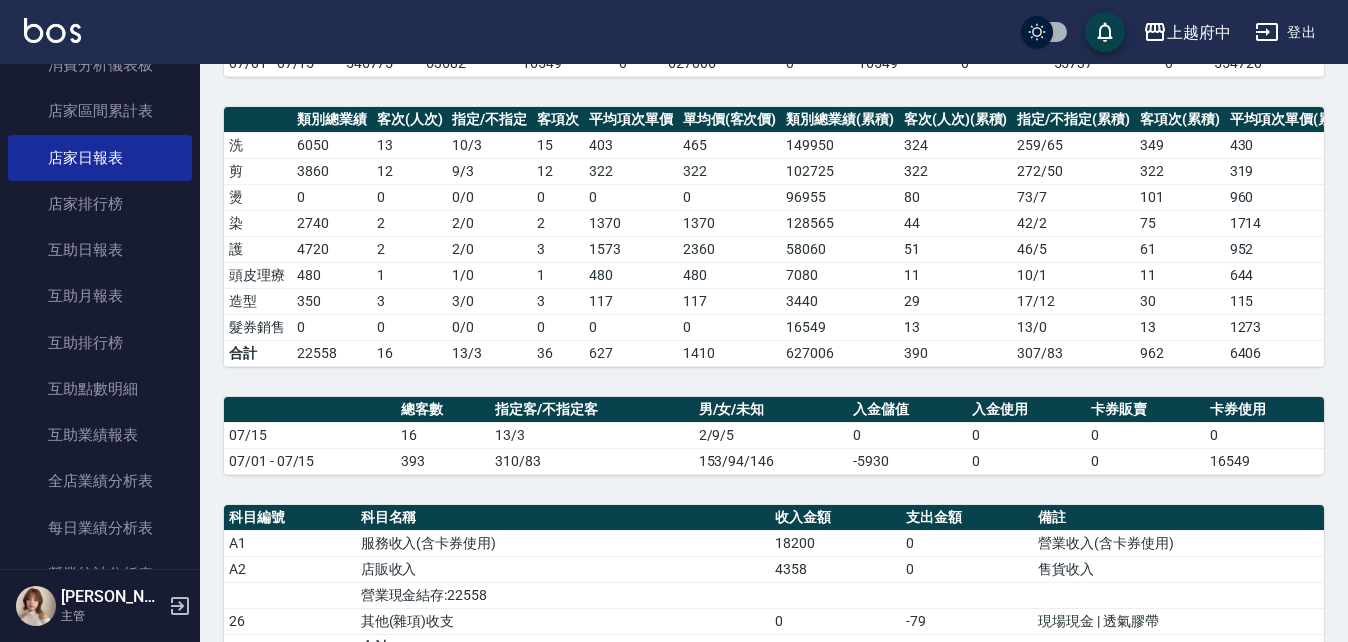 scroll, scrollTop: 0, scrollLeft: 0, axis: both 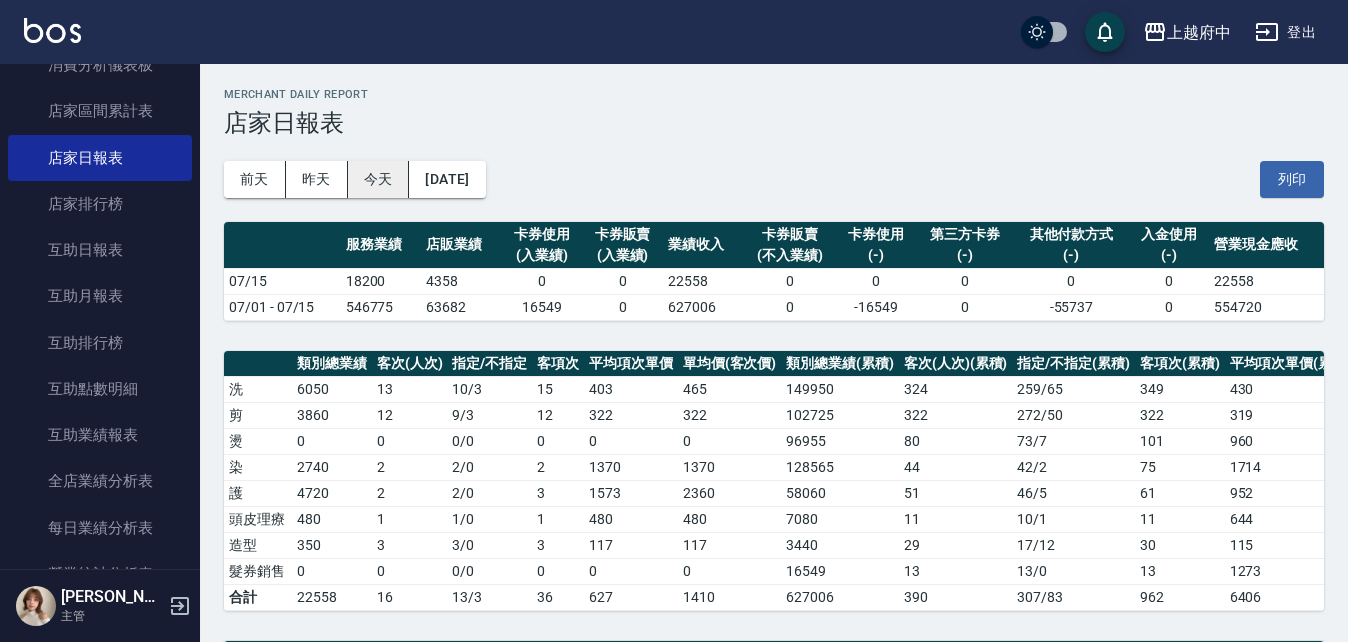 click on "今天" at bounding box center (379, 179) 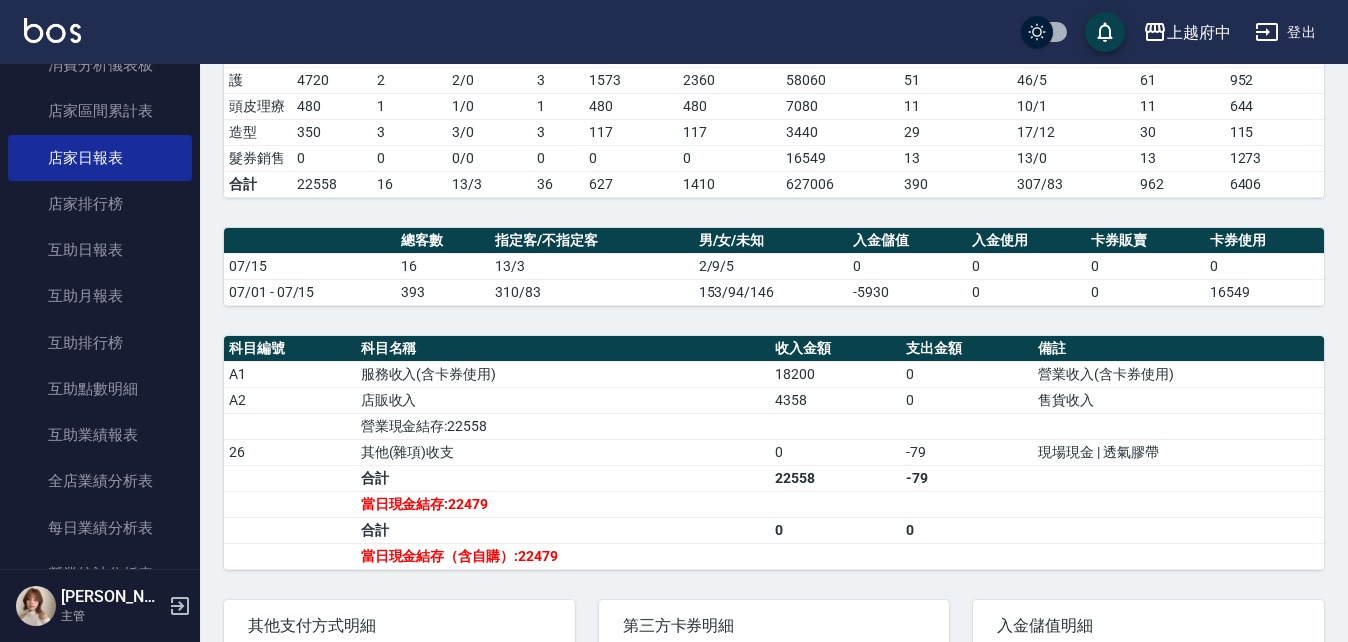 scroll, scrollTop: 500, scrollLeft: 0, axis: vertical 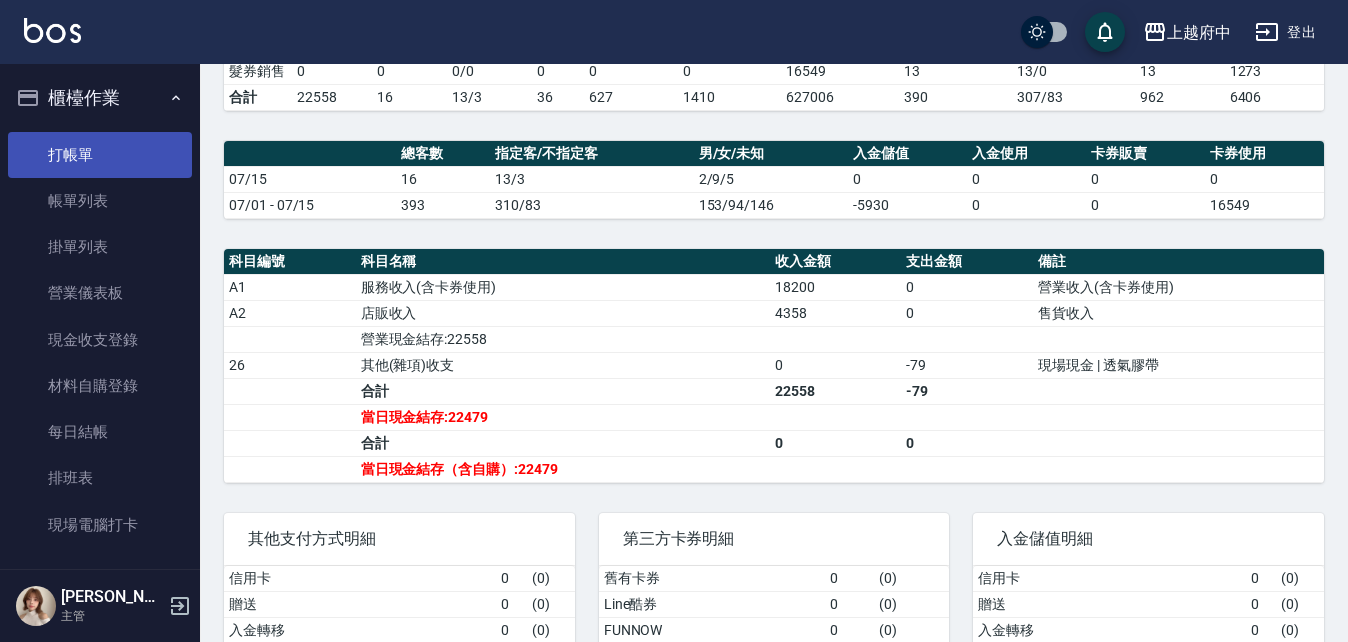 click on "打帳單" at bounding box center (100, 155) 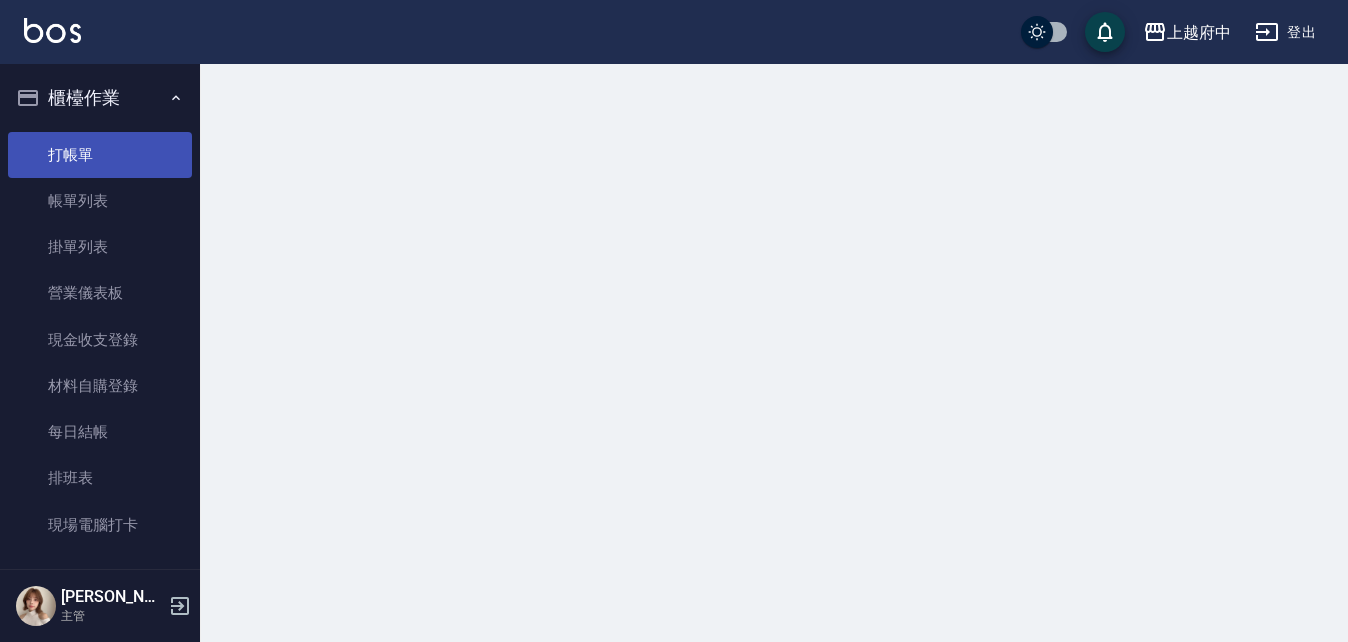 scroll, scrollTop: 0, scrollLeft: 0, axis: both 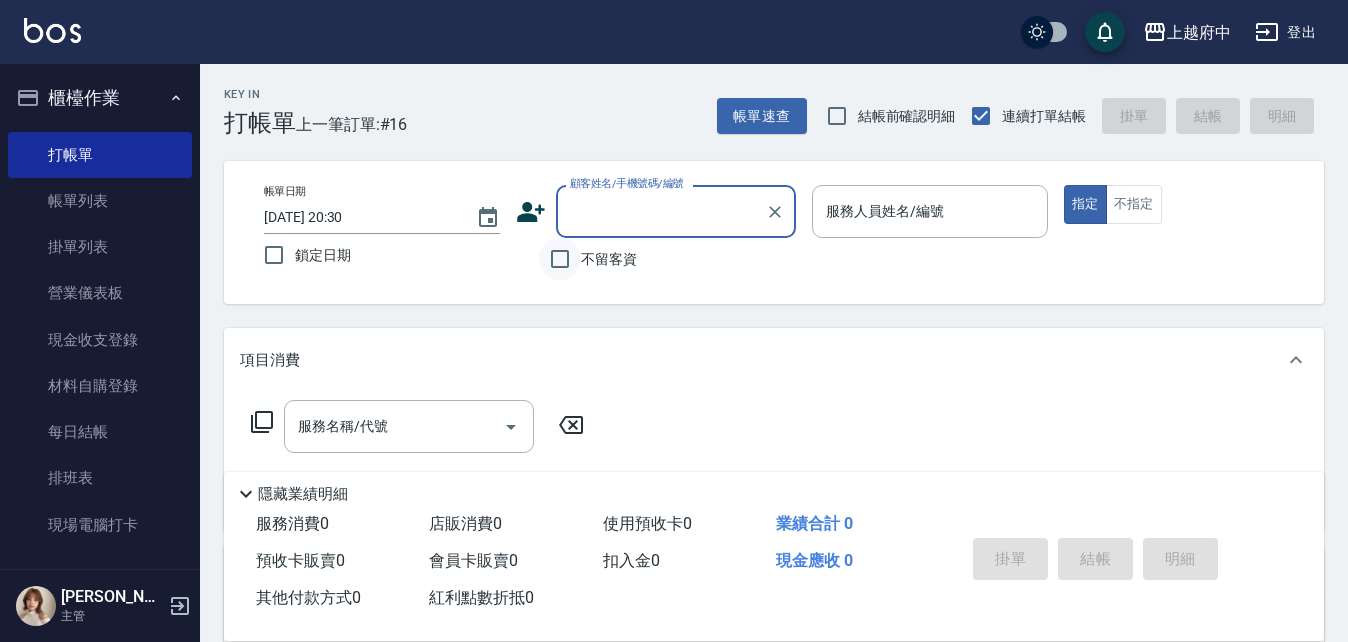 click on "不留客資" at bounding box center (560, 259) 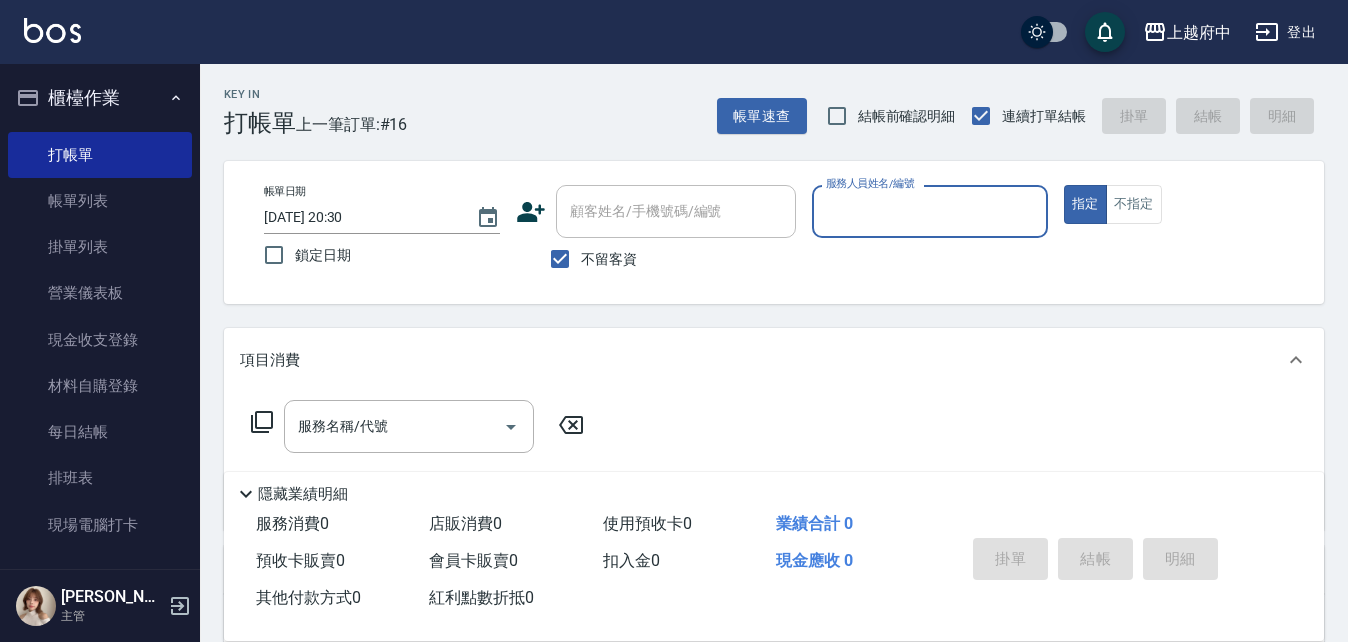click on "服務人員姓名/編號" at bounding box center (930, 211) 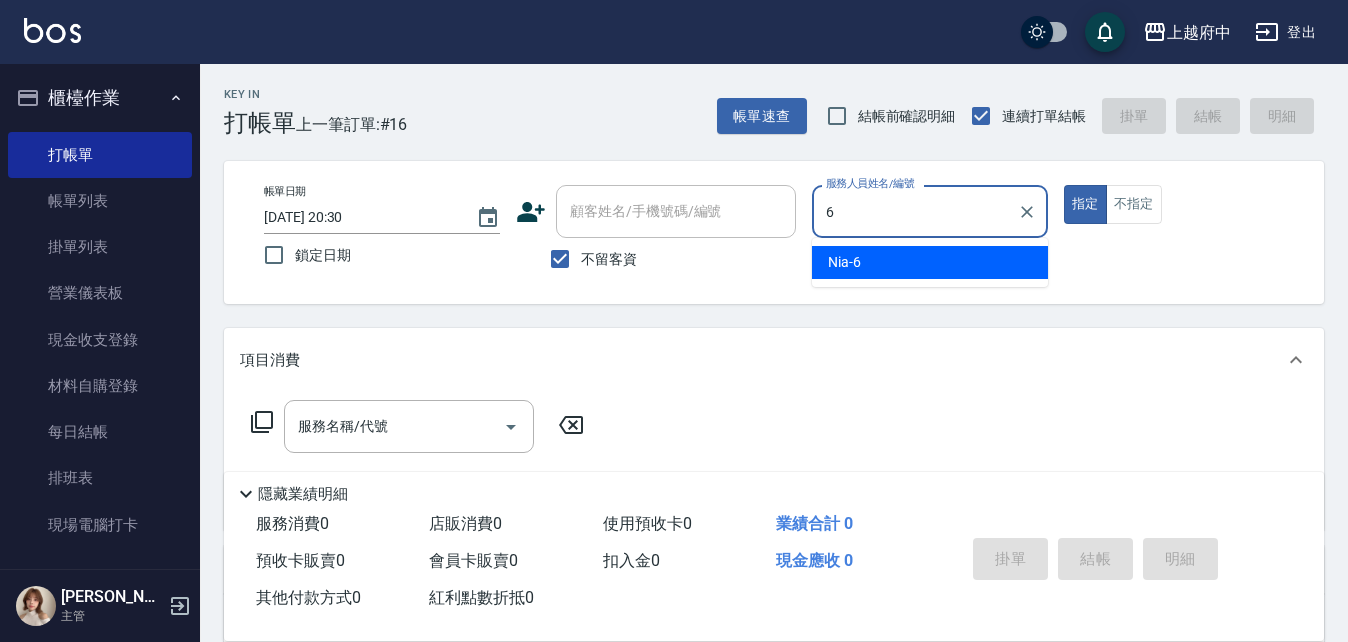 type on "Nia-6" 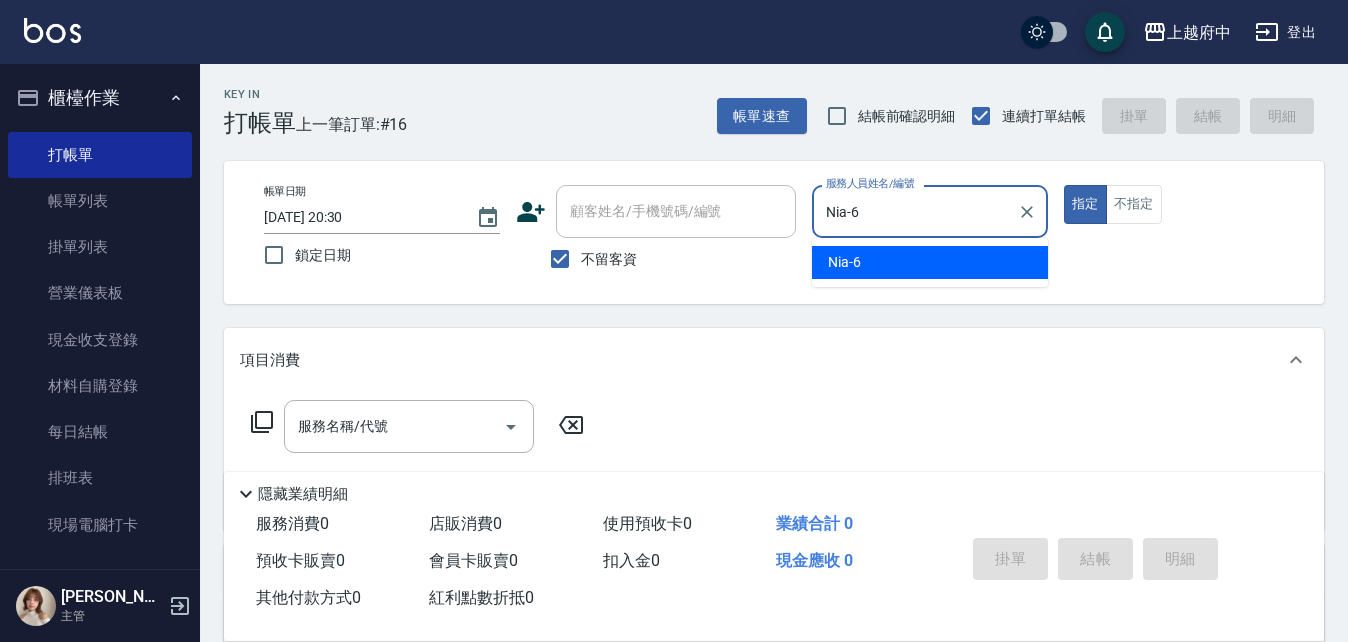 type on "true" 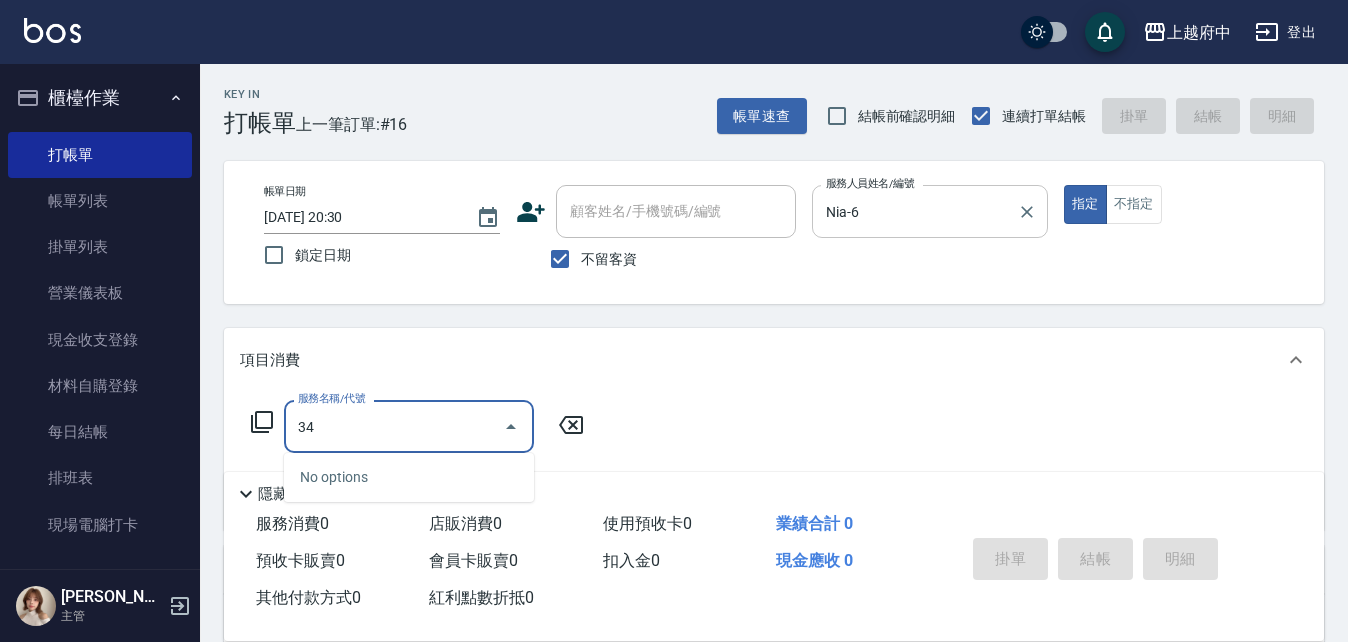 type on "3" 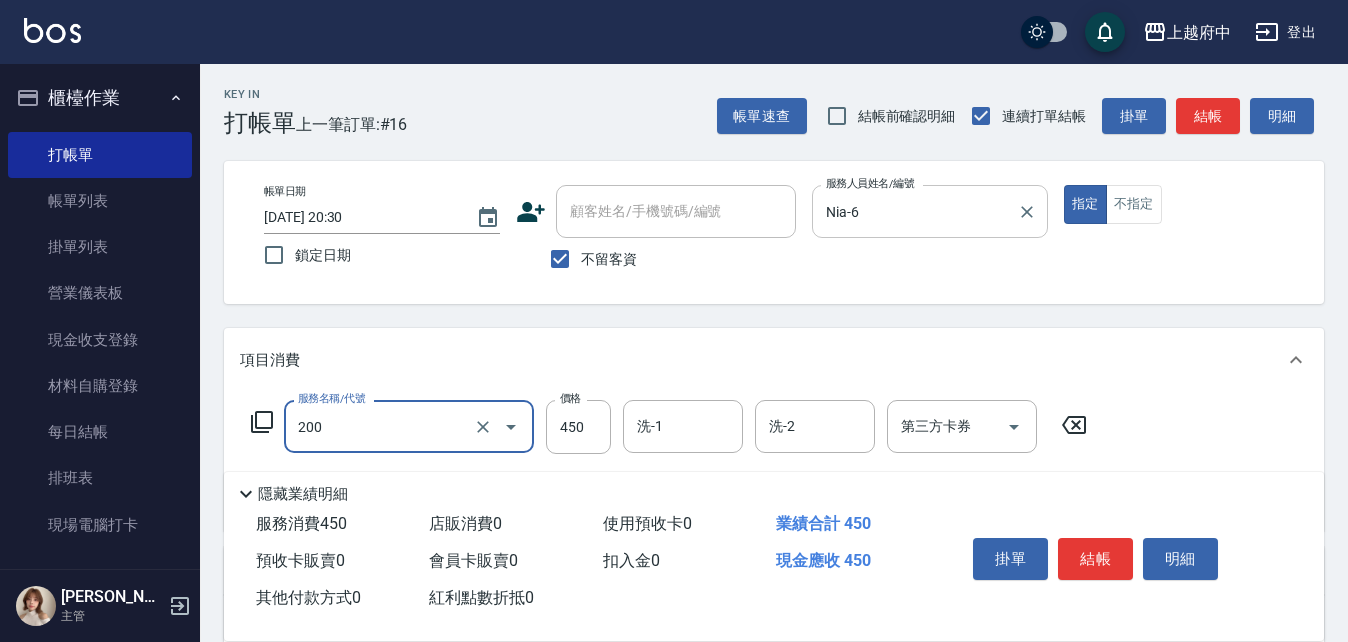 type on "有機洗髮(200)" 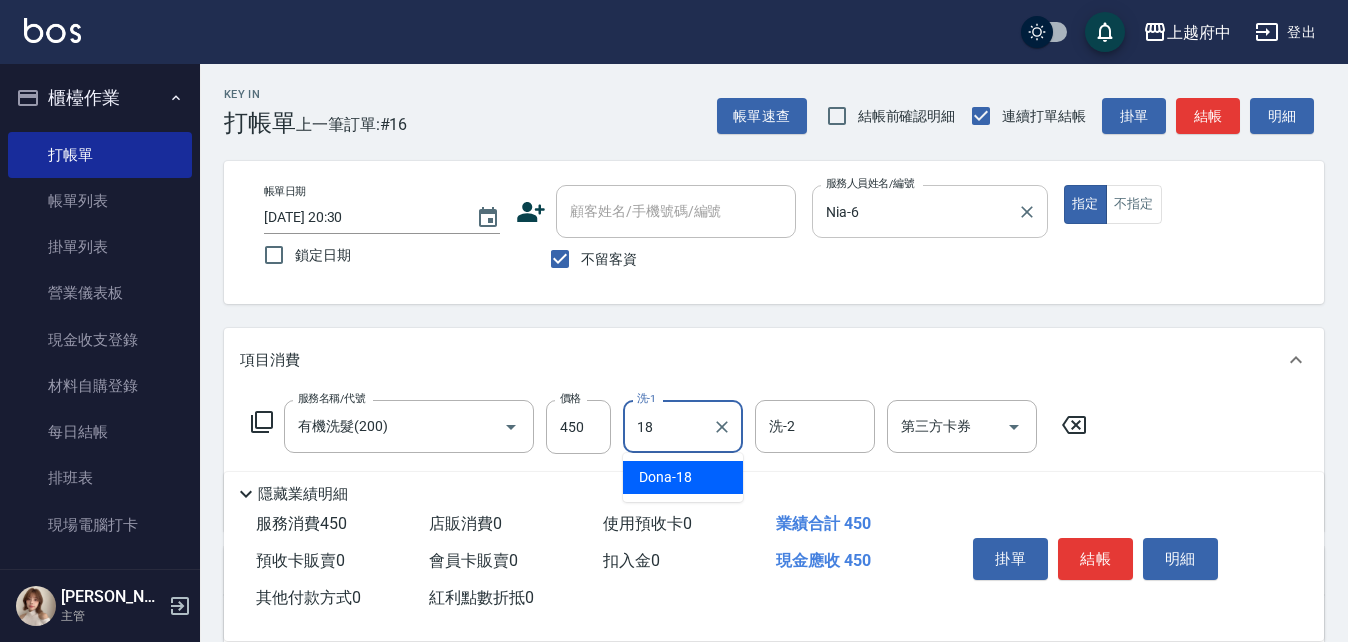 type on "Dona-18" 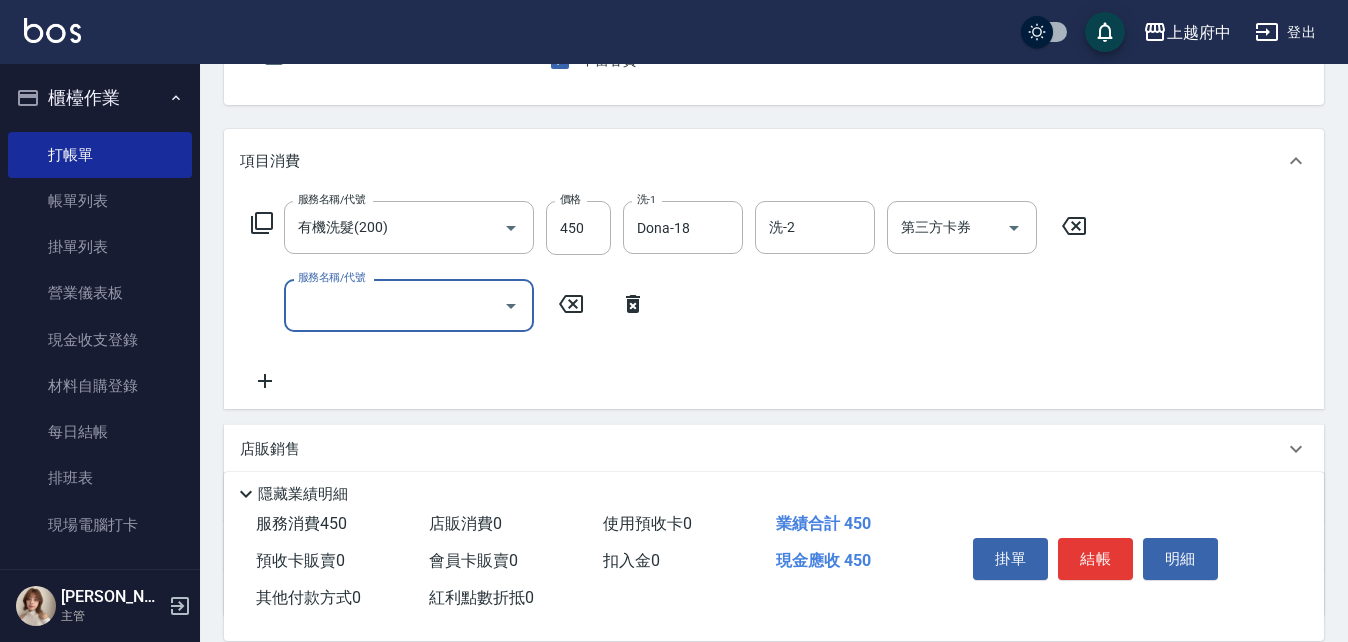 scroll, scrollTop: 200, scrollLeft: 0, axis: vertical 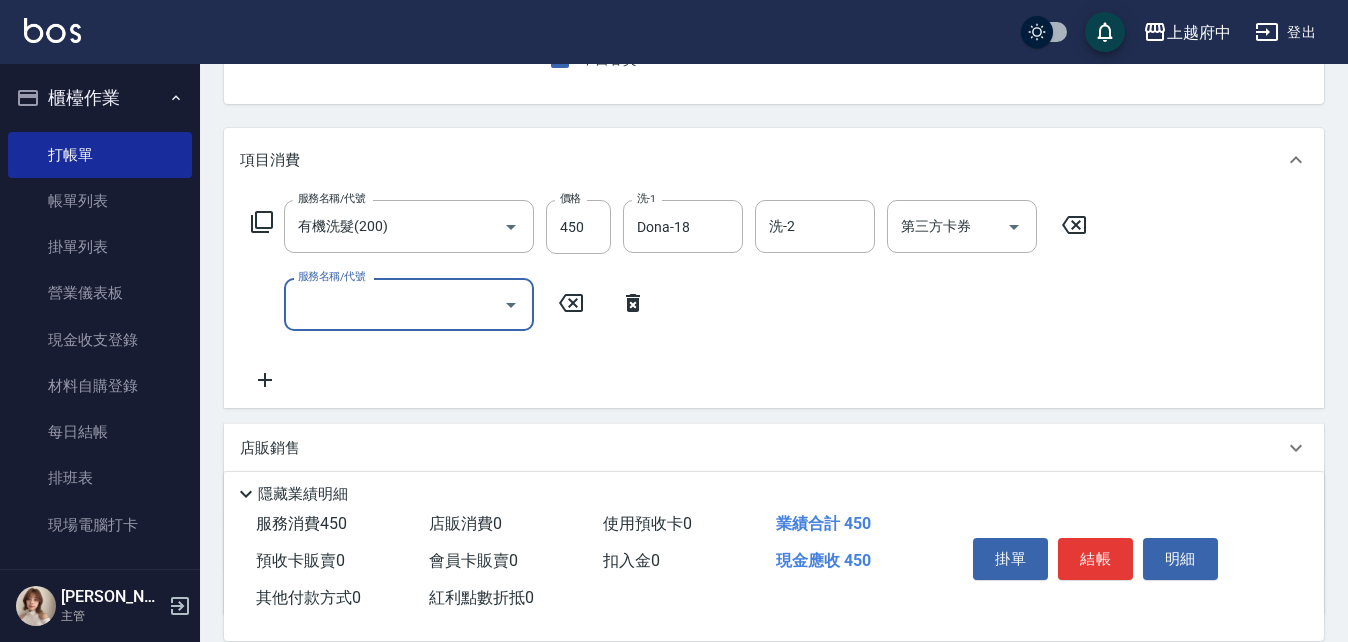 click 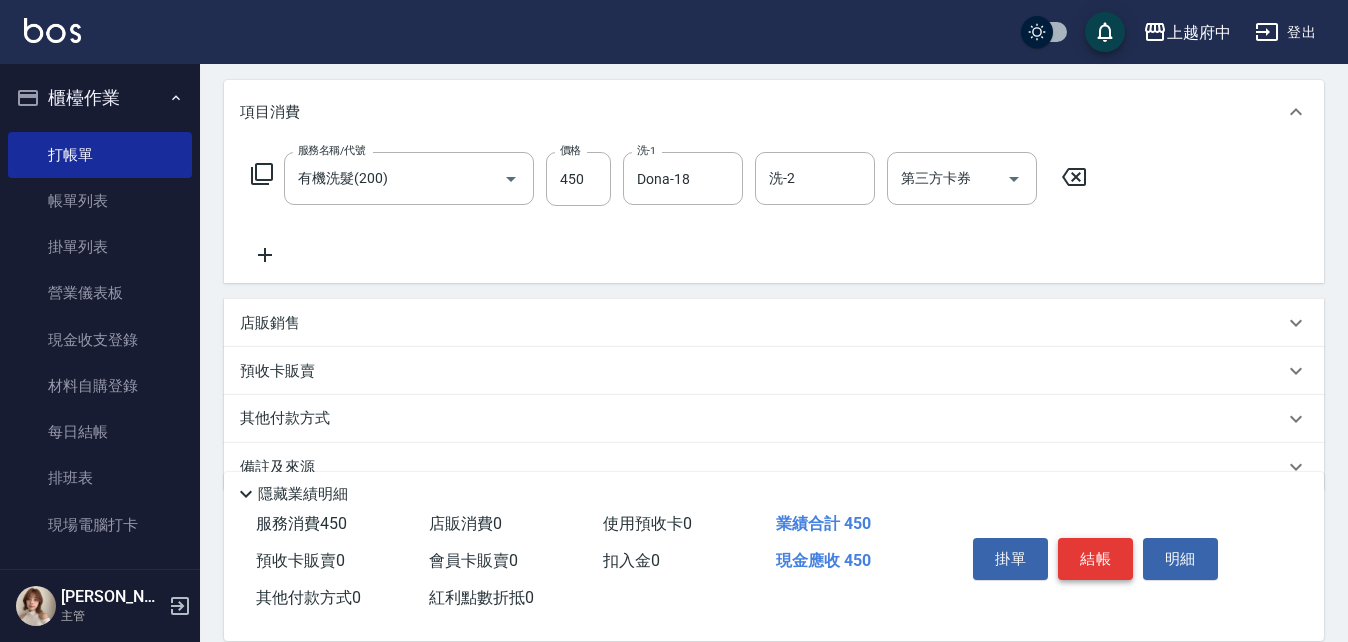 scroll, scrollTop: 289, scrollLeft: 0, axis: vertical 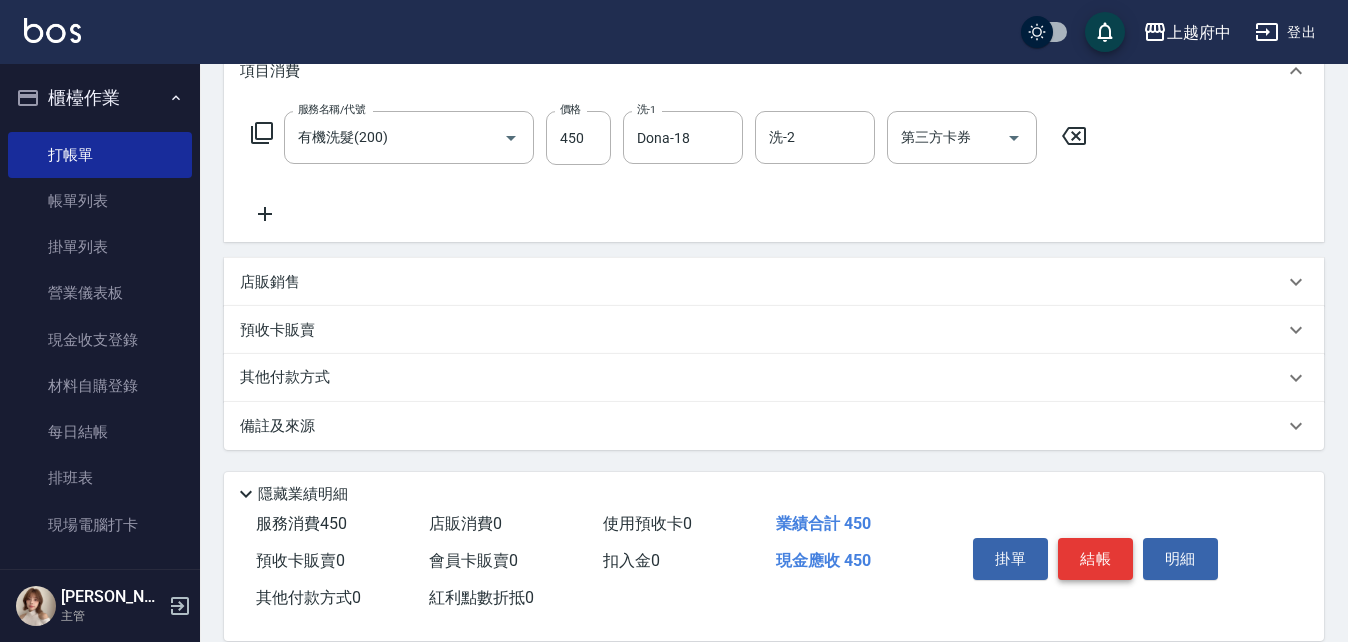 click on "結帳" at bounding box center (1095, 559) 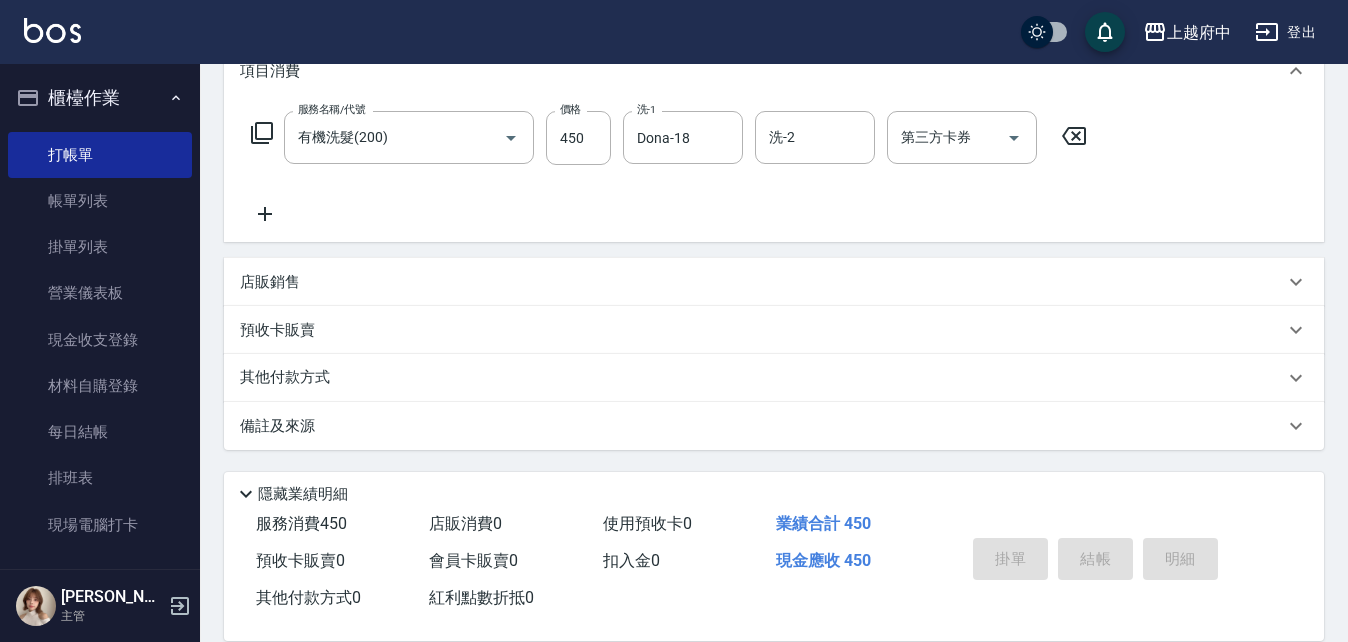 type on "2025/07/15 20:31" 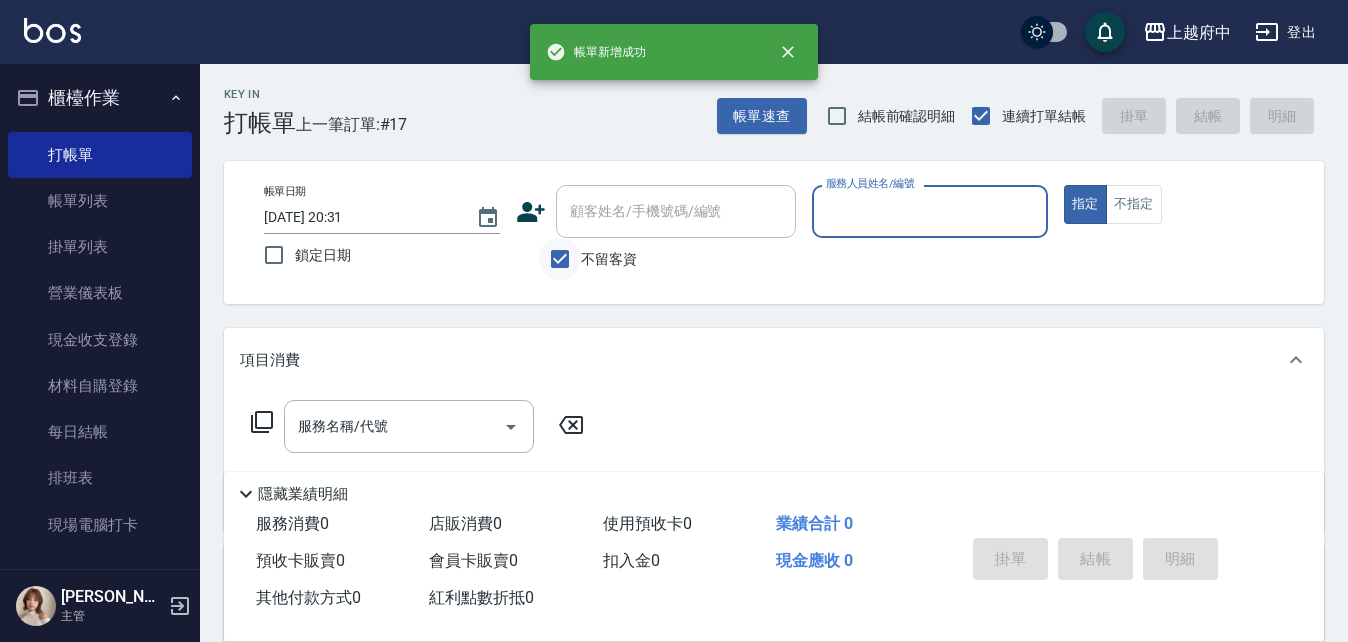 click on "不留客資" at bounding box center [560, 259] 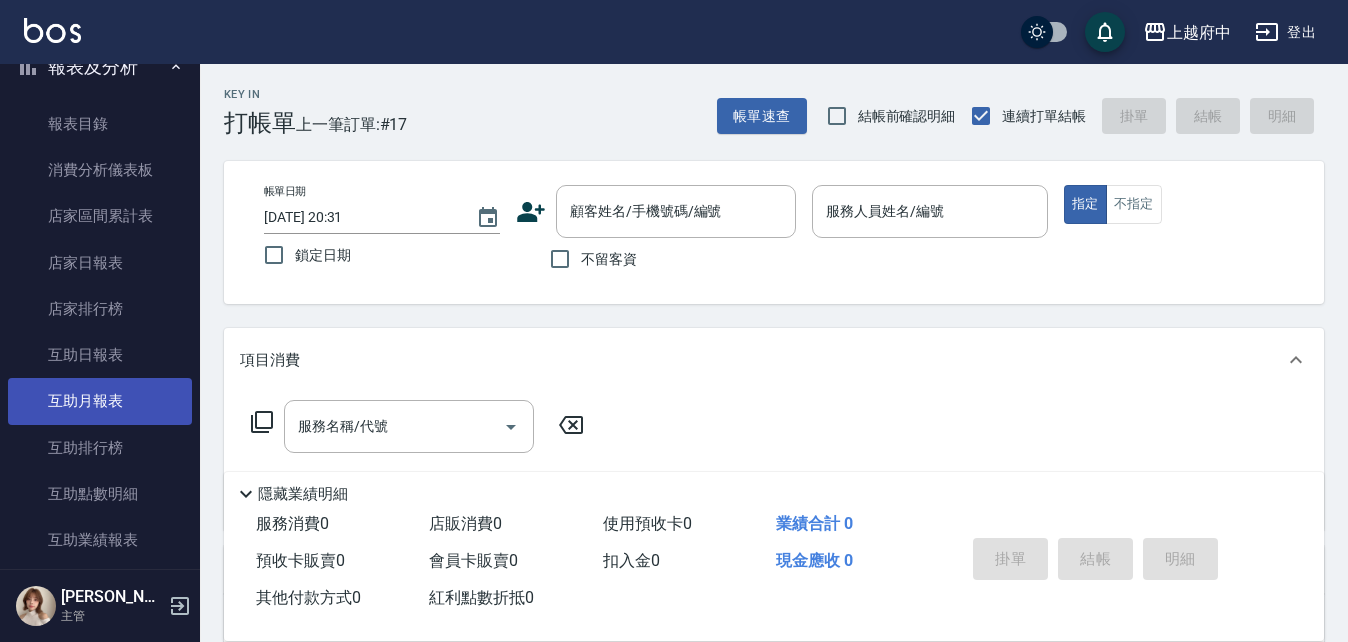 scroll, scrollTop: 600, scrollLeft: 0, axis: vertical 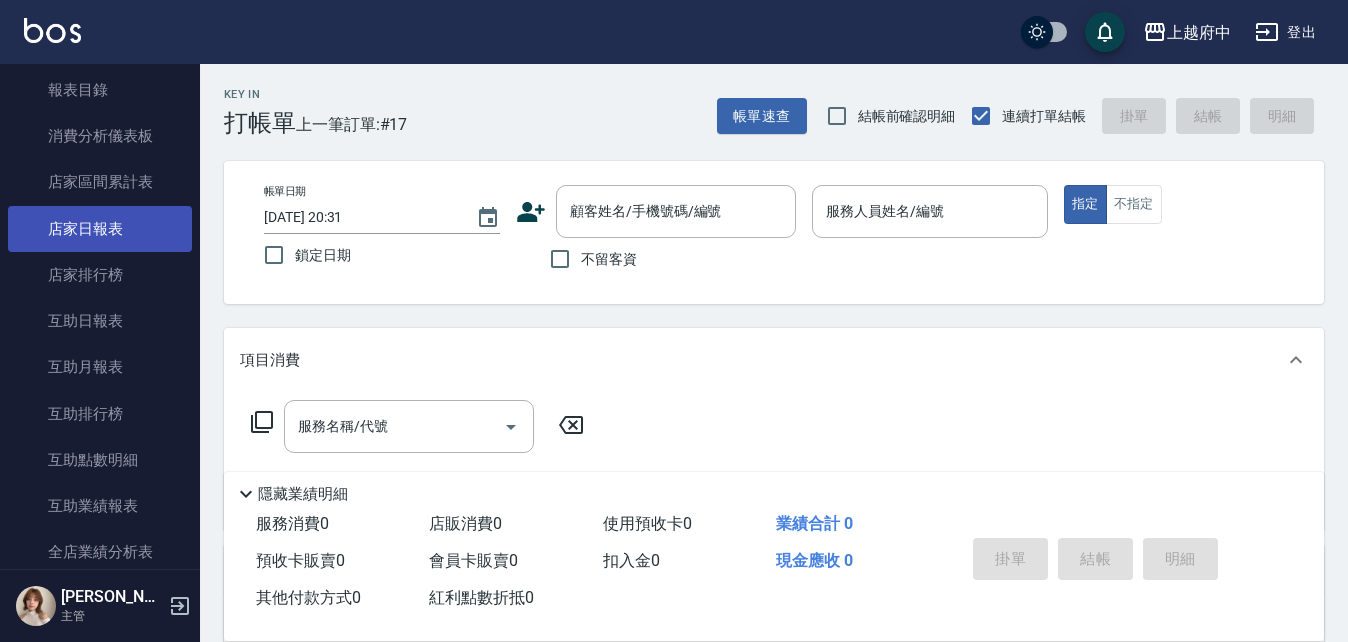 click on "店家日報表" at bounding box center (100, 229) 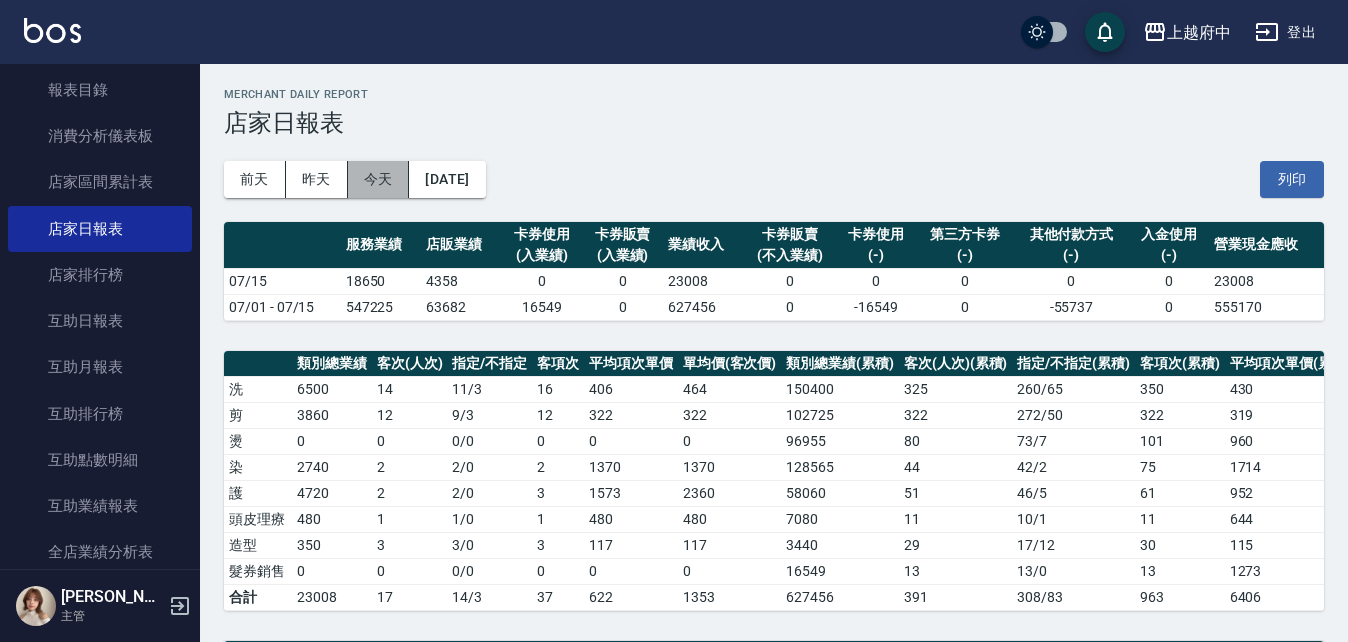 click on "今天" at bounding box center [379, 179] 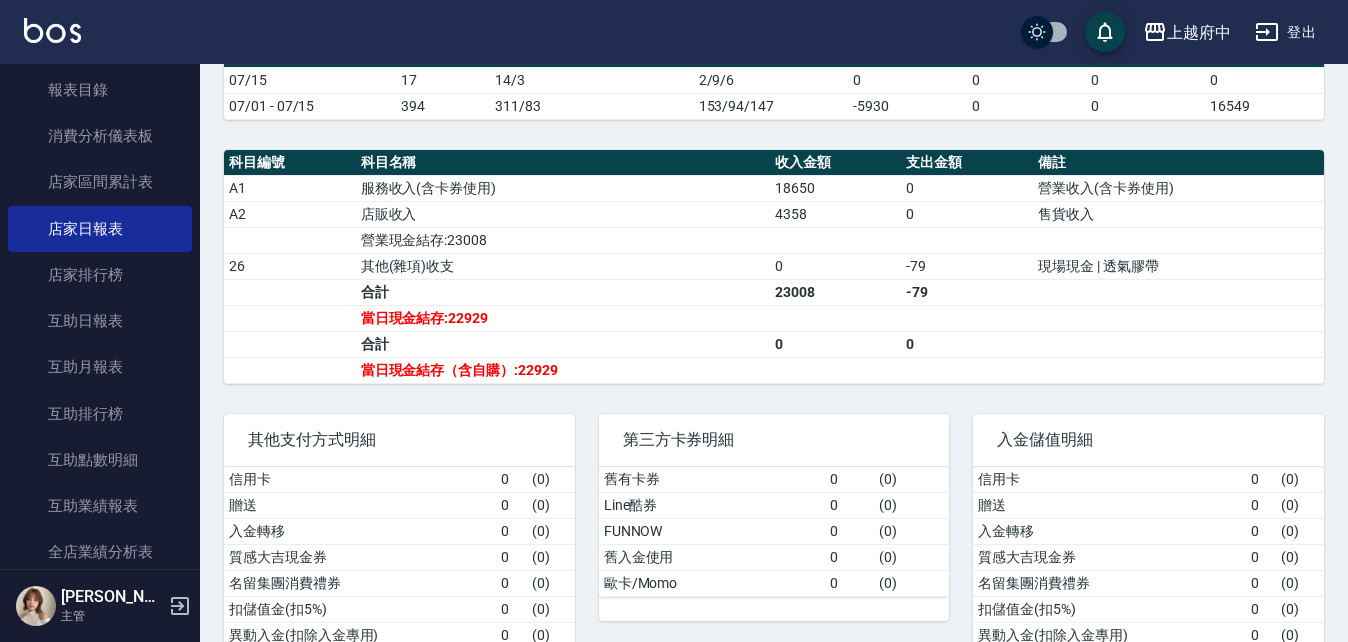 scroll, scrollTop: 600, scrollLeft: 0, axis: vertical 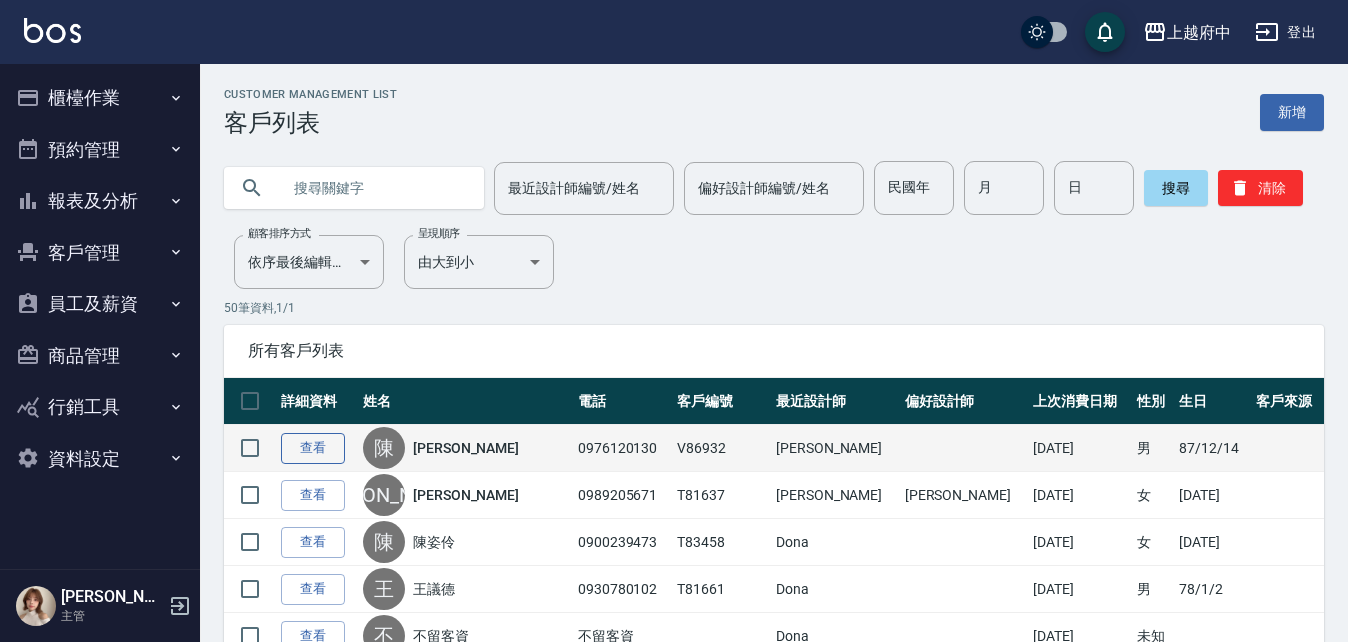 click on "查看" at bounding box center (313, 448) 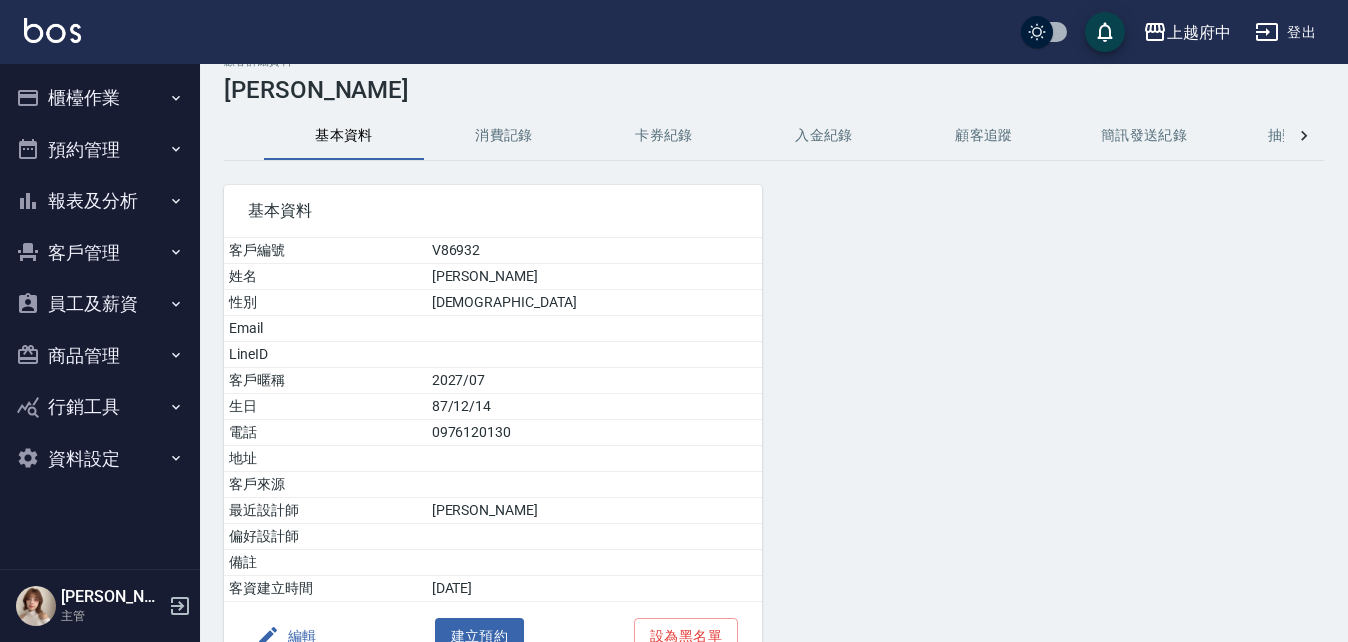 scroll, scrollTop: 0, scrollLeft: 0, axis: both 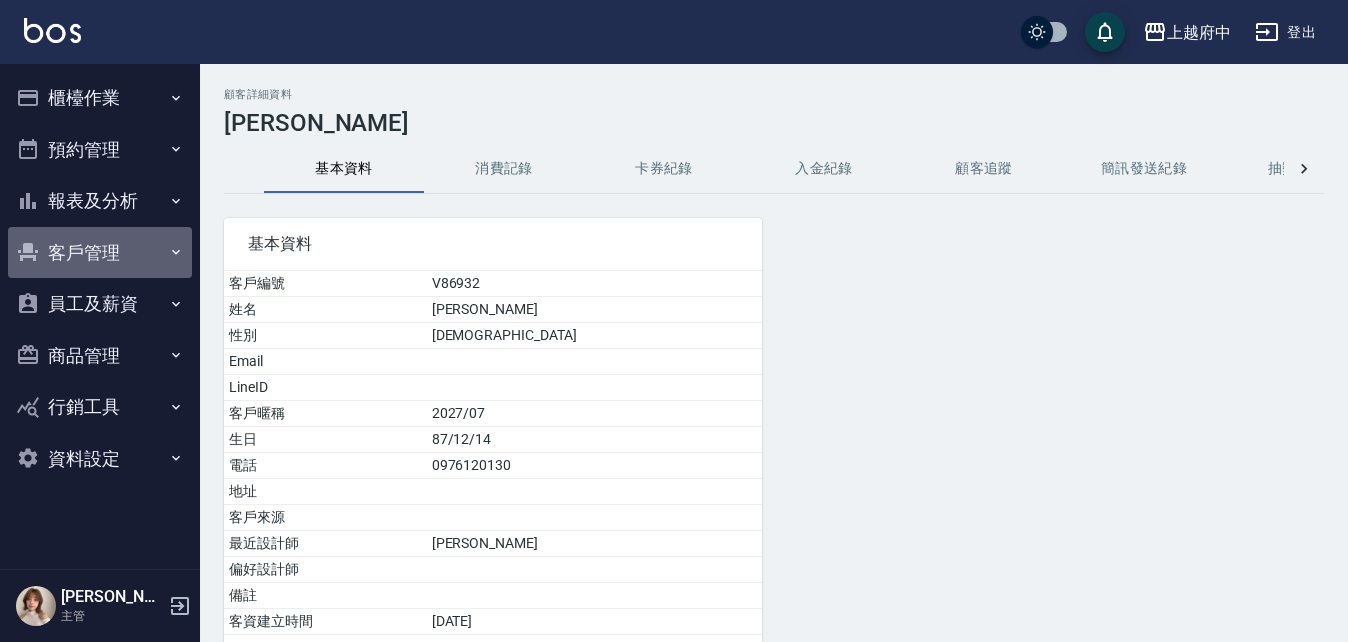 click on "客戶管理" at bounding box center [100, 253] 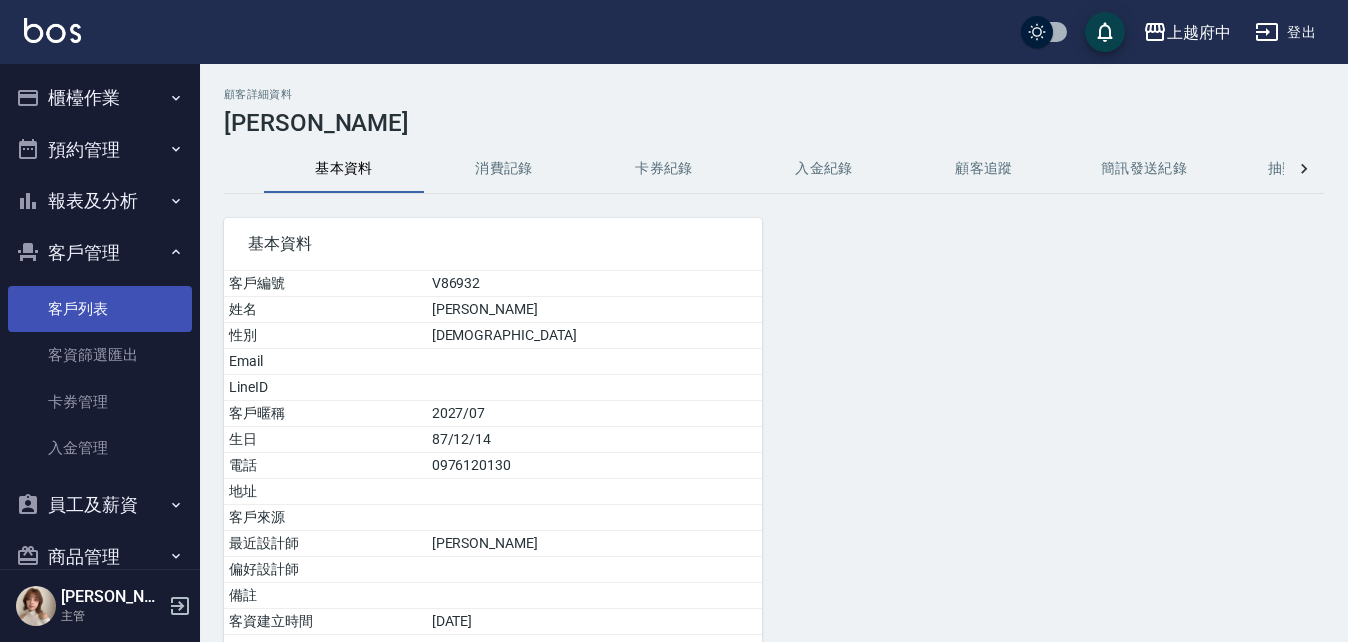 click on "客戶列表" at bounding box center [100, 309] 